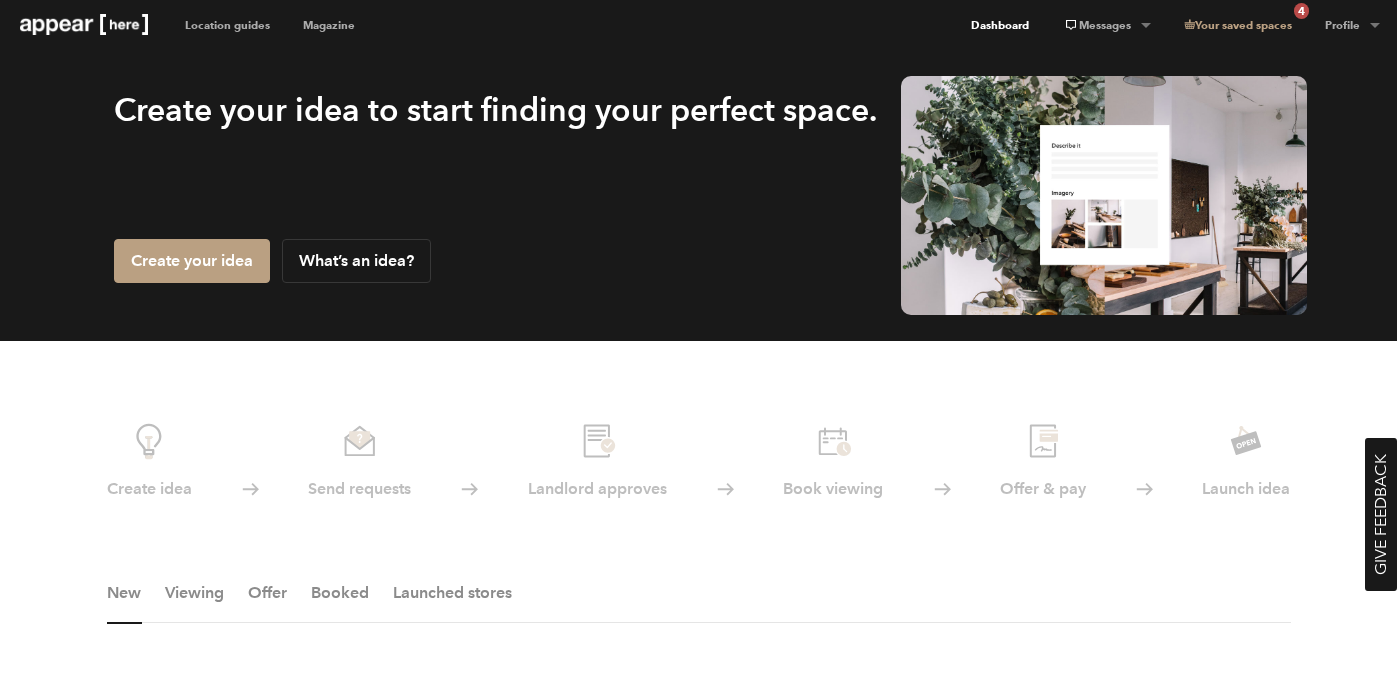 scroll, scrollTop: 0, scrollLeft: 0, axis: both 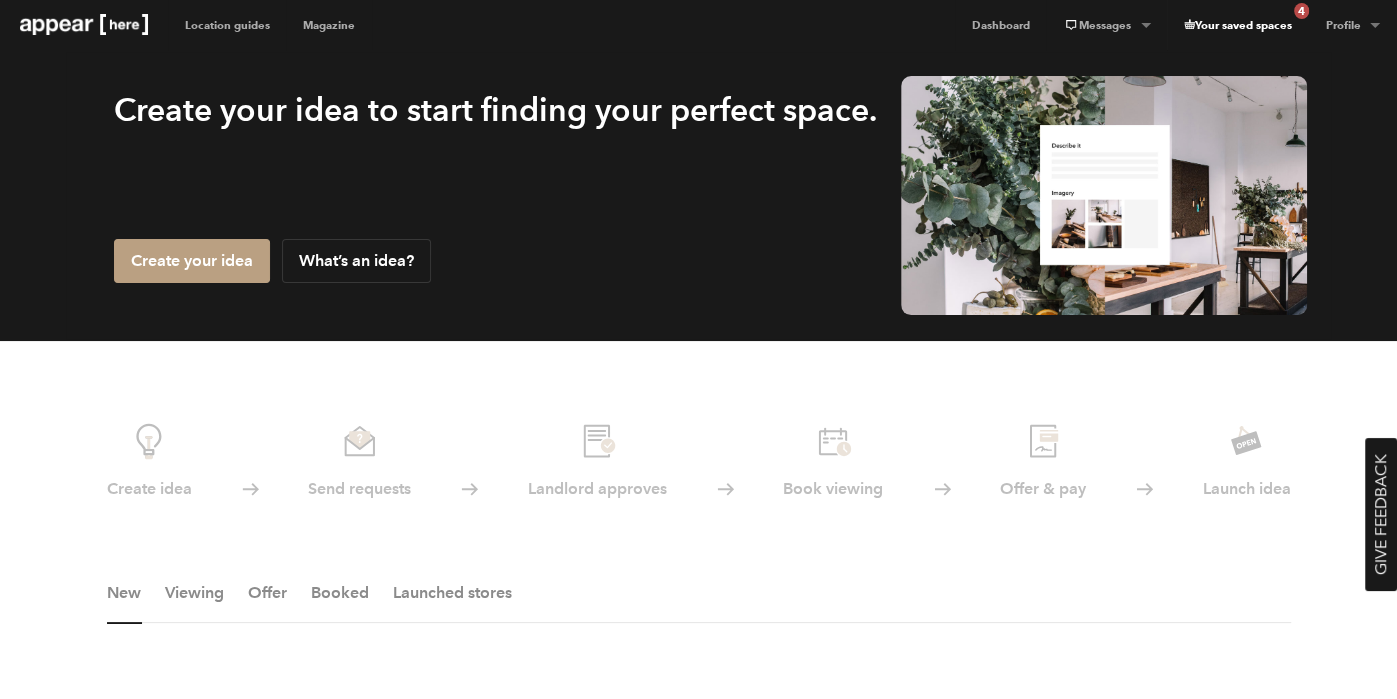 click on "Your saved spaces
4" at bounding box center (1237, 25) 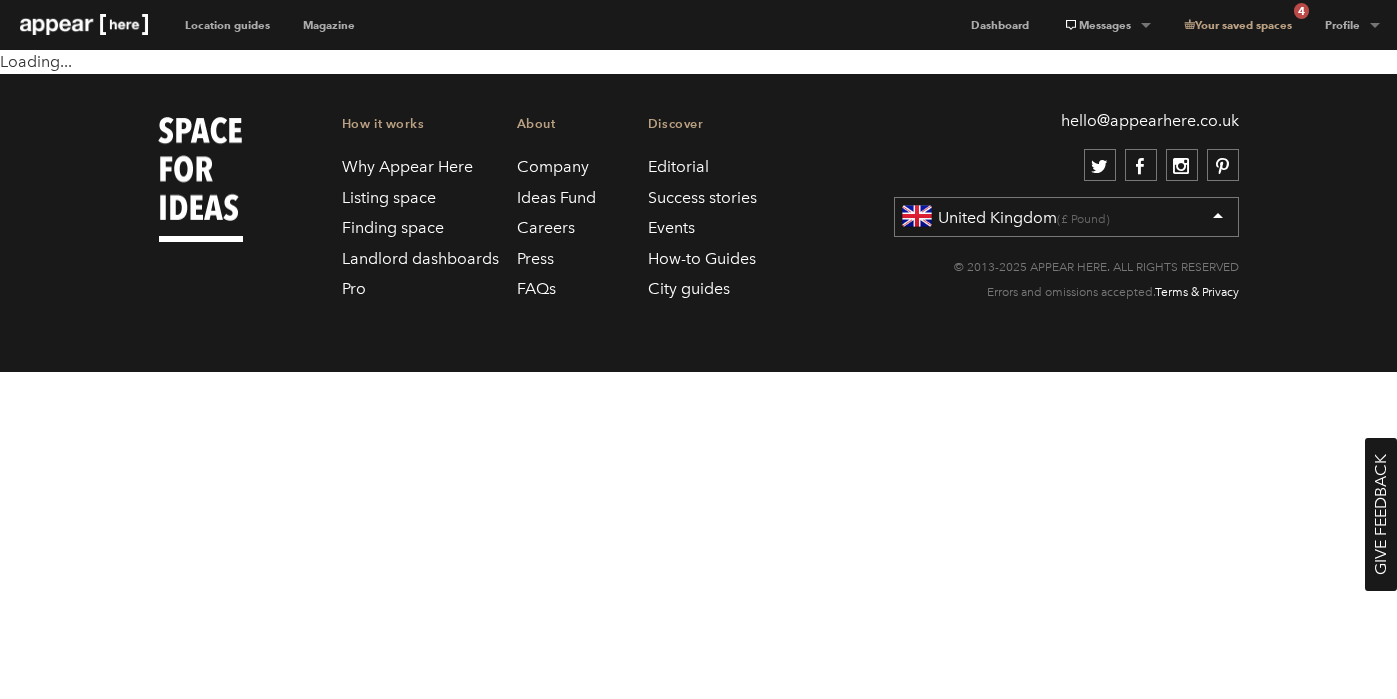 scroll, scrollTop: 0, scrollLeft: 0, axis: both 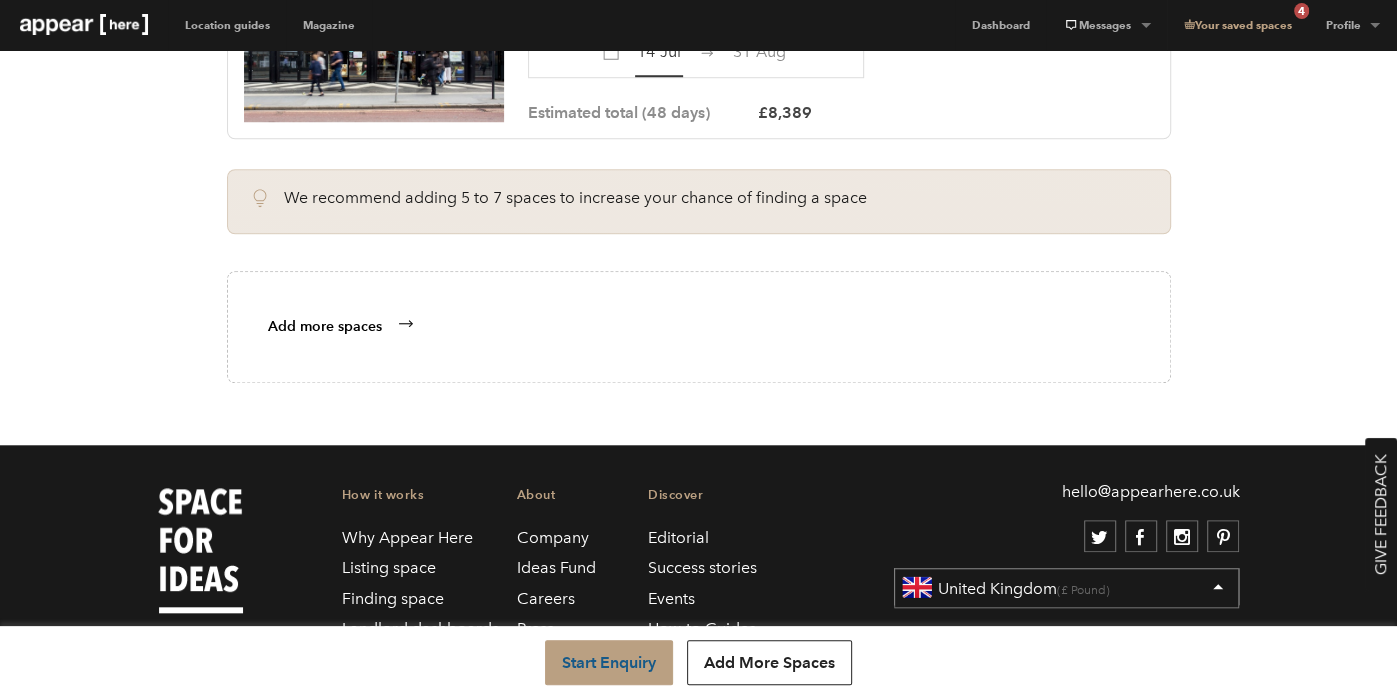 click on "Start Enquiry" at bounding box center [609, 662] 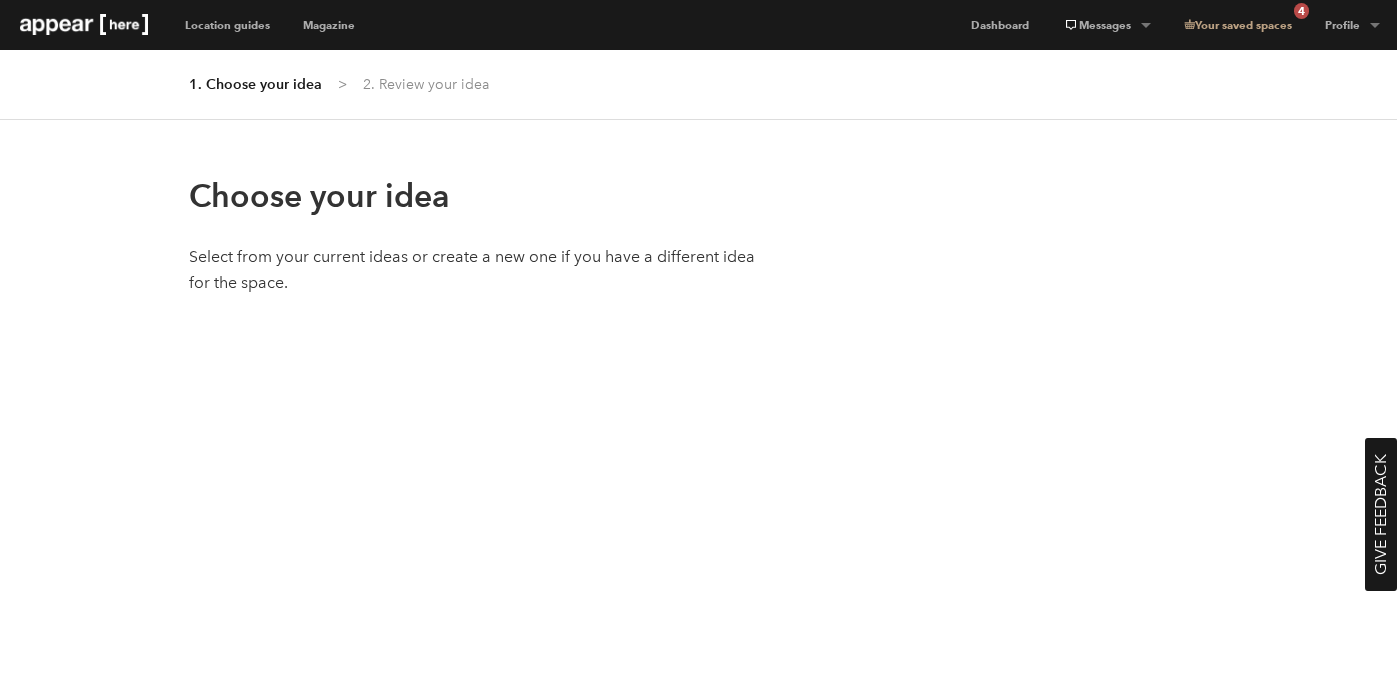 scroll, scrollTop: 0, scrollLeft: 0, axis: both 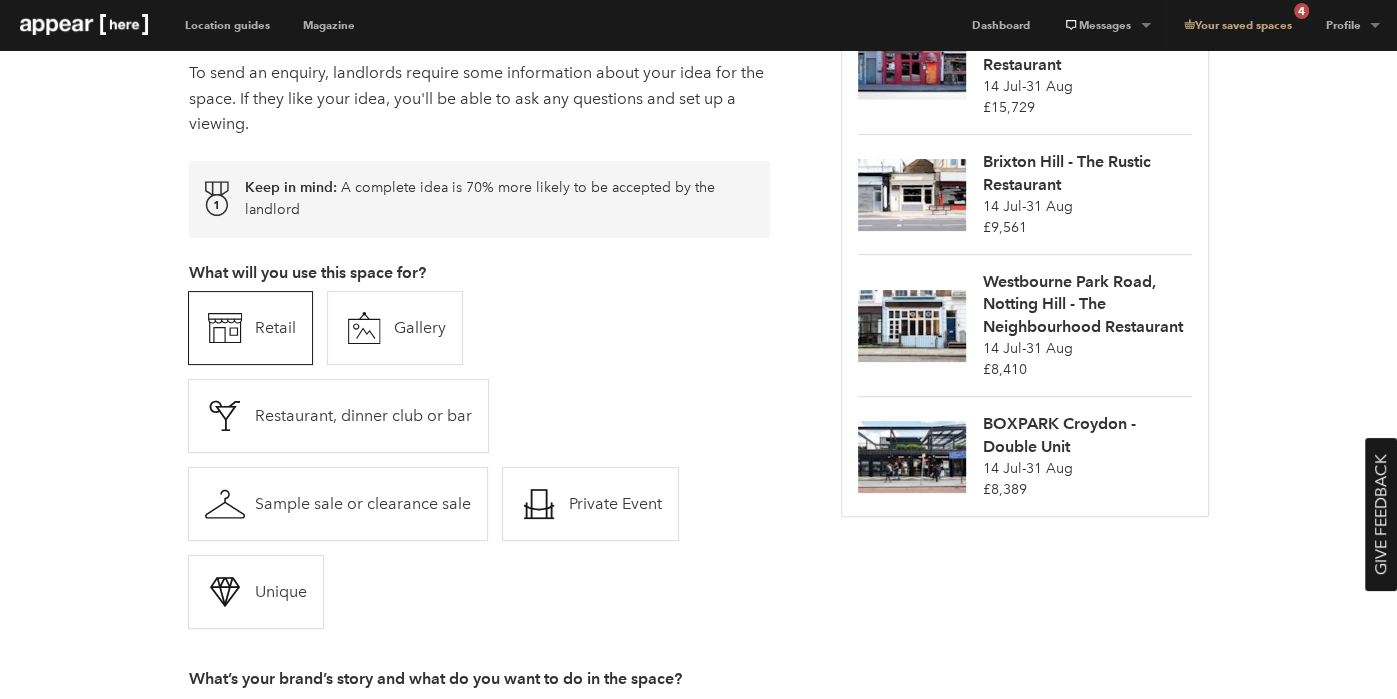 click on "Restaurant, dinner club or bar" at bounding box center [275, 328] 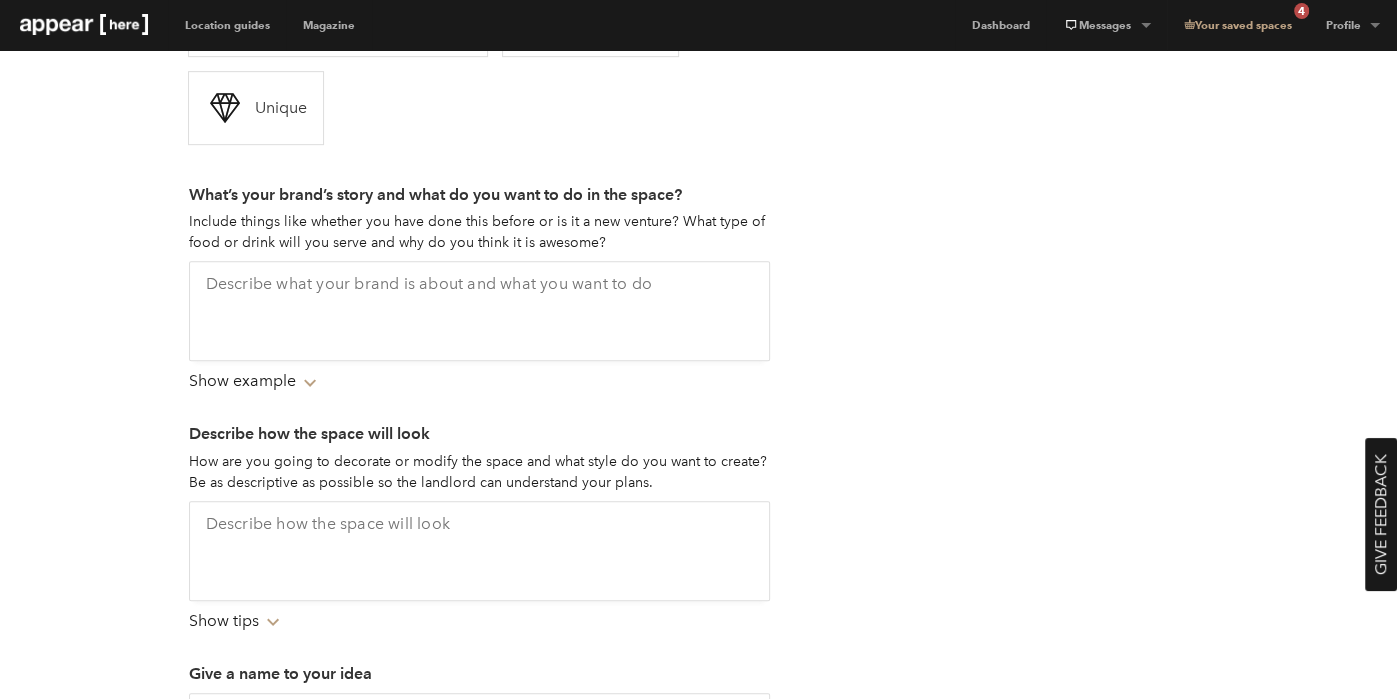 scroll, scrollTop: 675, scrollLeft: 0, axis: vertical 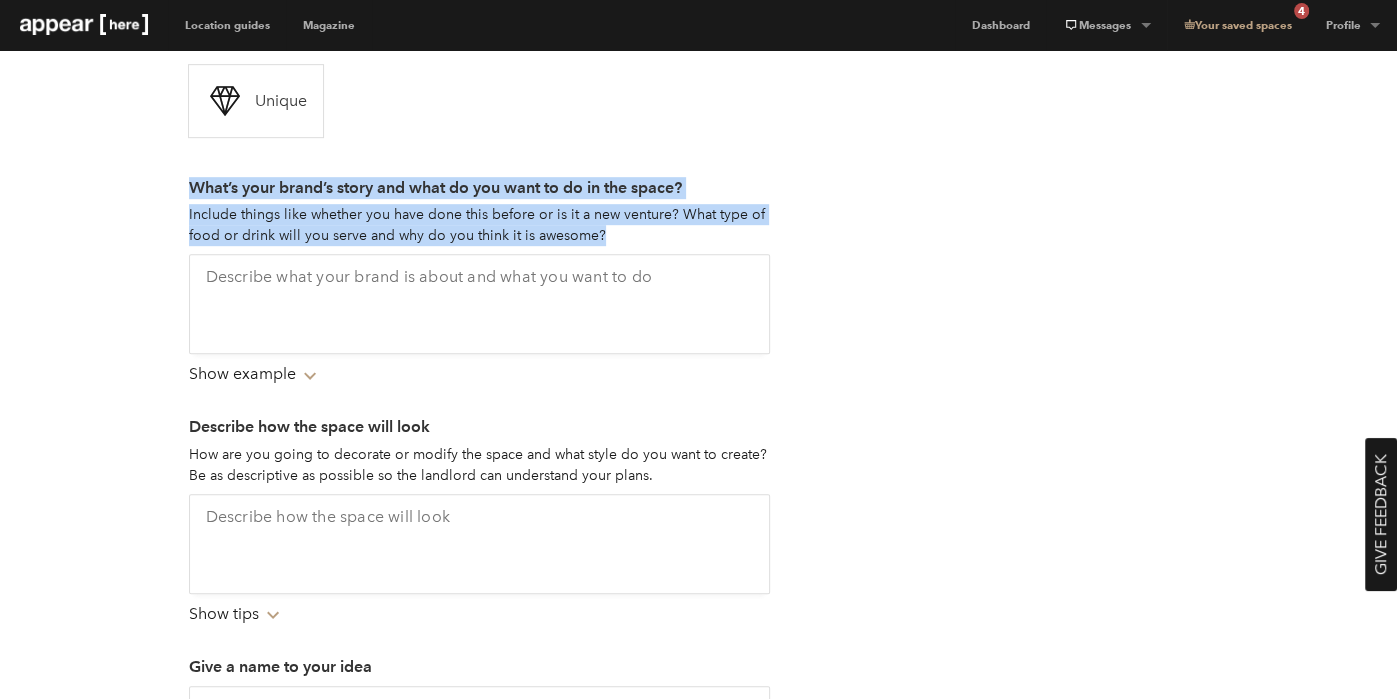 drag, startPoint x: 191, startPoint y: 184, endPoint x: 615, endPoint y: 253, distance: 429.5777 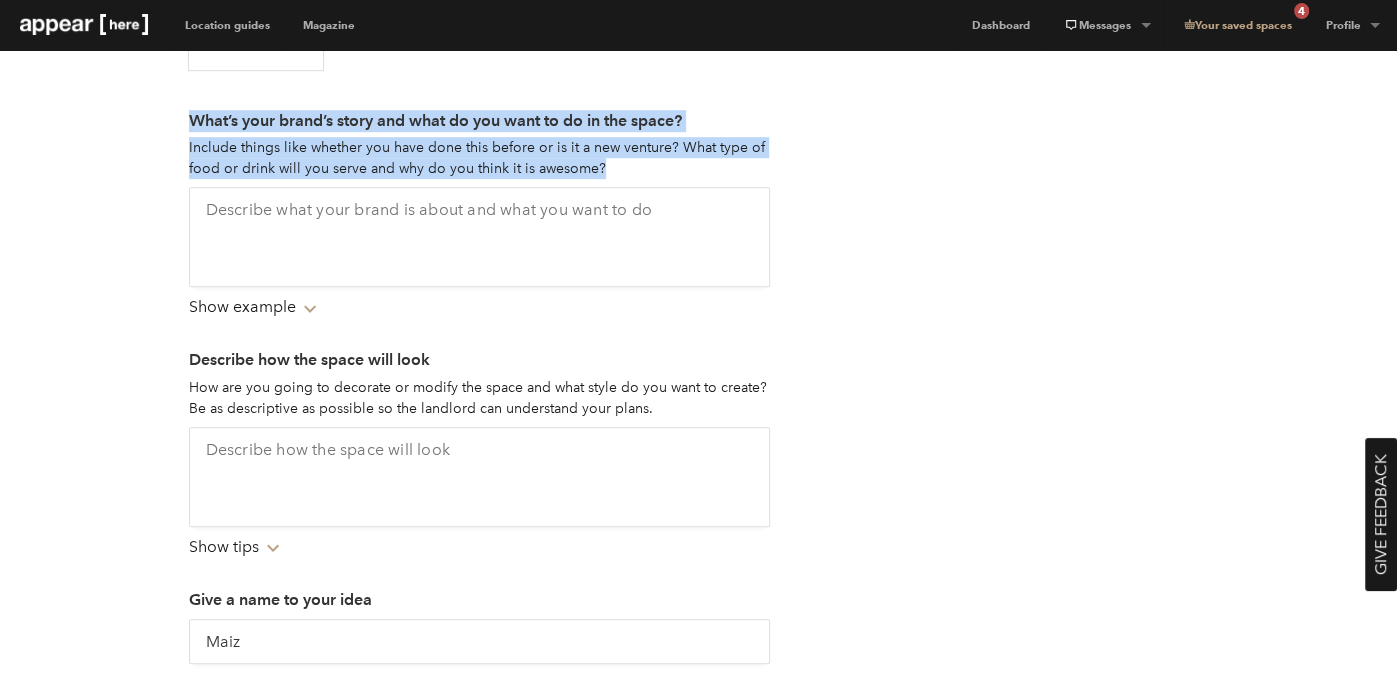 scroll, scrollTop: 736, scrollLeft: 0, axis: vertical 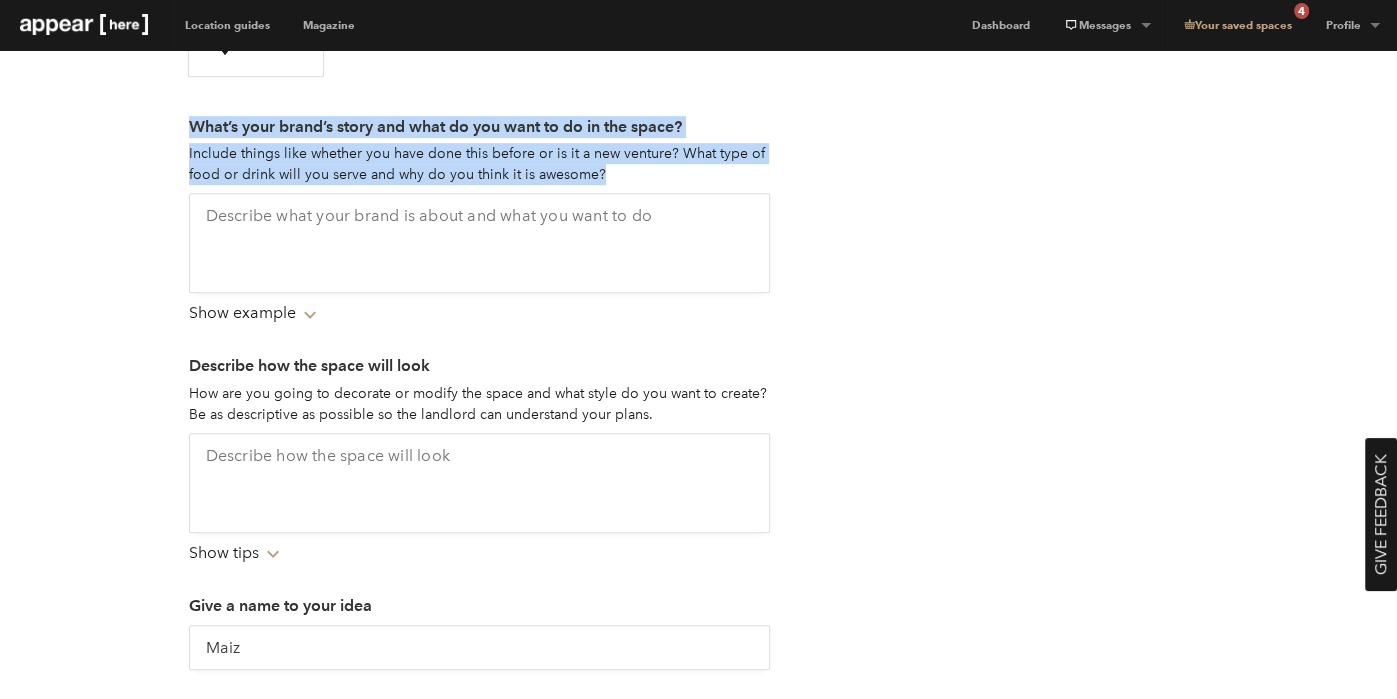 click on "How are you going to decorate or modify the space and what style do you want to create? Be as descriptive as possible so the landlord can understand your plans." at bounding box center (479, 404) 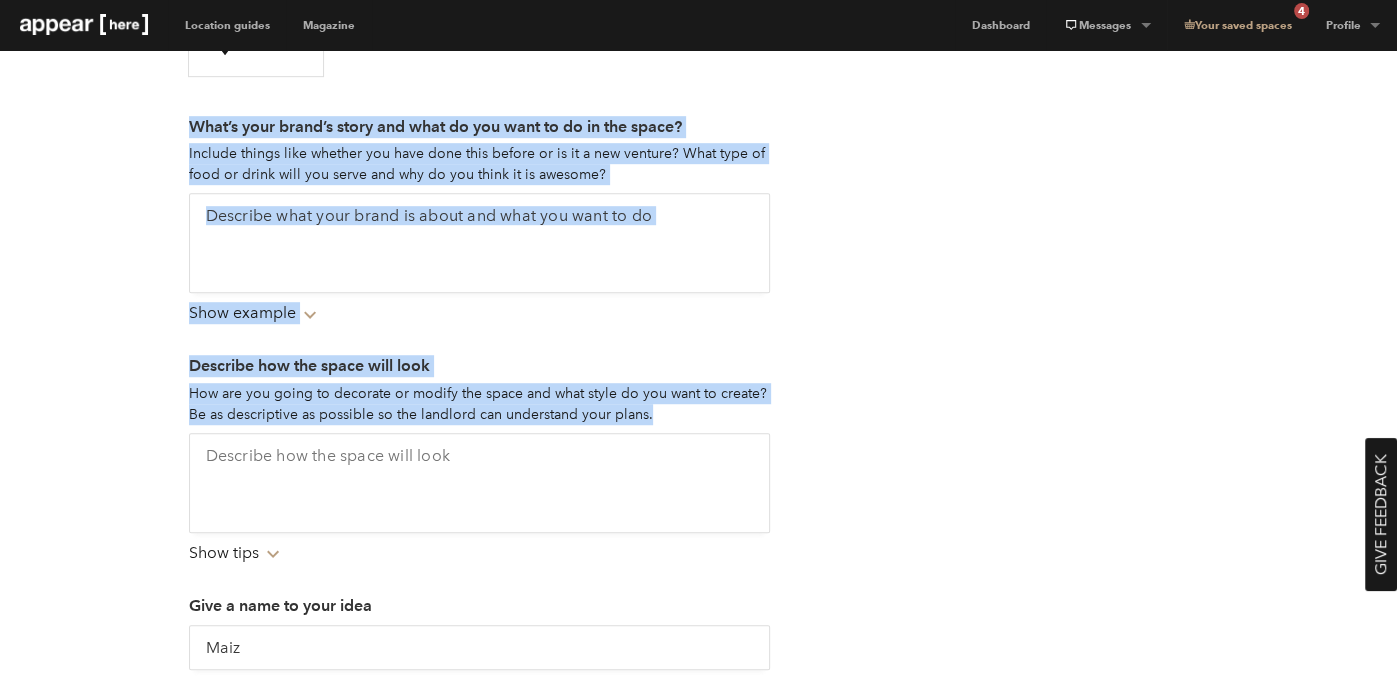 copy on "What’s your brand’s story and what do you want to do in the space? Include things like whether you have done this before or is it a new venture? What type of food or drink will you serve and why do you think it is awesome? Too short Show example Chevron-up Describe how the space will look How are you going to decorate or modify the space and what style do you want to create? Be as descriptive as possible so the landlord can understand your plans." 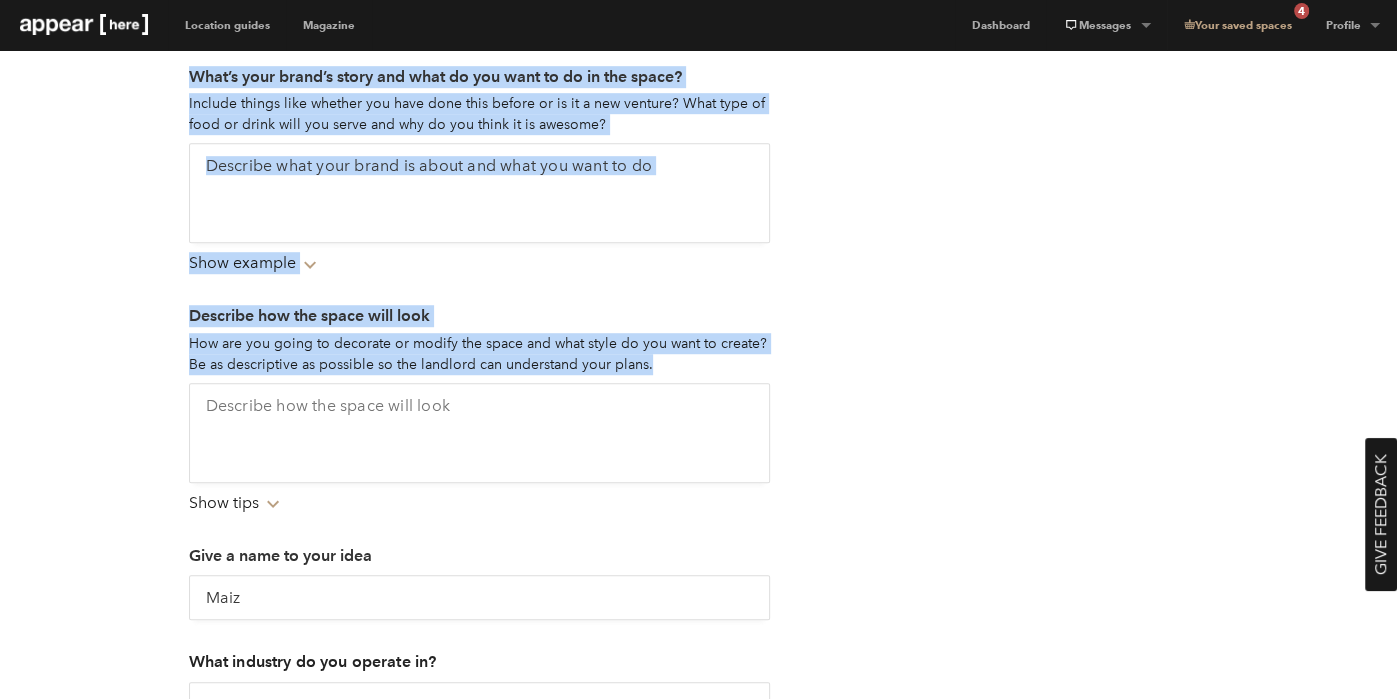 scroll, scrollTop: 785, scrollLeft: 0, axis: vertical 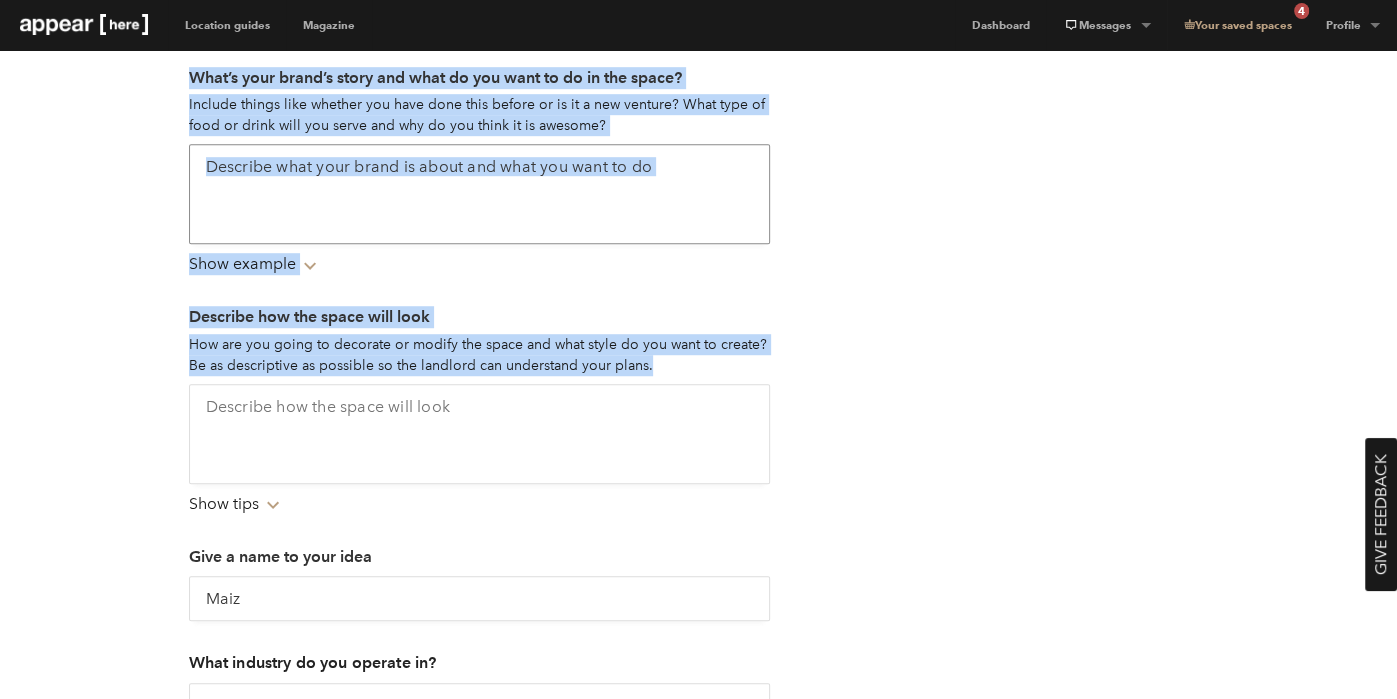 click at bounding box center [479, 194] 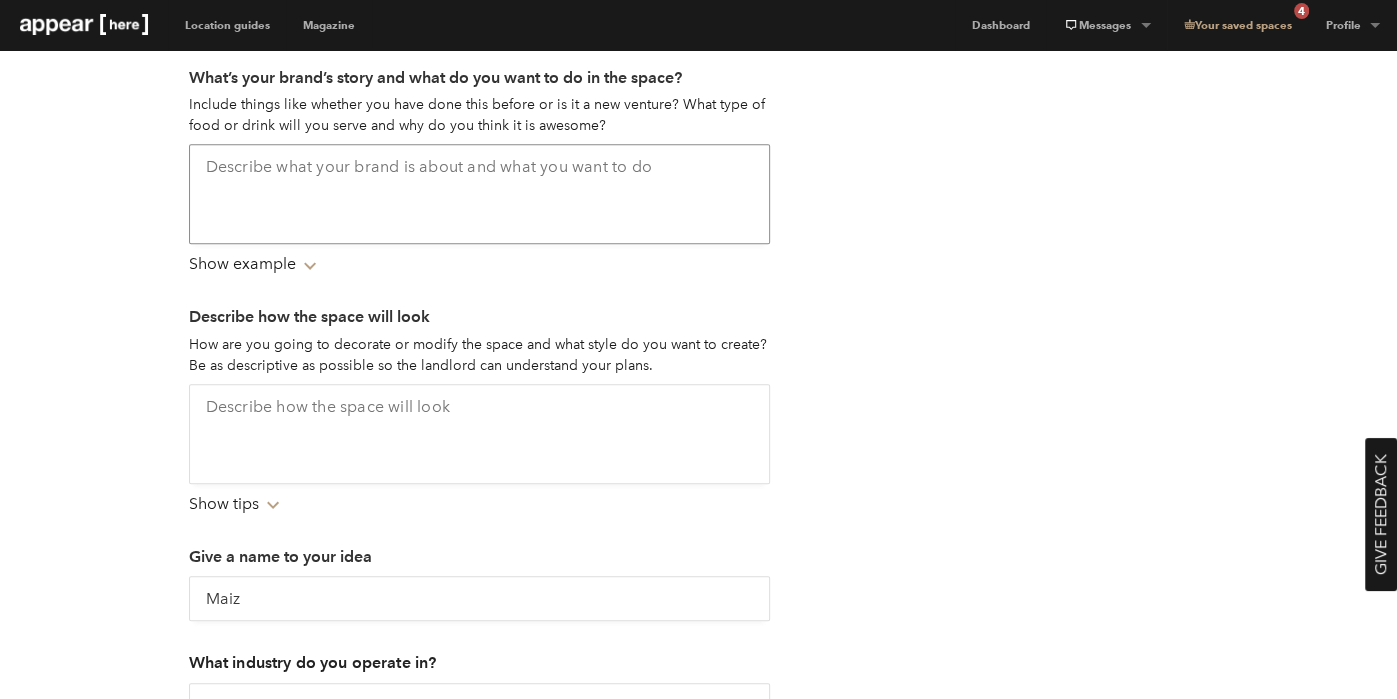 paste on "Maíz is a new but highly intentional venture inspired by the heart of Mexican culinary heritage. At the centre of our concept is pozole, a deeply traditional dish that connects generations across Mexico — hearty, comforting, and communal. Alongside pozole, we serve a small but focused taco menu that reflects regional Mexican flavours with a modern sensibility." 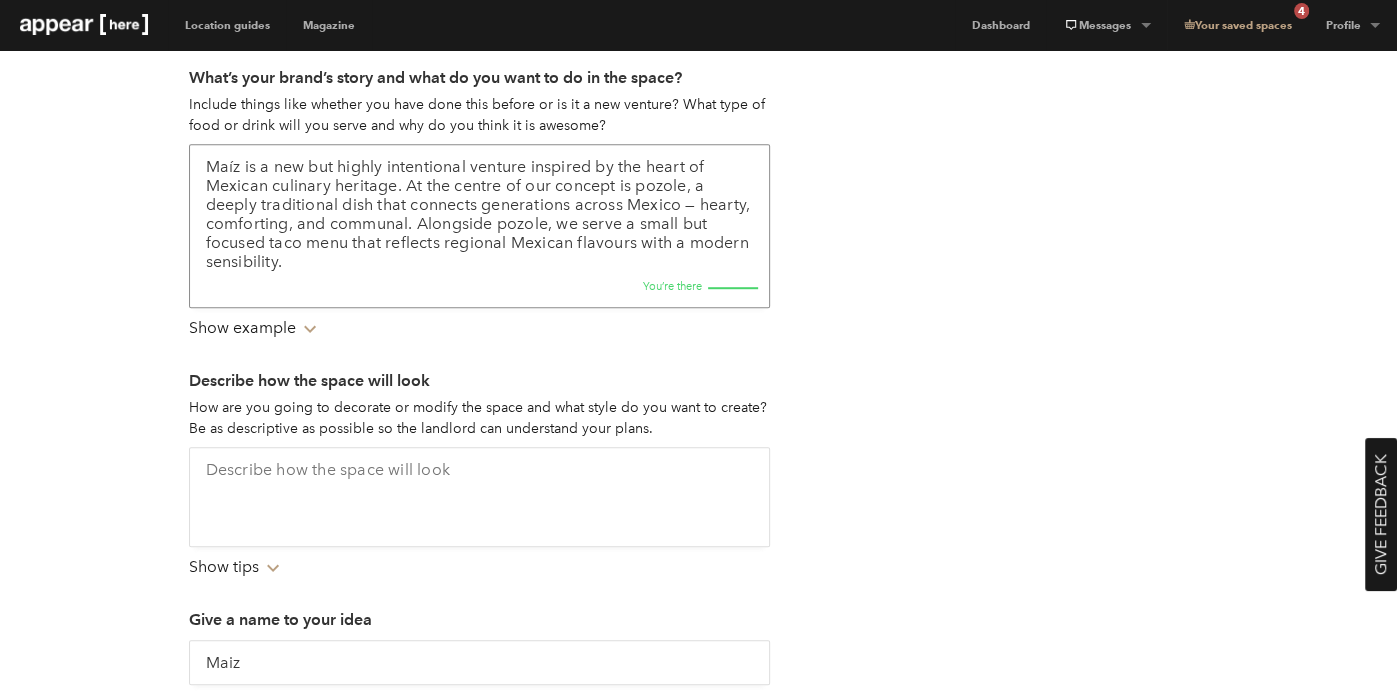 click on "Maíz is a new but highly intentional venture inspired by the heart of Mexican culinary heritage. At the centre of our concept is pozole, a deeply traditional dish that connects generations across Mexico — hearty, comforting, and communal. Alongside pozole, we serve a small but focused taco menu that reflects regional Mexican flavours with a modern sensibility." at bounding box center (479, 225) 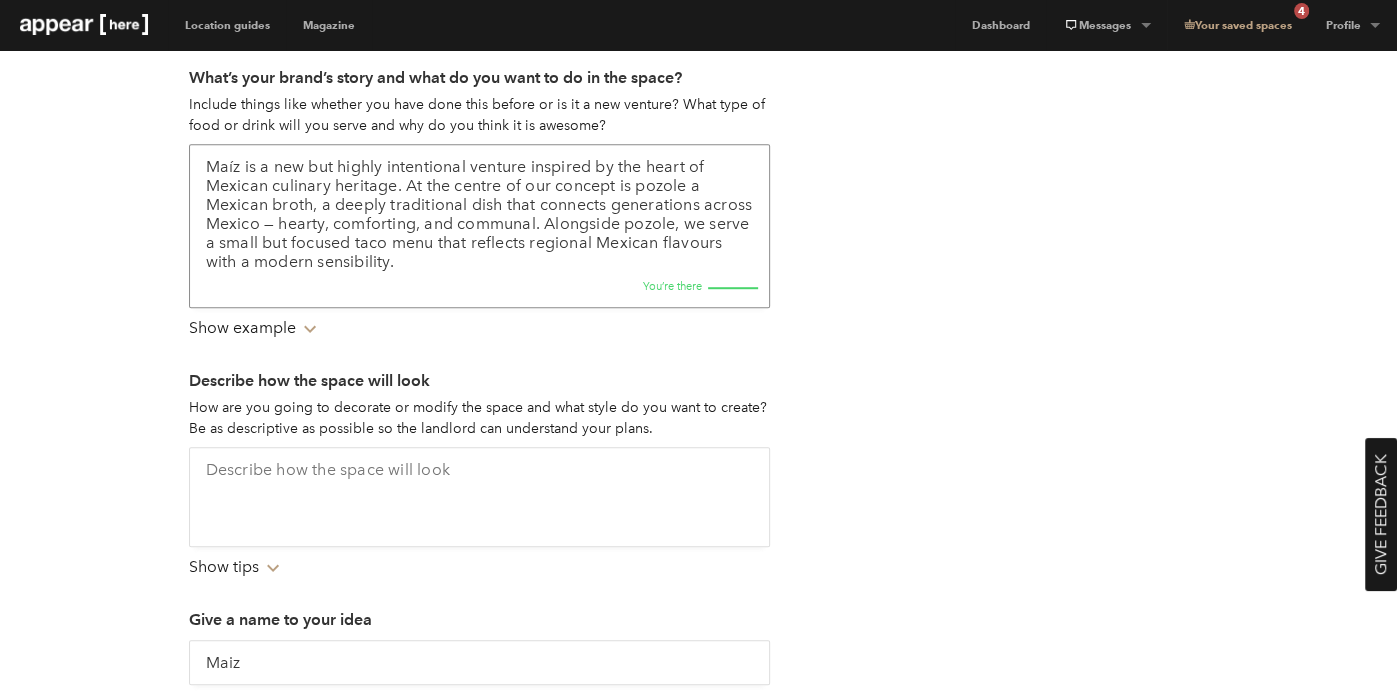type on "Maíz is a new but highly intentional venture inspired by the heart of Mexican culinary heritage. At the centre of our concept is pozole a Mexican broth, a deeply traditional dish that connects generations across Mexico — hearty, comforting, and communal. Alongside pozole, we serve a small but focused taco menu that reflects regional Mexican flavours with a modern sensibility." 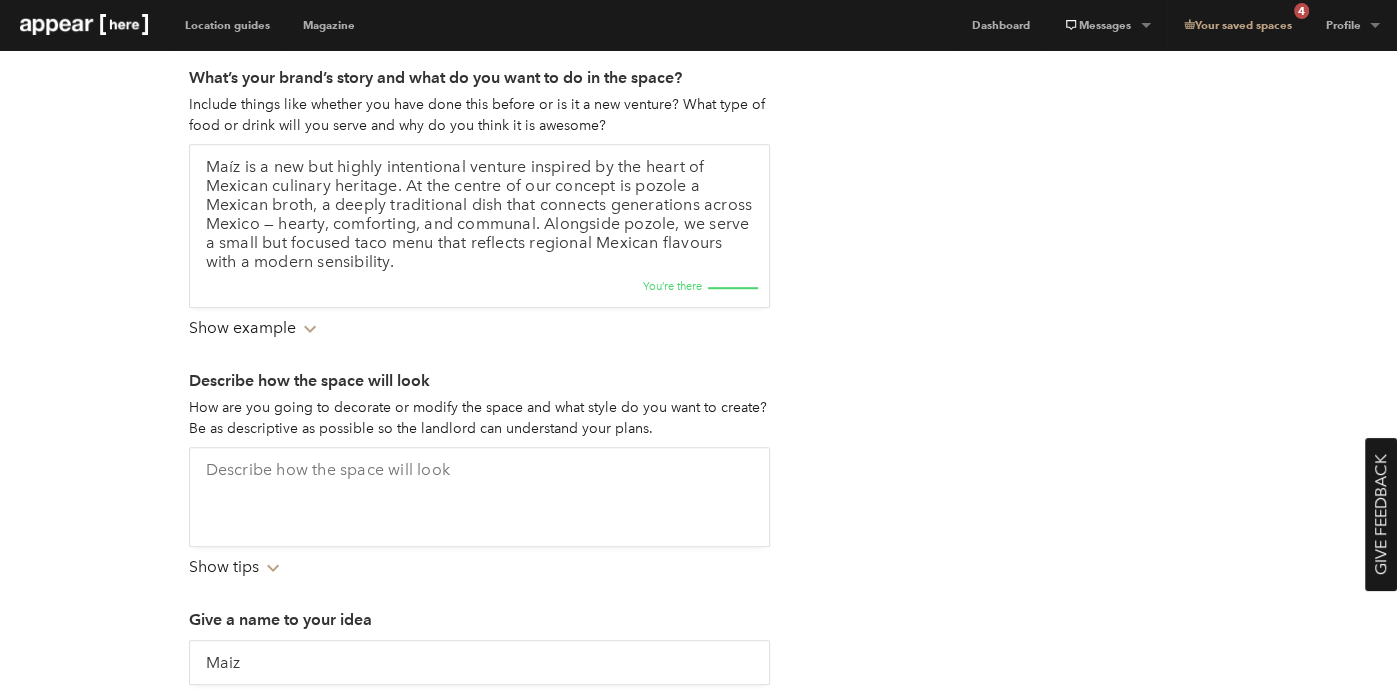 click on "1. Pitch your idea > 2. Add extra information Send your idea to the landlord To send an enquiry, landlords require some information about your idea for the space. If they like your idea, you'll be able to ask any questions and set up a viewing. Keep in mind:   A complete idea is 70% more likely to be accepted by the landlord What will you use this space for?
Retail
Gallery
Restaurant, dinner club or bar
Sample sale or clearance sale
Private Event
Unique What’s your brand’s story and what do you want to do in the space? Include things like whether you have done this before or is it a new venture? What type of food or drink will you serve and why do you think it is awesome? You’re there Show example Chevron-up Describe how the space will look Too short Show tips Chevron-up Give a name to your idea Maiz What industry do you operate in?   Select option... Art & Photography Beauty & Wellness Other" at bounding box center [698, 254] 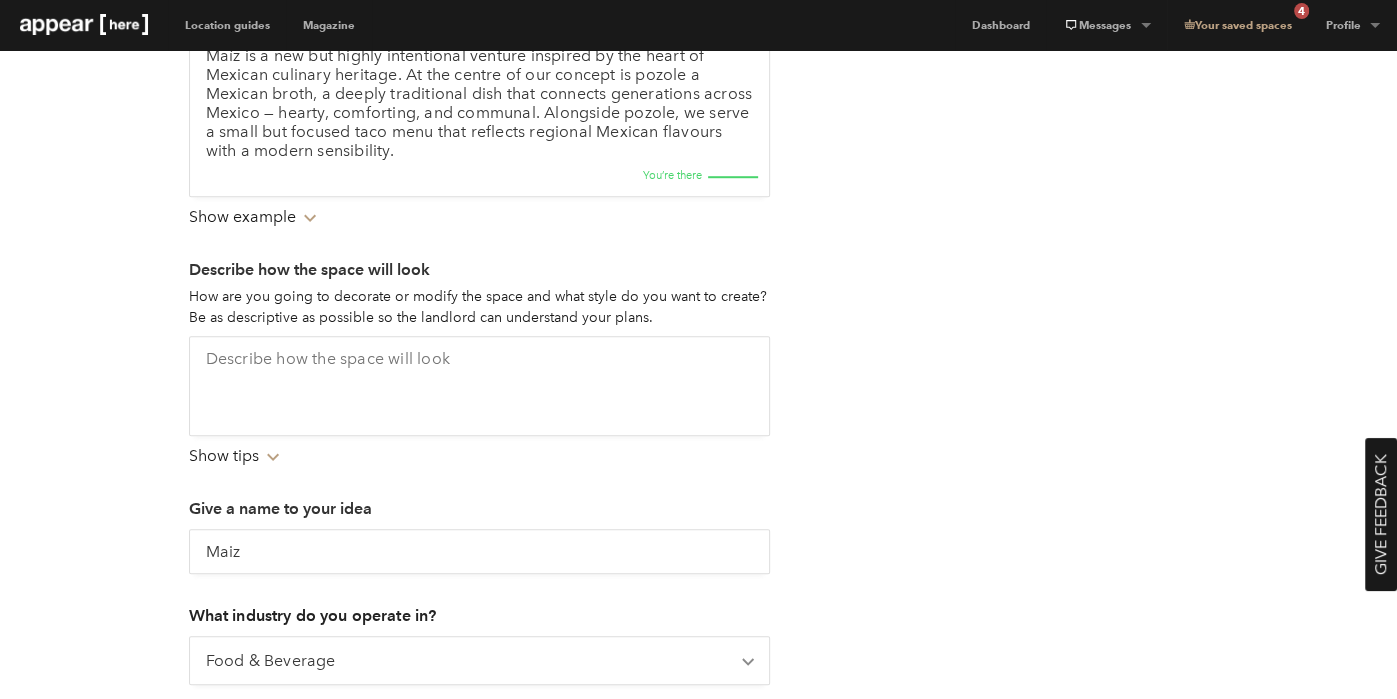 scroll, scrollTop: 898, scrollLeft: 0, axis: vertical 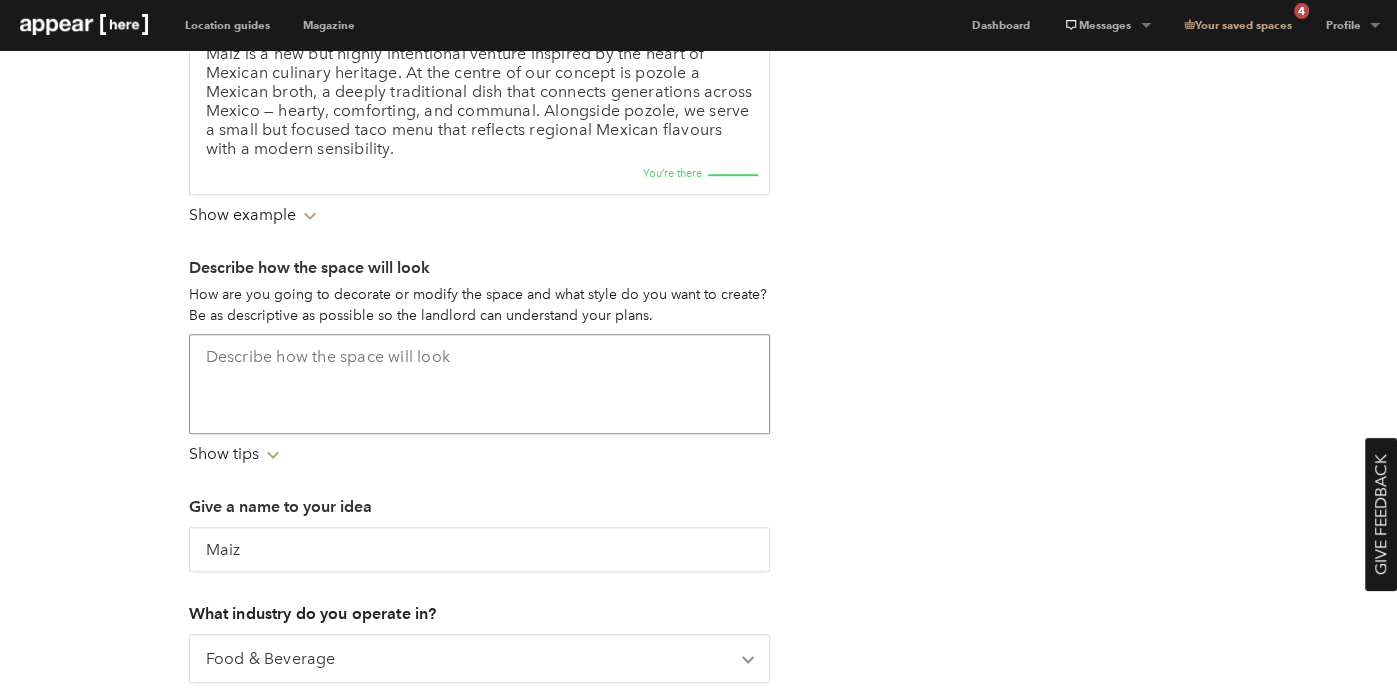 click at bounding box center (479, 384) 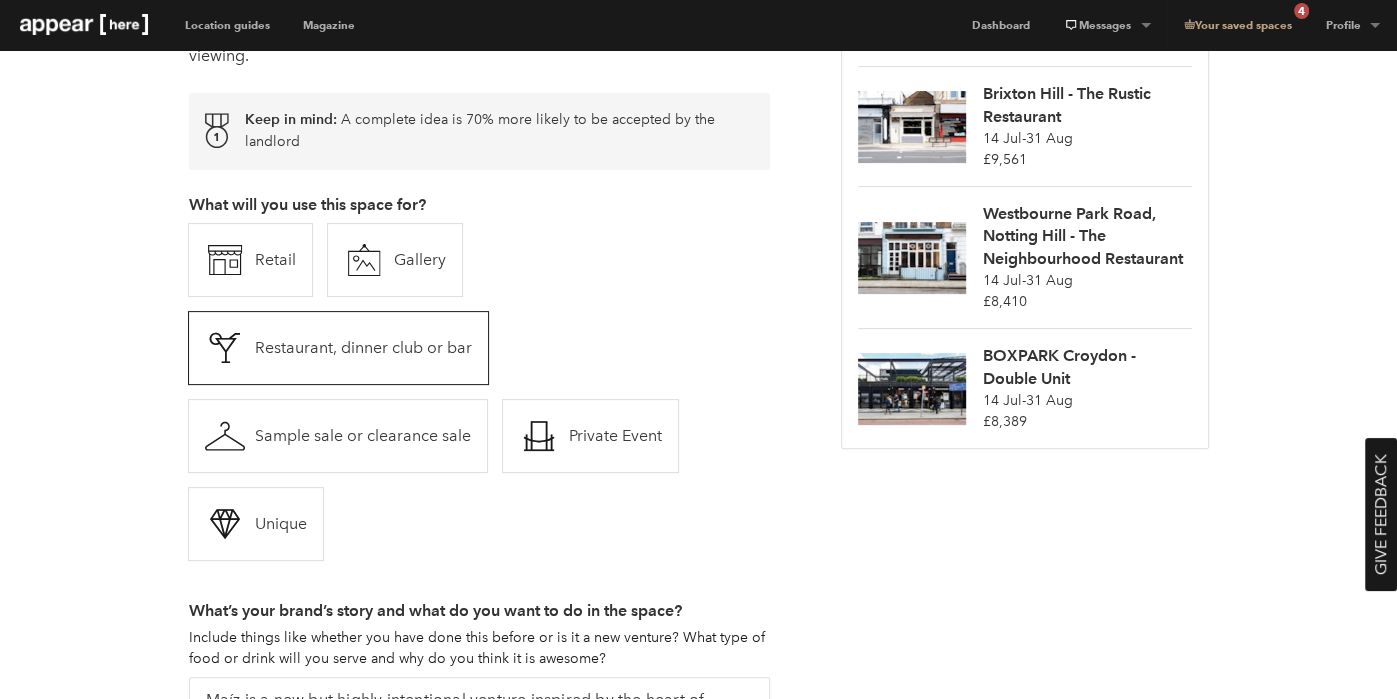 scroll, scrollTop: 253, scrollLeft: 0, axis: vertical 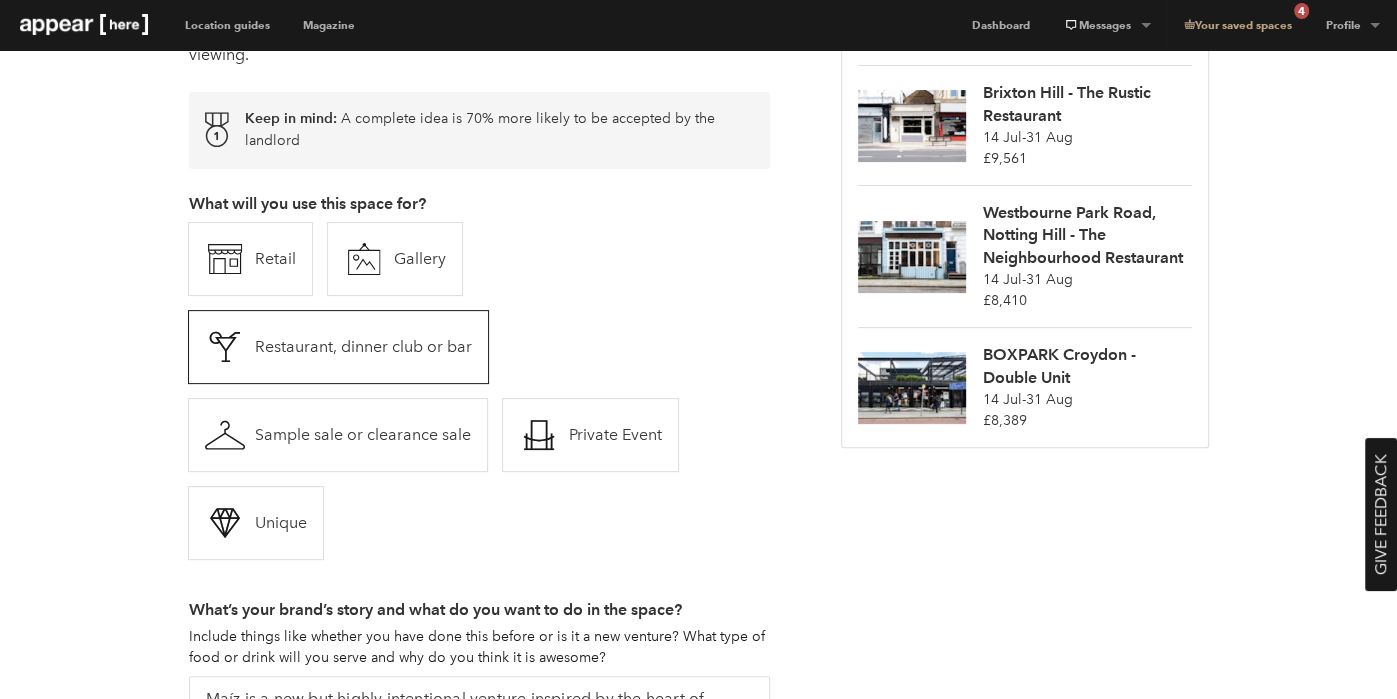 type on "We plan to create a warm, intimate space inspired by modern Mexican design and ramen bar layouts. The setup will include 6–8 tables and a counter bar for 4–6 people, encouraging both communal and solo dining. The design will use natural materials like wood, terracotta, and ceramic, with warm tones and handcrafted touches. Modifications will be minimal, focused on layout, lighting, and atmosphere to create a welcoming, soulful environment." 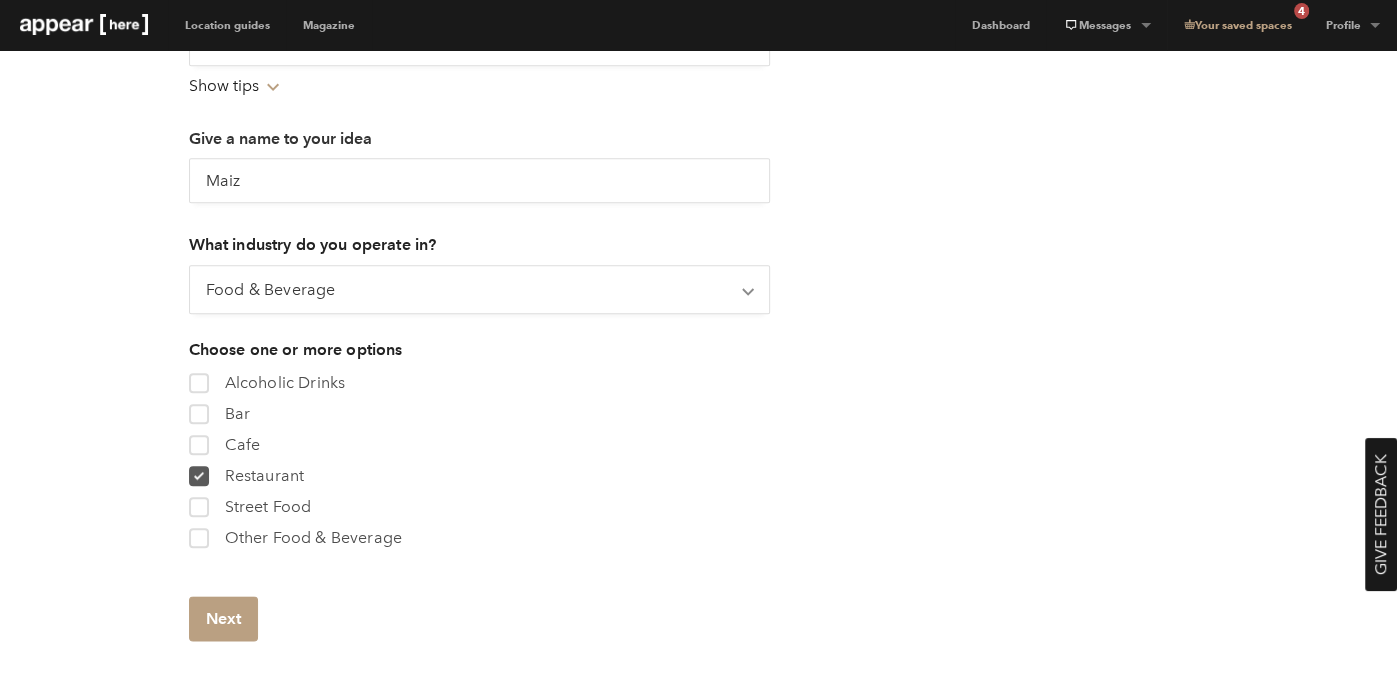 scroll, scrollTop: 1406, scrollLeft: 0, axis: vertical 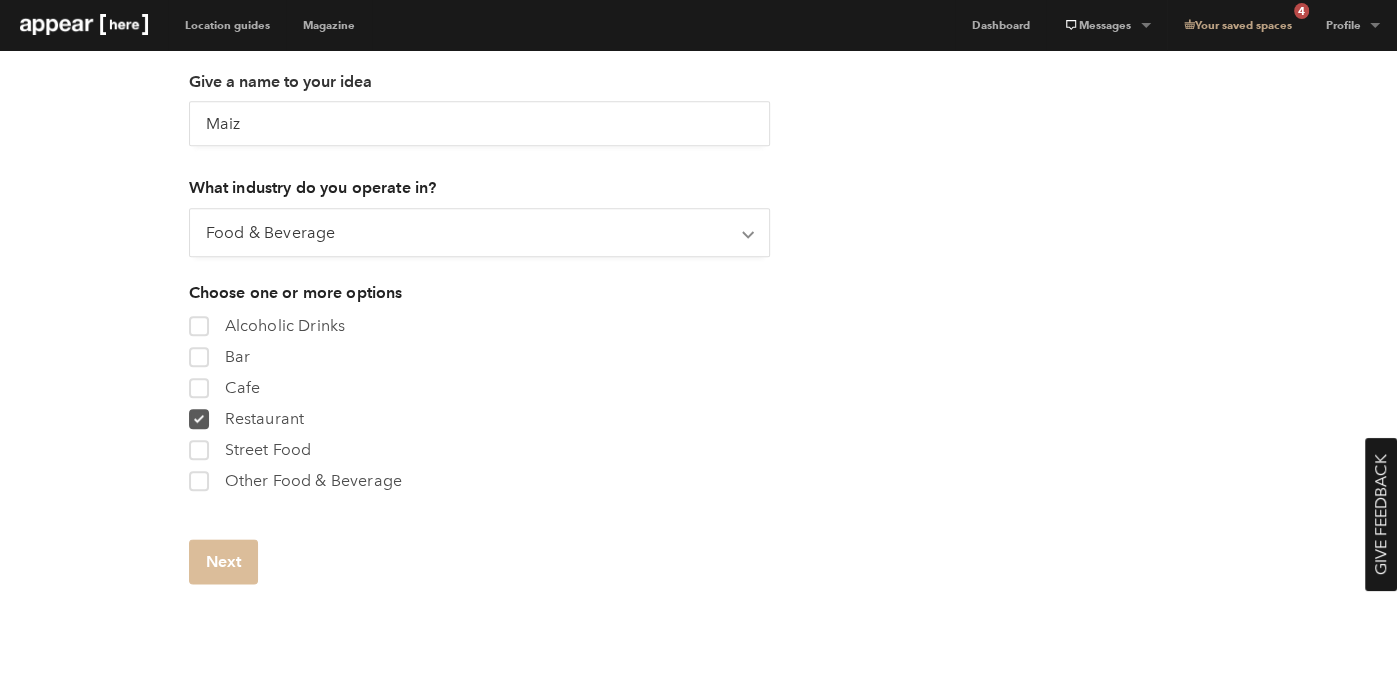 click on "Next" at bounding box center [223, 561] 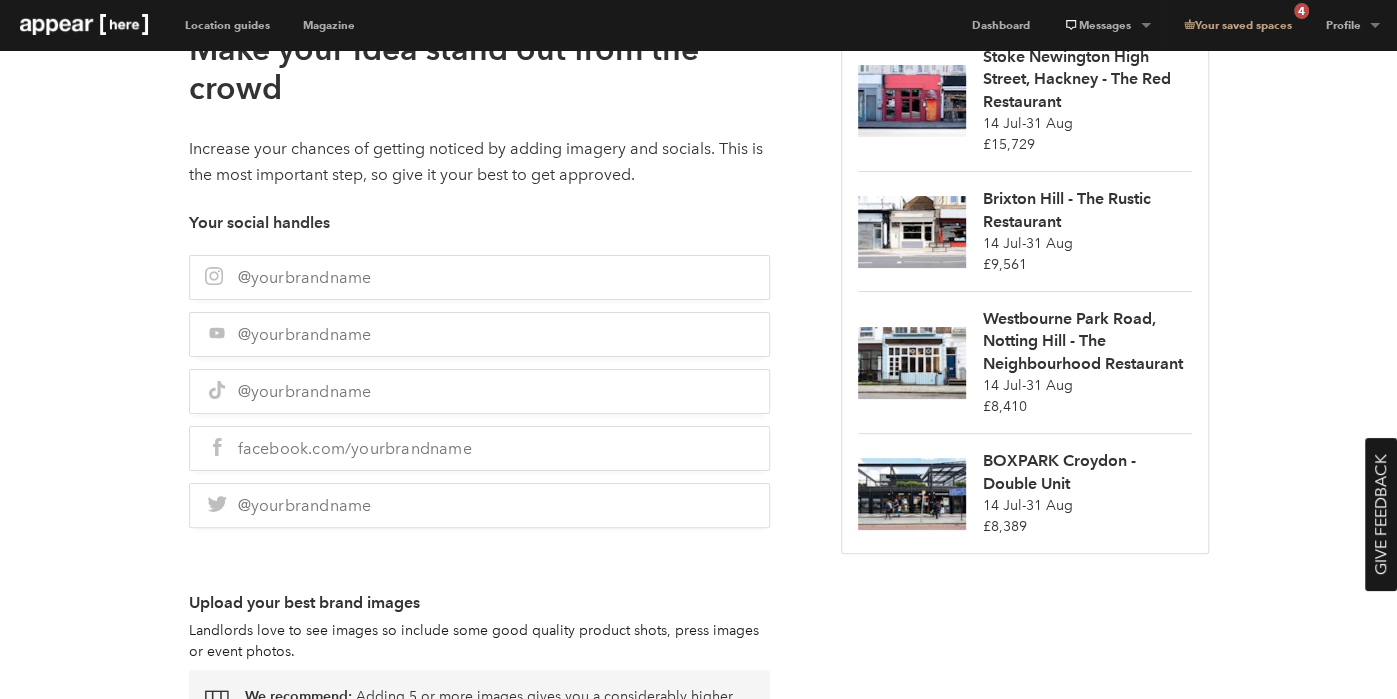scroll, scrollTop: 149, scrollLeft: 0, axis: vertical 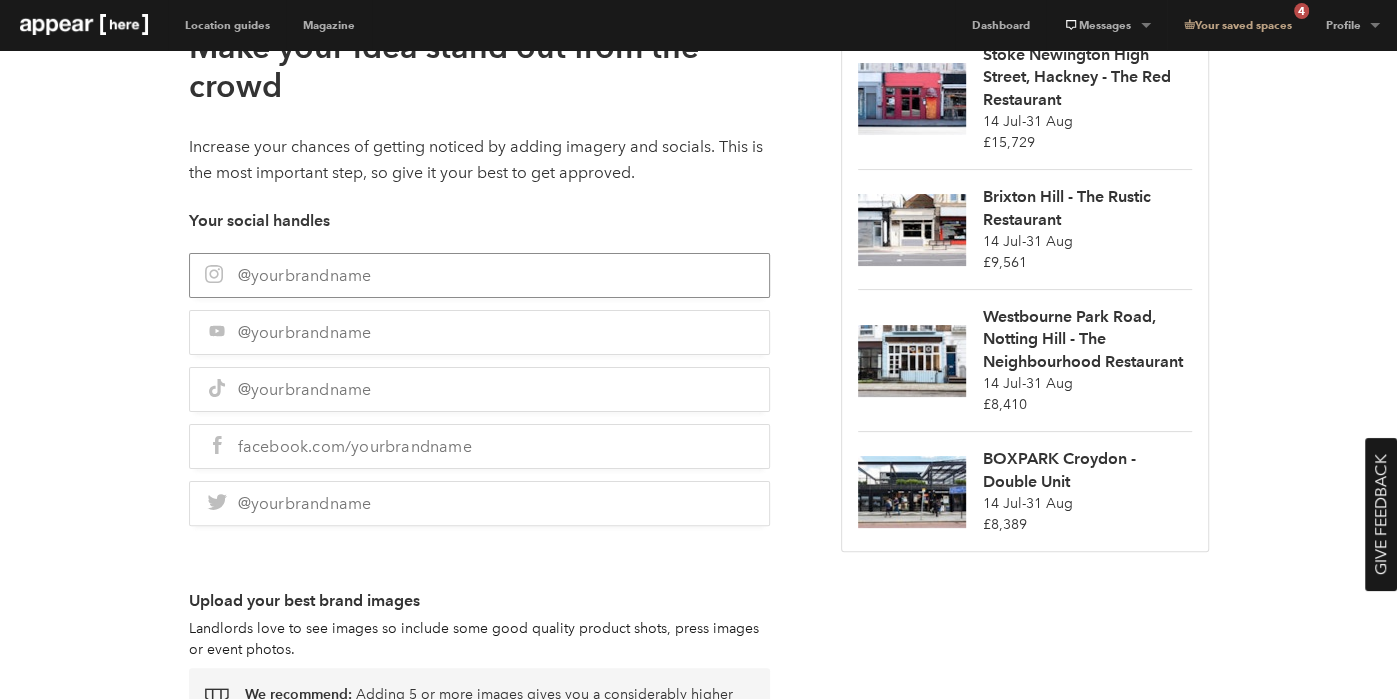 click at bounding box center (479, 275) 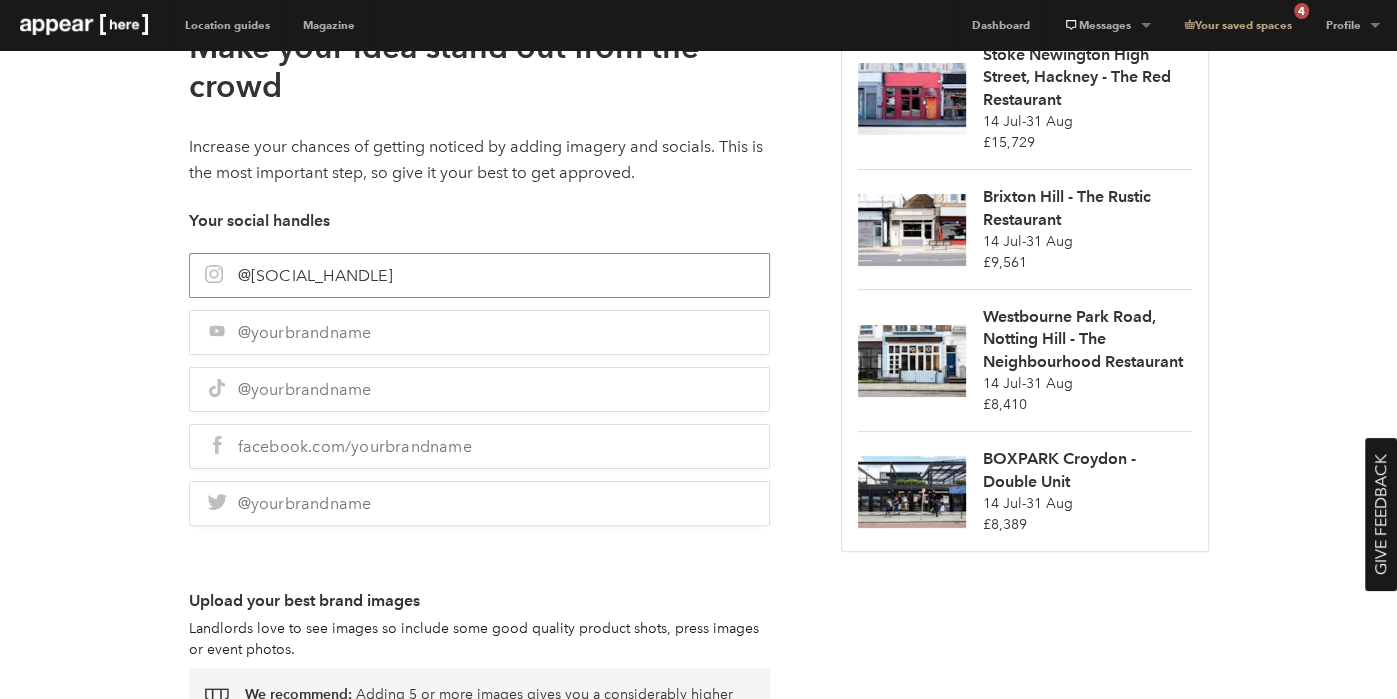 type on "@maizgroup" 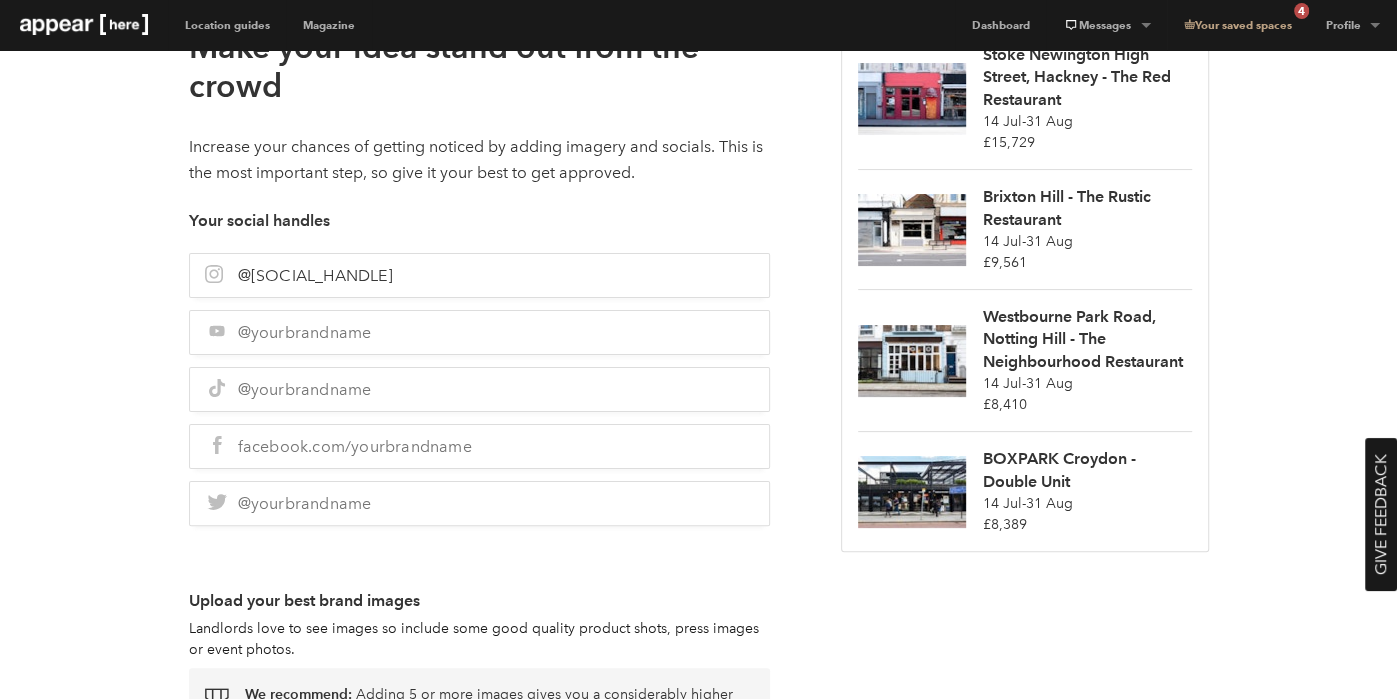click on "1. Pitch your idea > 2. Add extra information > 3. Send to landlord Make your idea stand out from the crowd Increase your chances of getting noticed by adding imagery and socials. This is the most important step, so give it your best to get approved. Your social handles
@maizgroup
Upload your best brand images Landlords love to see images so include some good quality product shots, press images or event photos. We recommend:   Adding 5 or more images gives you a considerably higher chance of matching with landlords Artboard Add Images Show tips Chevron-up Add images of what your space will look like Think of this as a moodboard, inspire the landlord with your vision. Add images of your previous spaces or a selection of your interior shots from your beloved Pinterest board. Artboard Add Images Show tips Chevron-up Send request to landlord Stoke Newington High Street, Hackney - The Red Restaurant  14 Jul  -  31 Aug £15,729 Brixton Hill - The Rustic Restaurant 14 Jul  -  31 Aug £9,561 14 Jul" at bounding box center (698, 790) 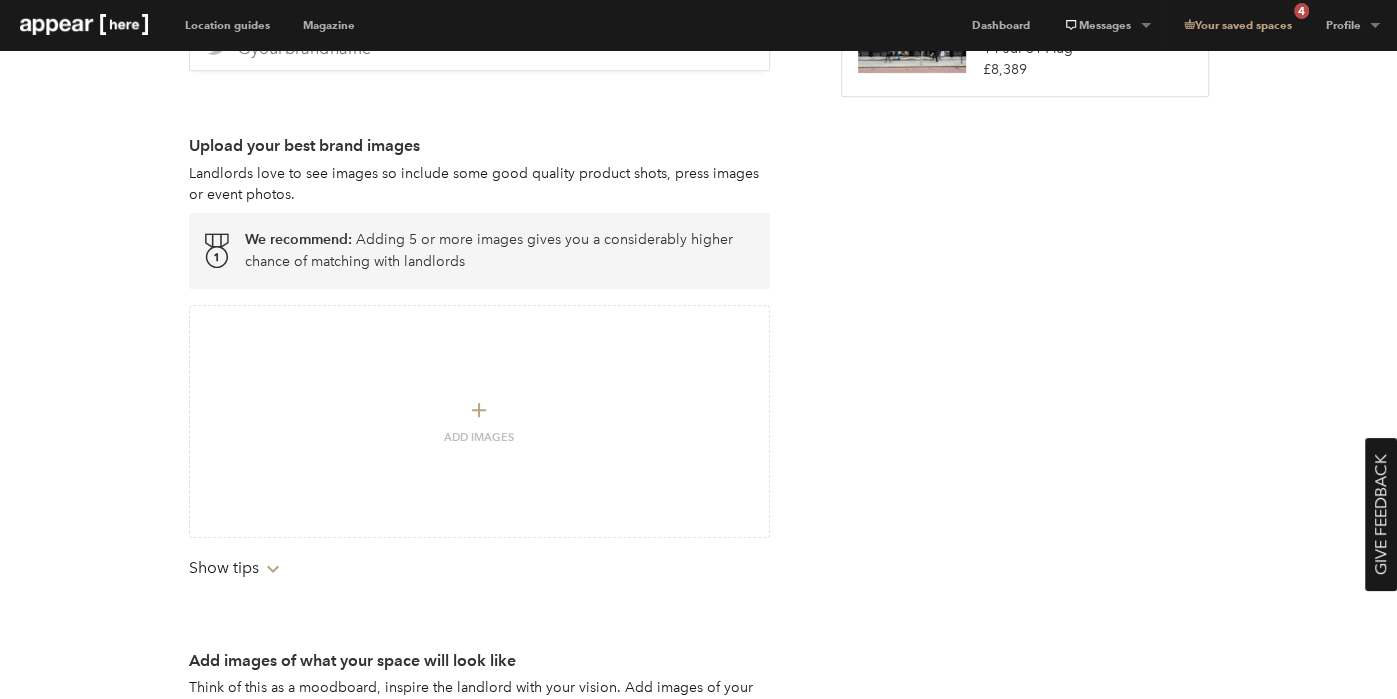 scroll, scrollTop: 581, scrollLeft: 0, axis: vertical 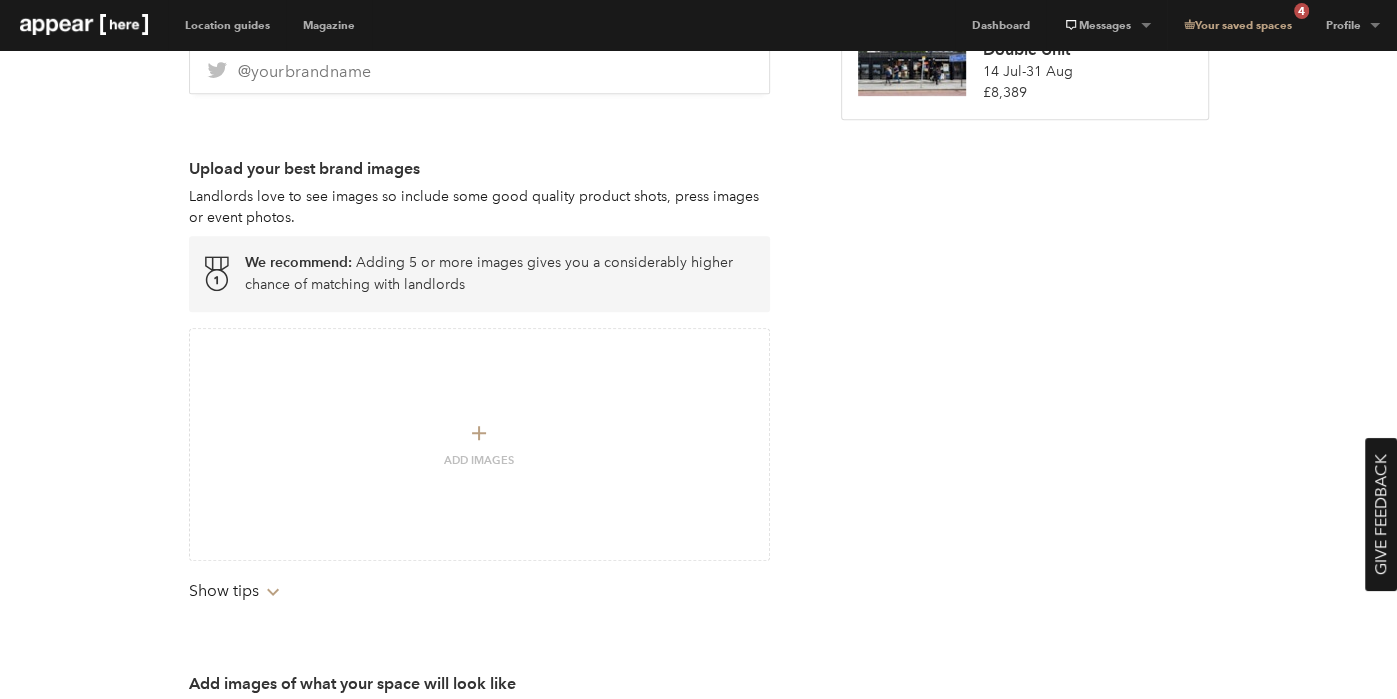 click on "Artboard" at bounding box center (479, 433) 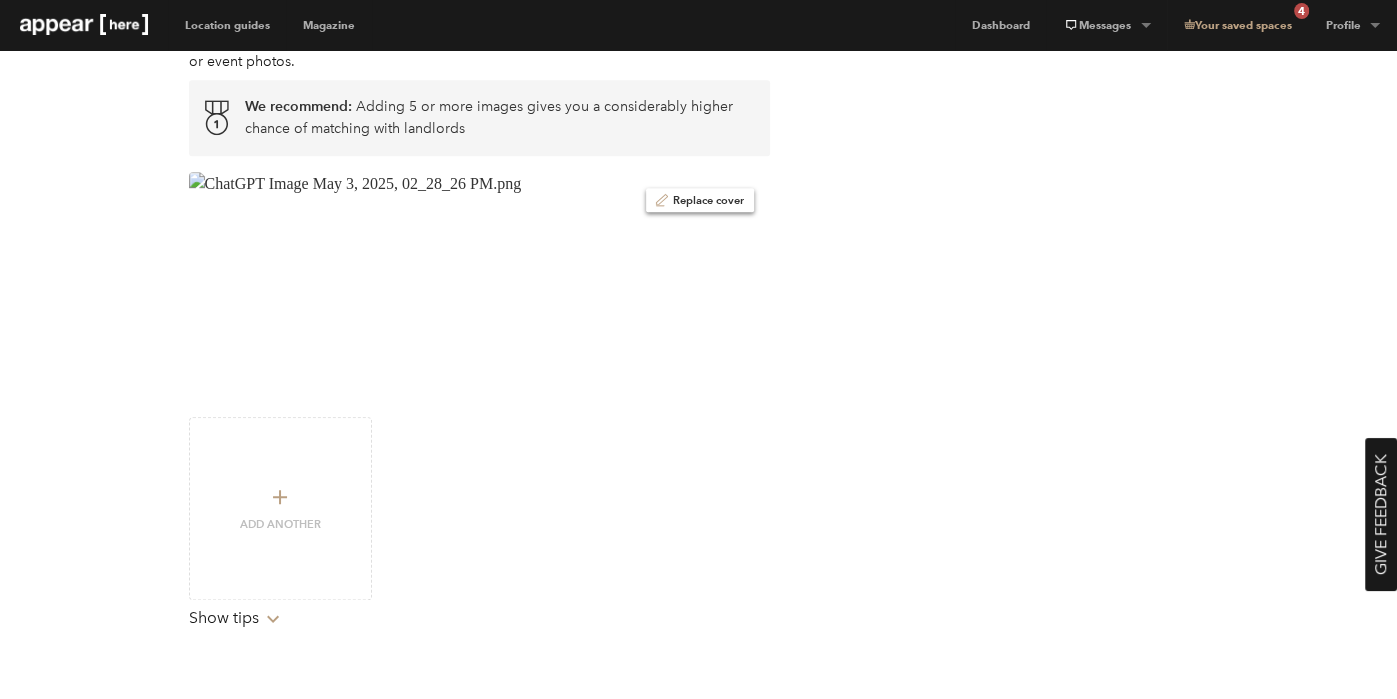 scroll, scrollTop: 745, scrollLeft: 0, axis: vertical 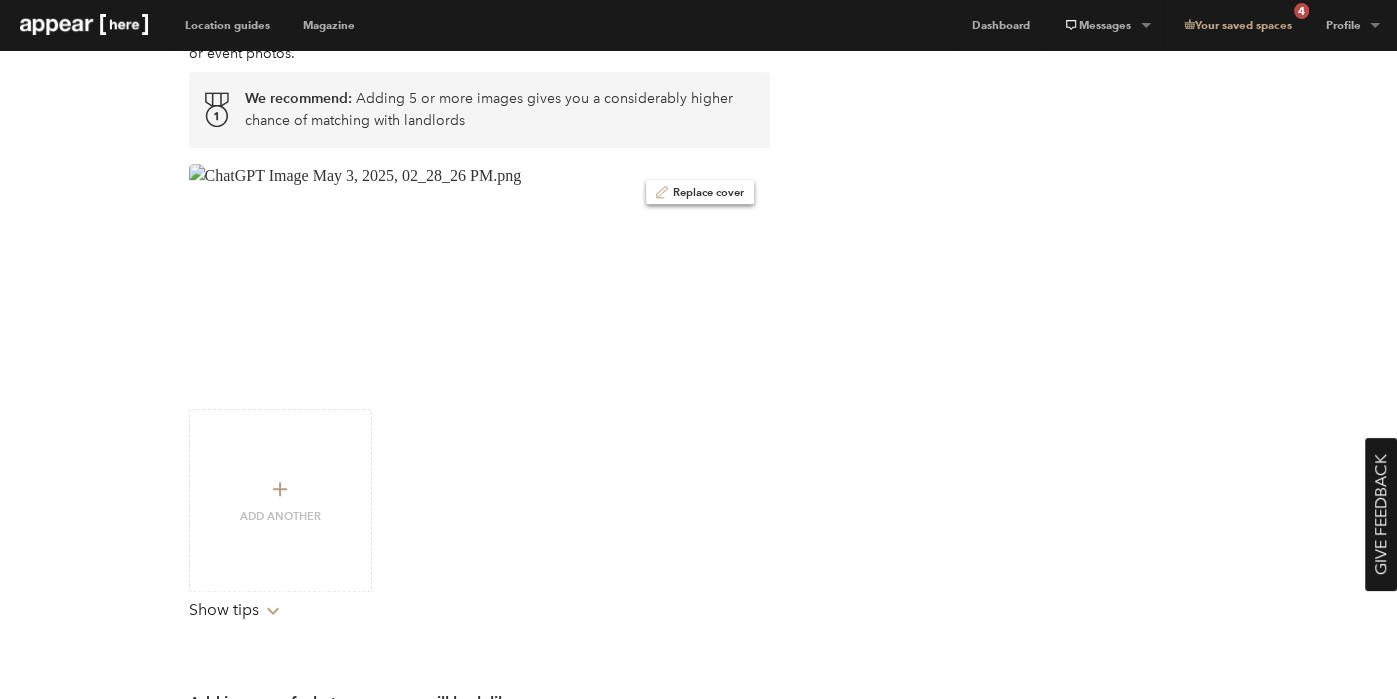 click on "Artboard Add another" at bounding box center [280, 501] 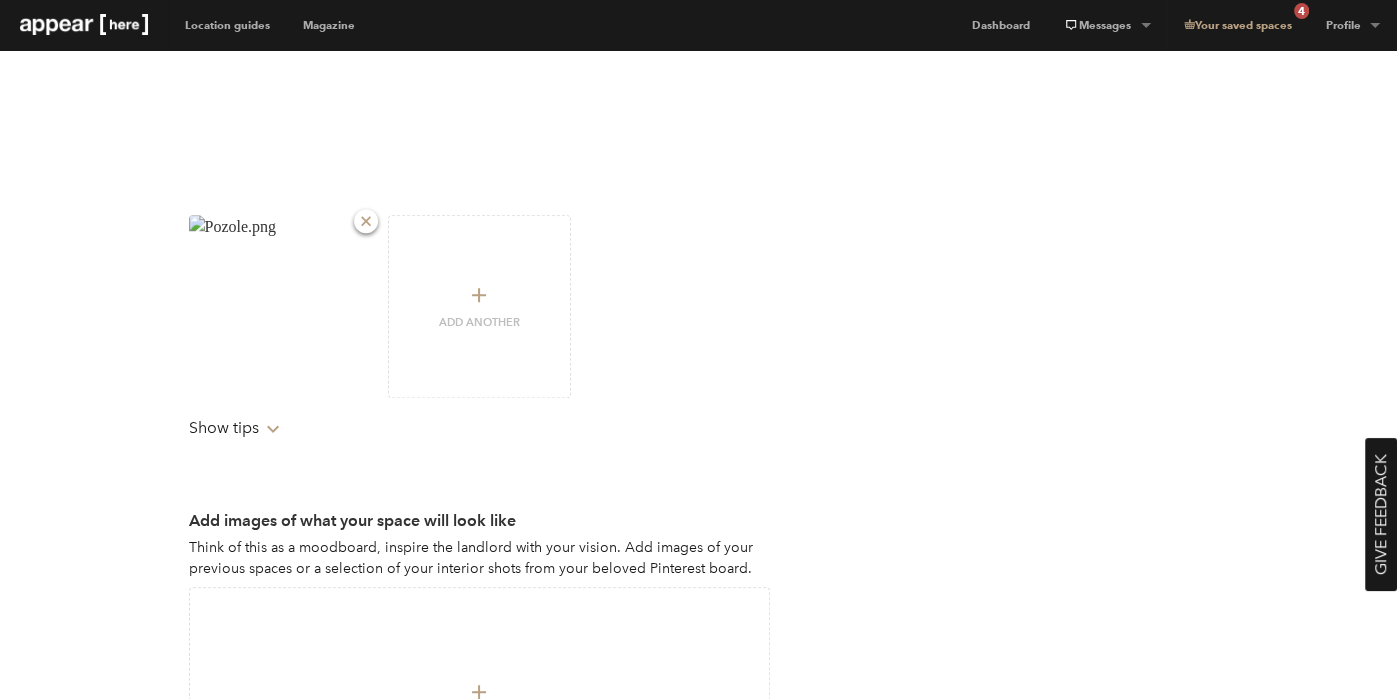 scroll, scrollTop: 940, scrollLeft: 0, axis: vertical 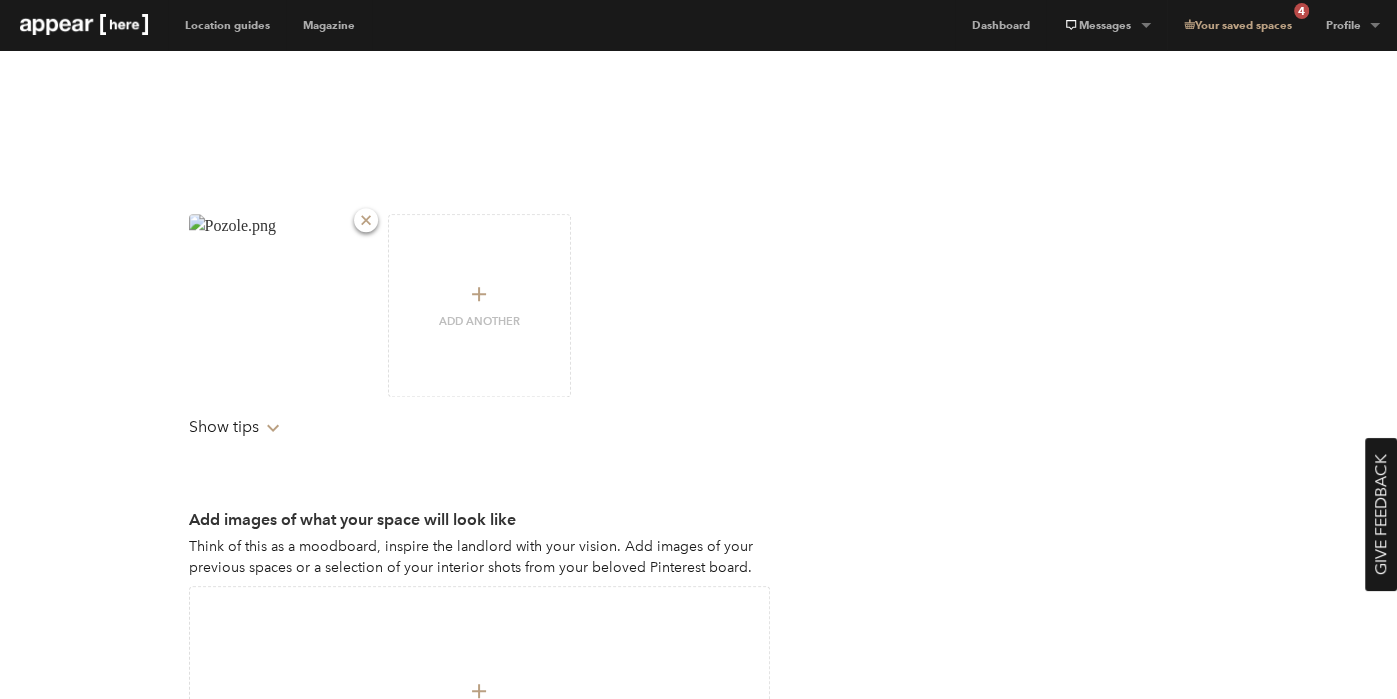click on "Artboard Add another" at bounding box center [479, 305] 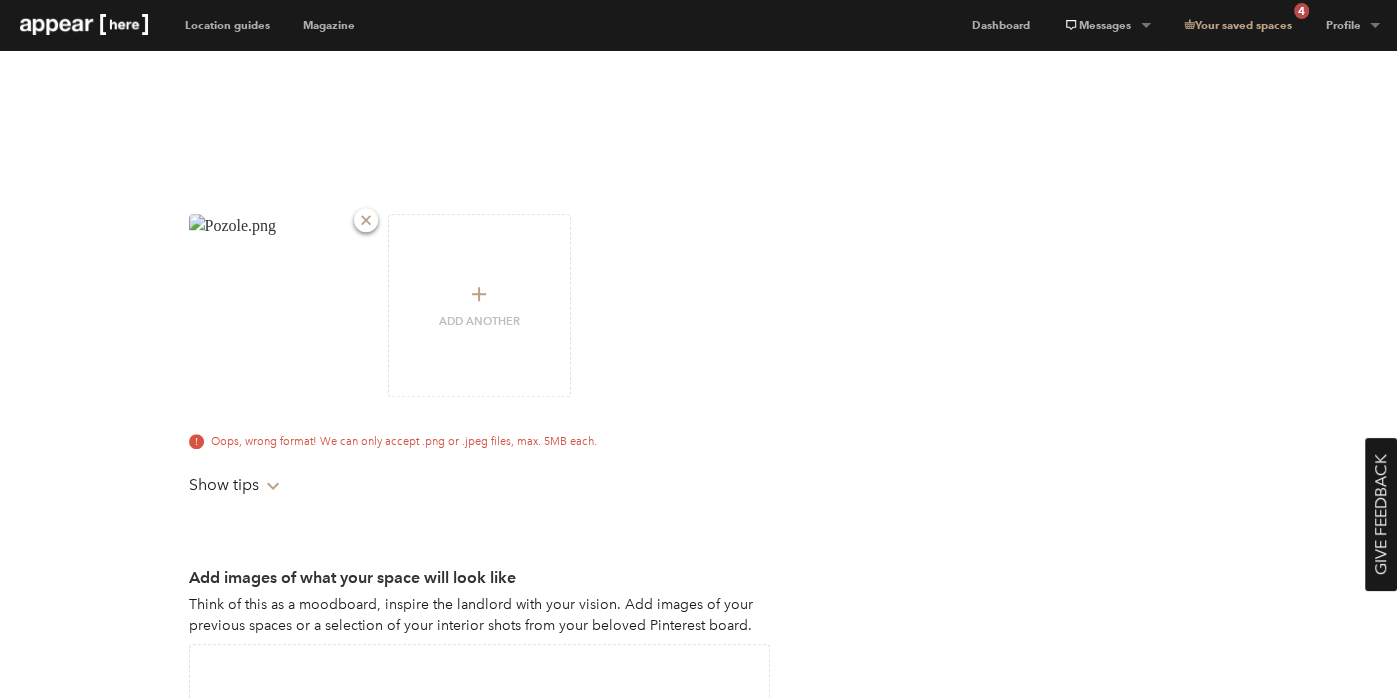 click on "Artboard" at bounding box center (479, 294) 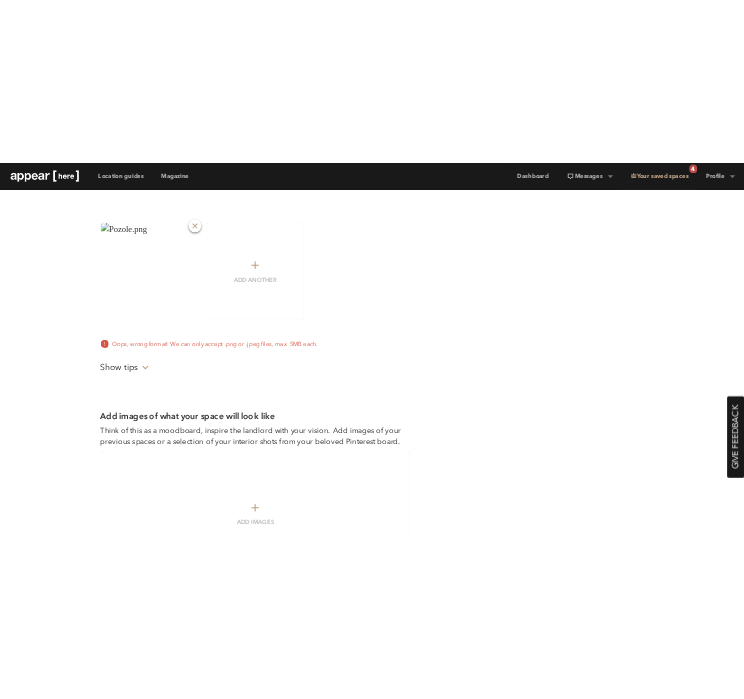 scroll, scrollTop: 1056, scrollLeft: 0, axis: vertical 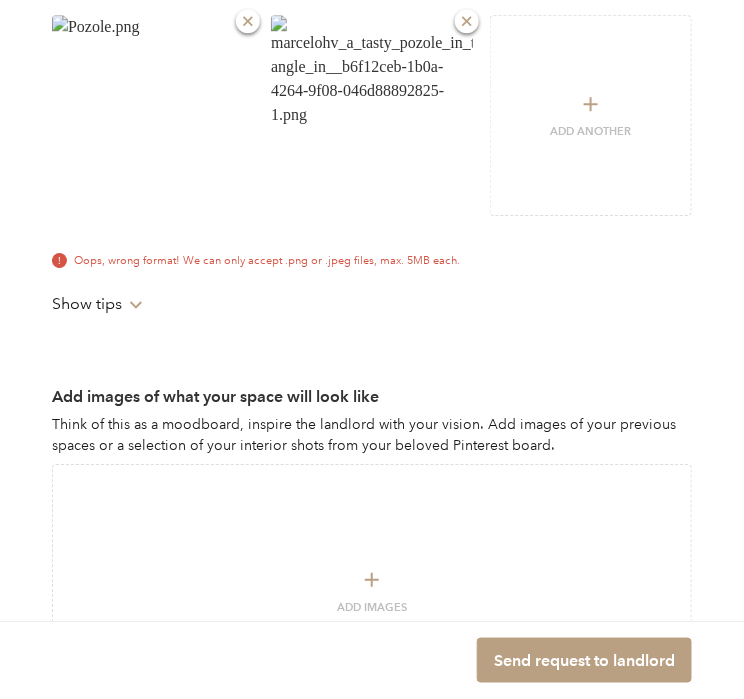 click at bounding box center (248, 21) 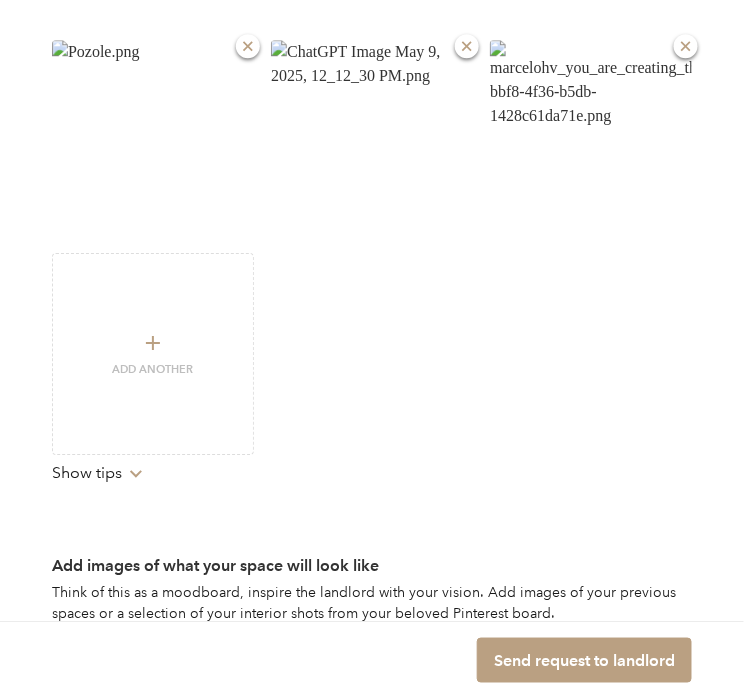 scroll, scrollTop: 1036, scrollLeft: 0, axis: vertical 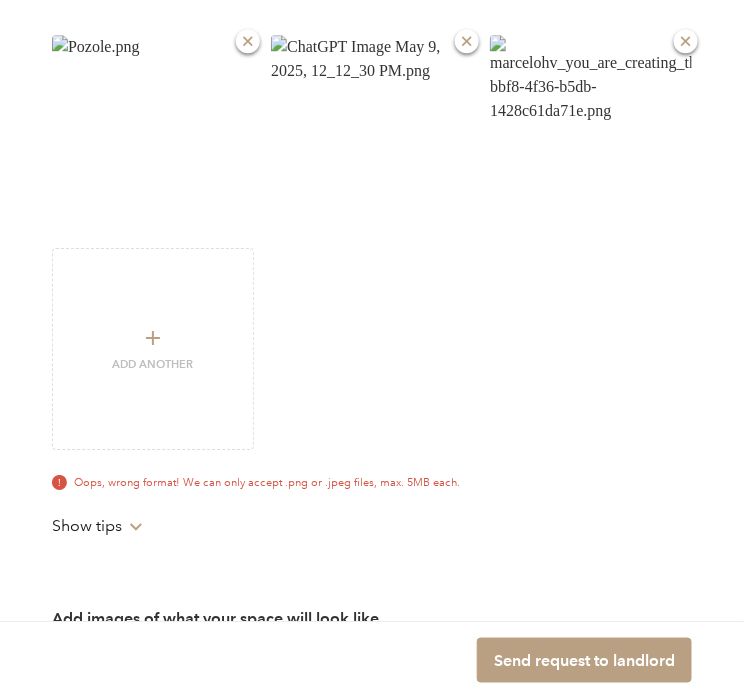 click on "icon-x icon-x icon-x Artboard Add another" at bounding box center [372, 242] 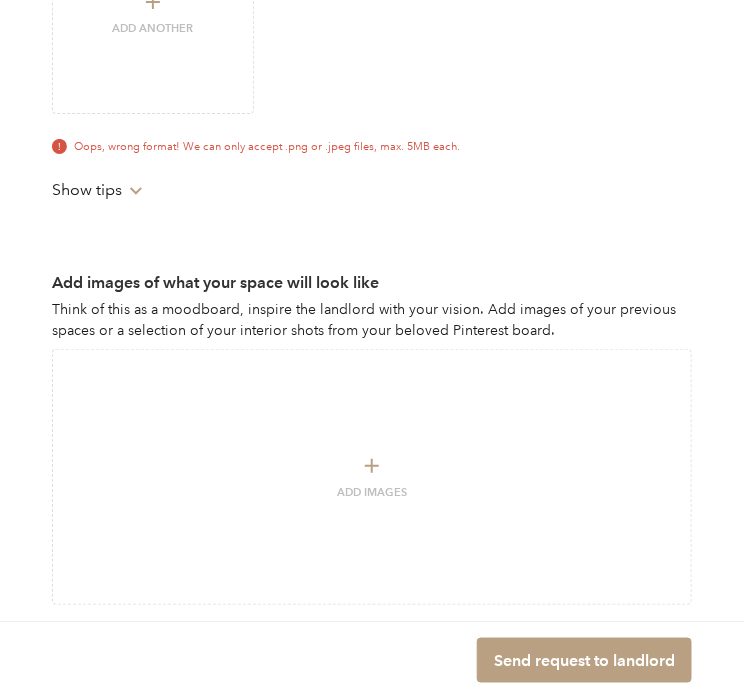 scroll, scrollTop: 1459, scrollLeft: 0, axis: vertical 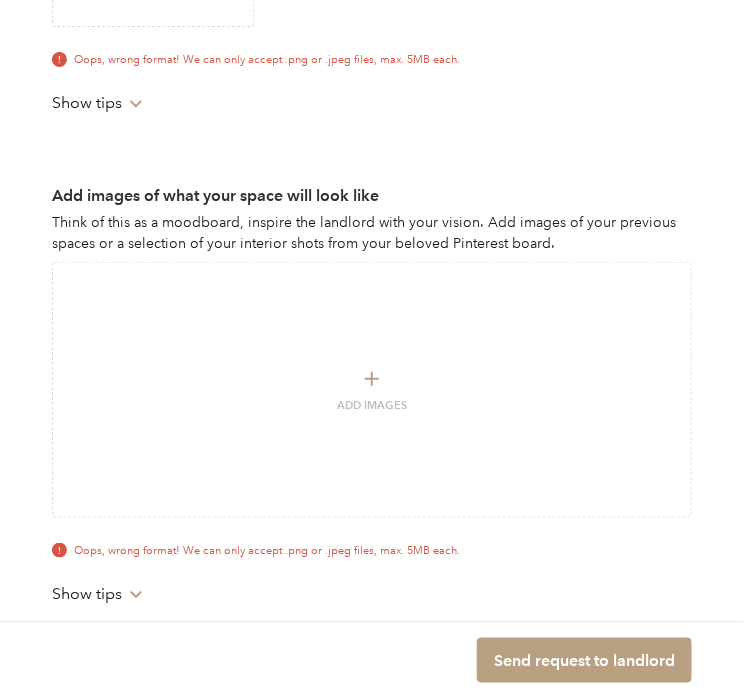 click on "Step 2 of 3 Make your idea stand out from the crowd Increase your chances of getting noticed by adding imagery and socials. This is the most important step, so give it your best to get approved. Your social handles
@maizgroup
Upload your best brand images Landlords love to see images so include some good quality product shots, press images or event photos. We recommend:   Adding 5 or more images gives you a considerably higher chance of matching with landlords Replace cover icon-x icon-x icon-x Artboard Add another   Oops, wrong format! We can only accept .png or .jpeg files, max. 5MB each. Show tips Chevron-up Add images of what your space will look like Think of this as a moodboard, inspire the landlord with your vision. Add images of your previous spaces or a selection of your interior shots from your beloved Pinterest board. Artboard Add Images   Oops, wrong format! We can only accept .png or .jpeg files, max. 5MB each. Show tips Chevron-up 14 Jul  -  31 Aug £15,729 14 Jul  -  31 Aug" at bounding box center (372, -104) 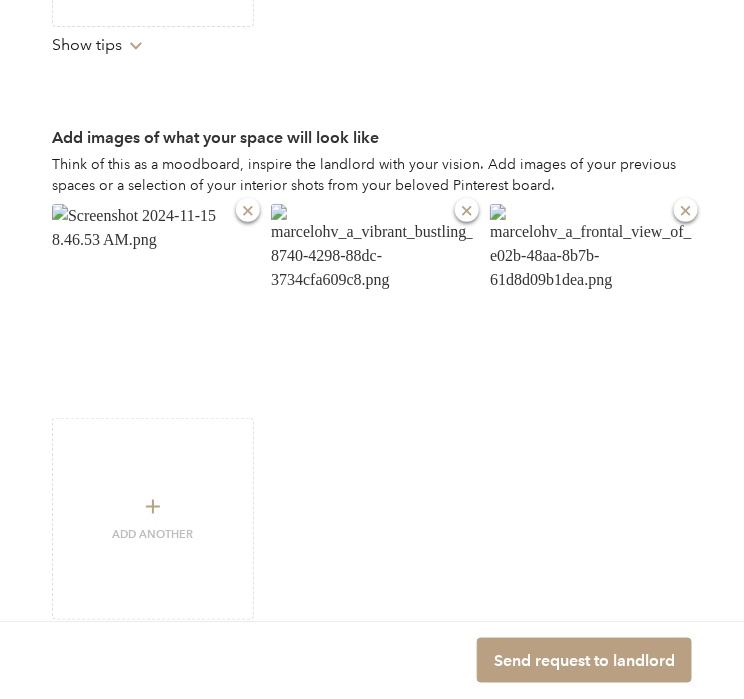 click on "icon-x icon-x icon-x Artboard Add another" at bounding box center [372, 411] 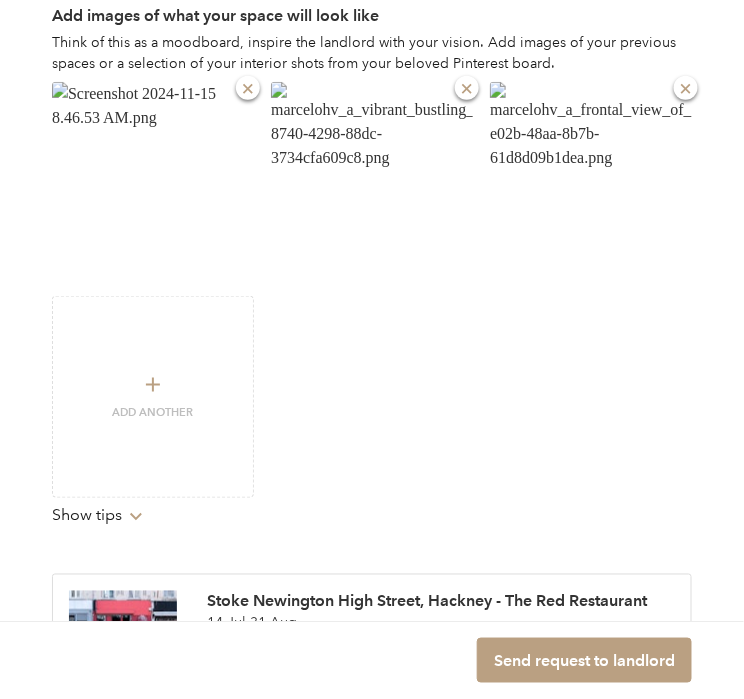 scroll, scrollTop: 1597, scrollLeft: 0, axis: vertical 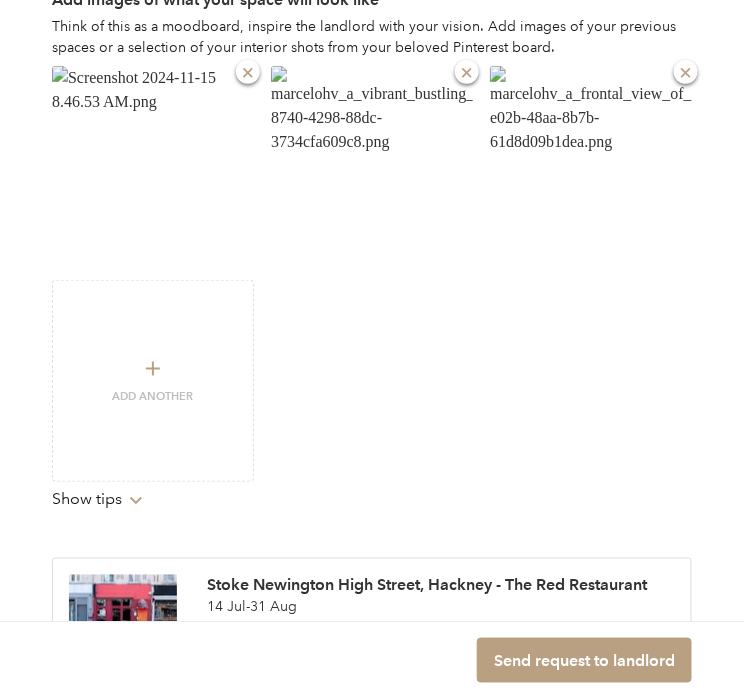 click on "icon-x icon-x icon-x Artboard Add another" at bounding box center [372, 273] 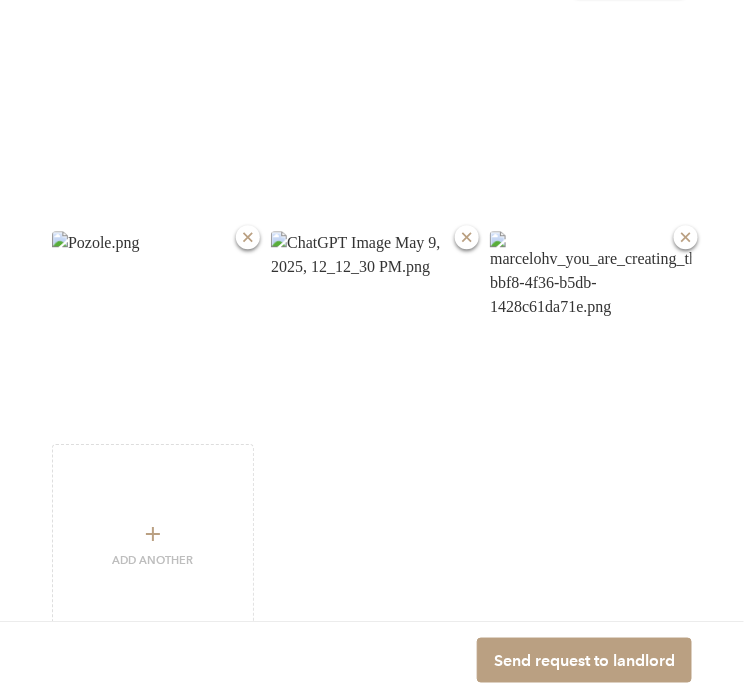 scroll, scrollTop: 845, scrollLeft: 0, axis: vertical 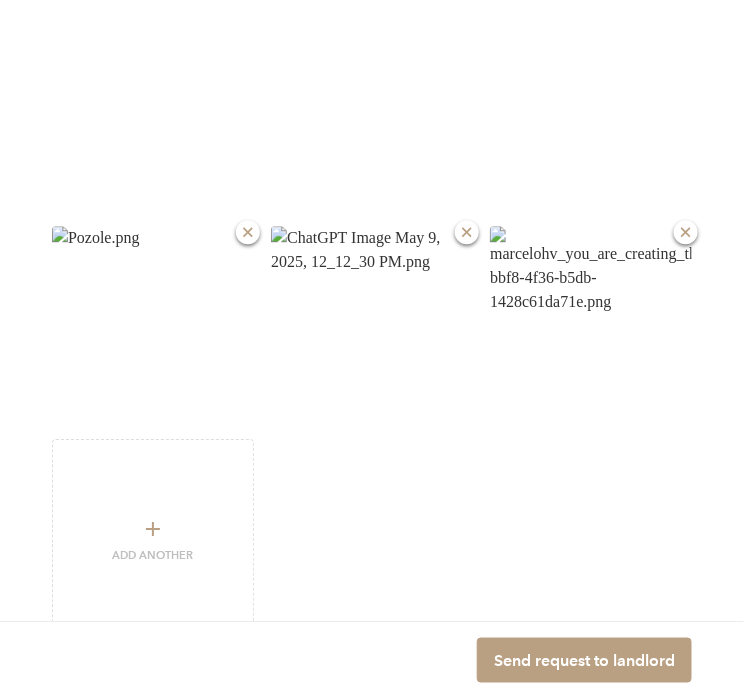 click on "icon-x icon-x icon-x Artboard Add another" at bounding box center [372, 433] 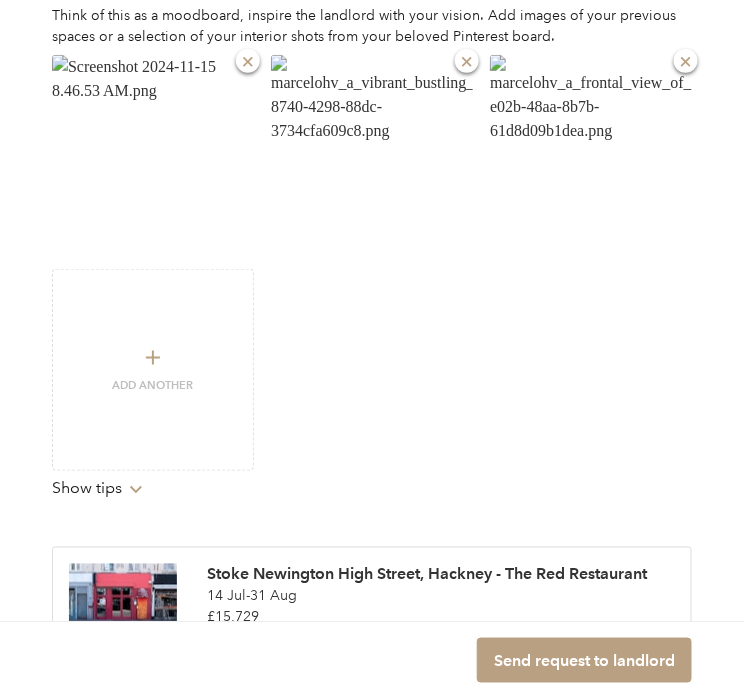 scroll, scrollTop: 1624, scrollLeft: 0, axis: vertical 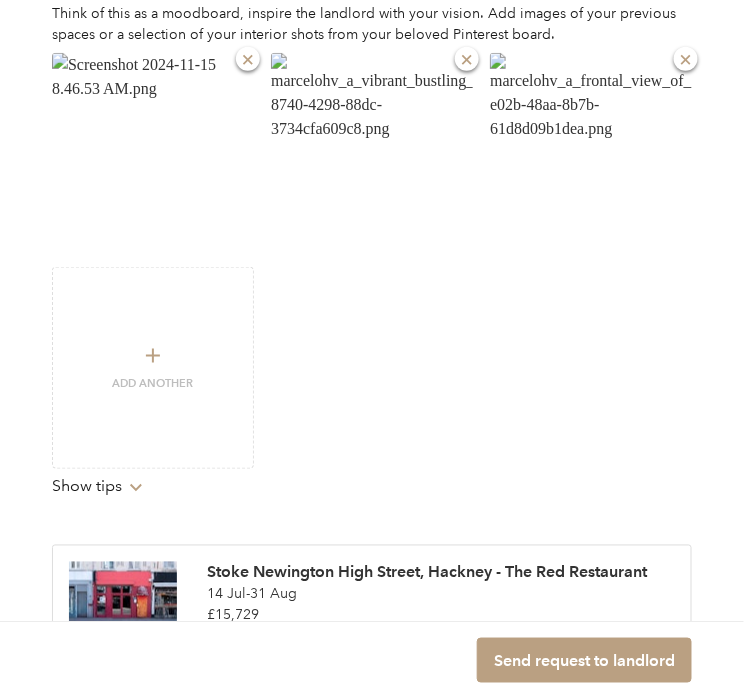 click on "Artboard Add another" at bounding box center (153, 368) 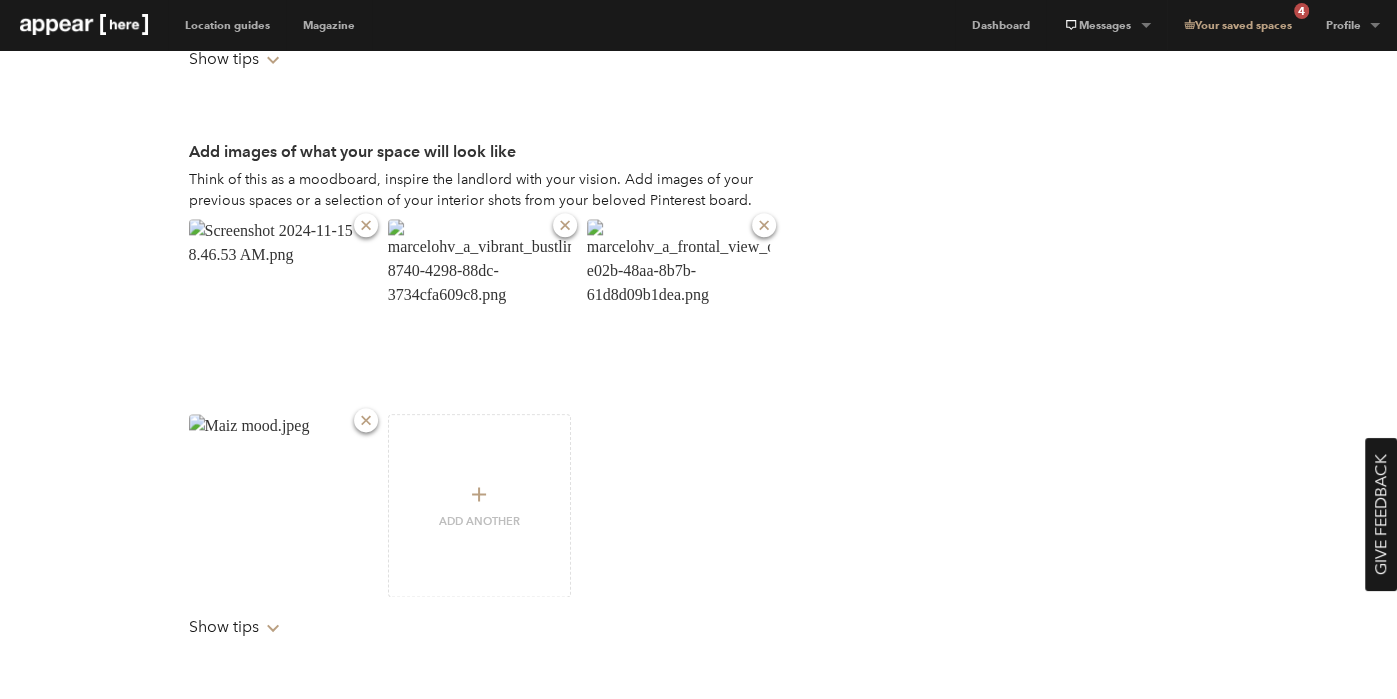 scroll, scrollTop: 1507, scrollLeft: 0, axis: vertical 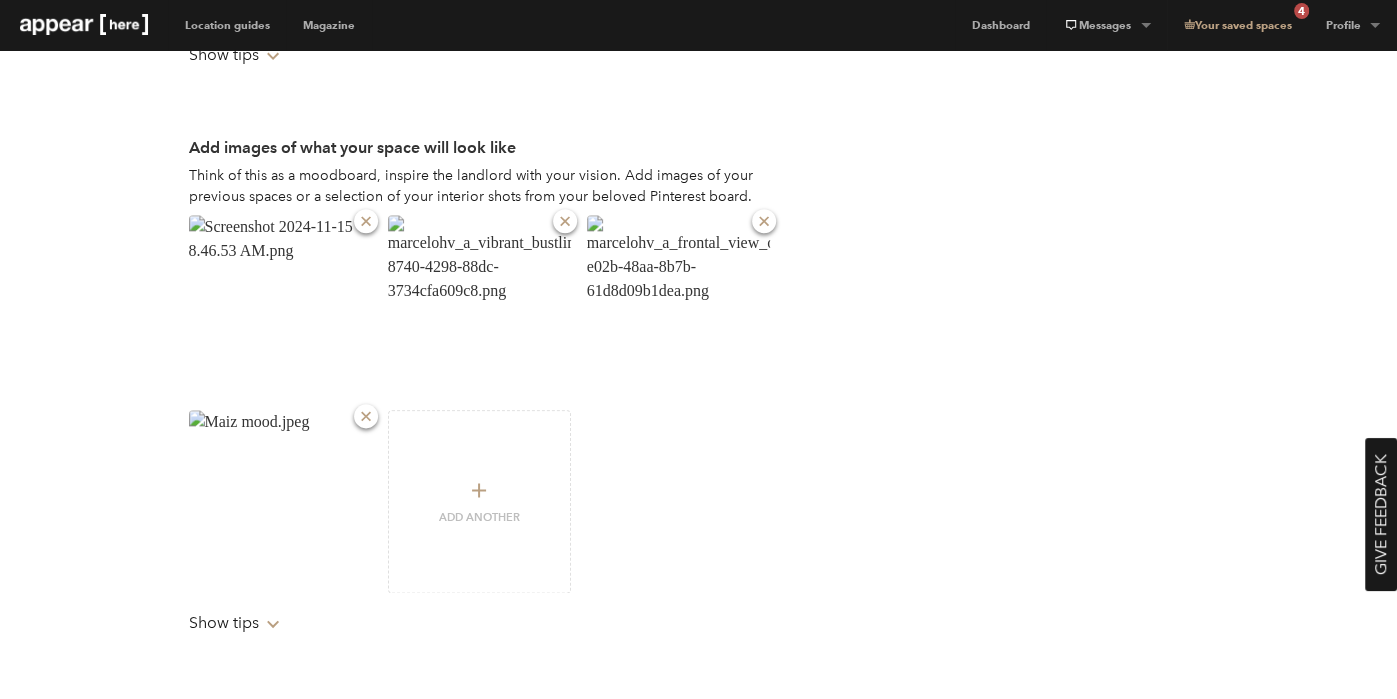click on "Make your idea stand out from the crowd Increase your chances of getting noticed by adding imagery and socials. This is the most important step, so give it your best to get approved. Your social handles
@maizgroup
Upload your best brand images Landlords love to see images so include some good quality product shots, press images or event photos. We recommend:   Adding 5 or more images gives you a considerably higher chance of matching with landlords Replace cover icon-x icon-x icon-x icon-x Artboard Add another Show tips Chevron-up Add images of what your space will look like Think of this as a moodboard, inspire the landlord with your vision. Add images of your previous spaces or a selection of your interior shots from your beloved Pinterest board. icon-x icon-x icon-x icon-x Artboard Add another Show tips Chevron-up Send request to landlord Stoke Newington High Street, Hackney - The Red Restaurant  14 Jul  -  31 Aug £15,729 Brixton Hill - The Rustic Restaurant 14 Jul  -  31 Aug £9,561  -" at bounding box center [699, -259] 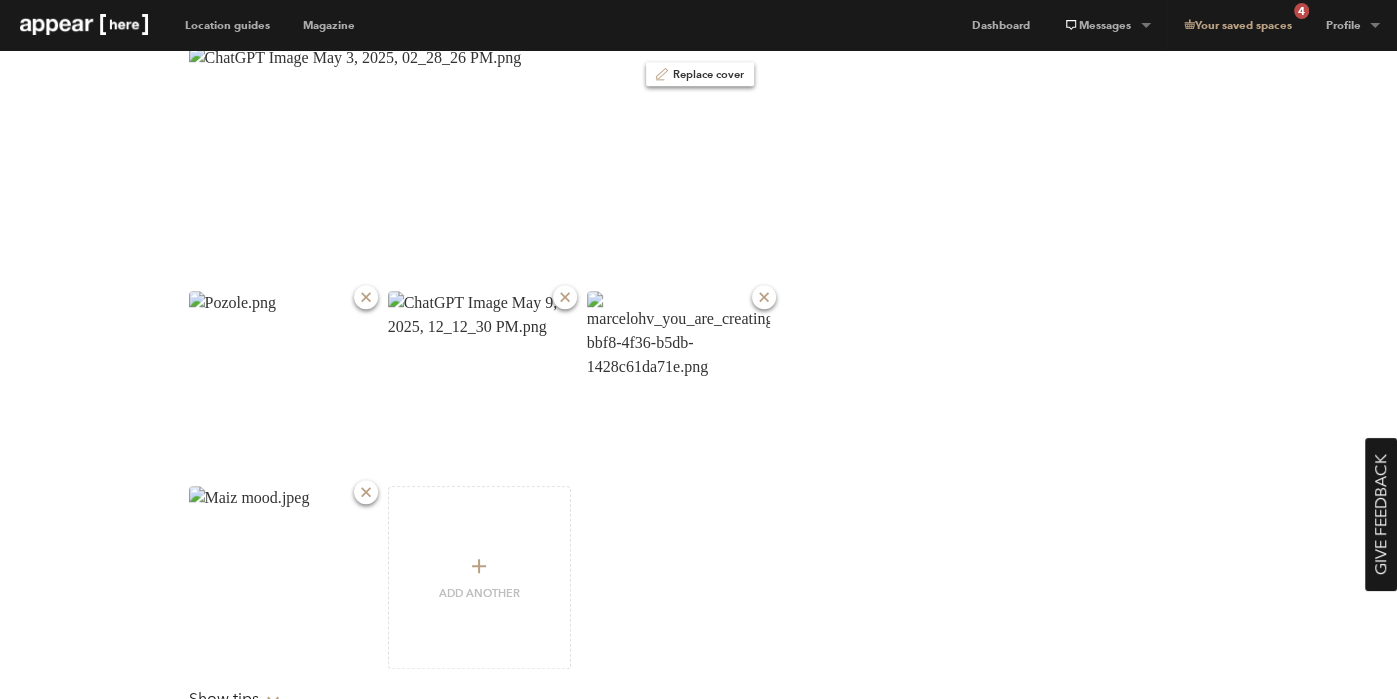 scroll, scrollTop: 1677, scrollLeft: 0, axis: vertical 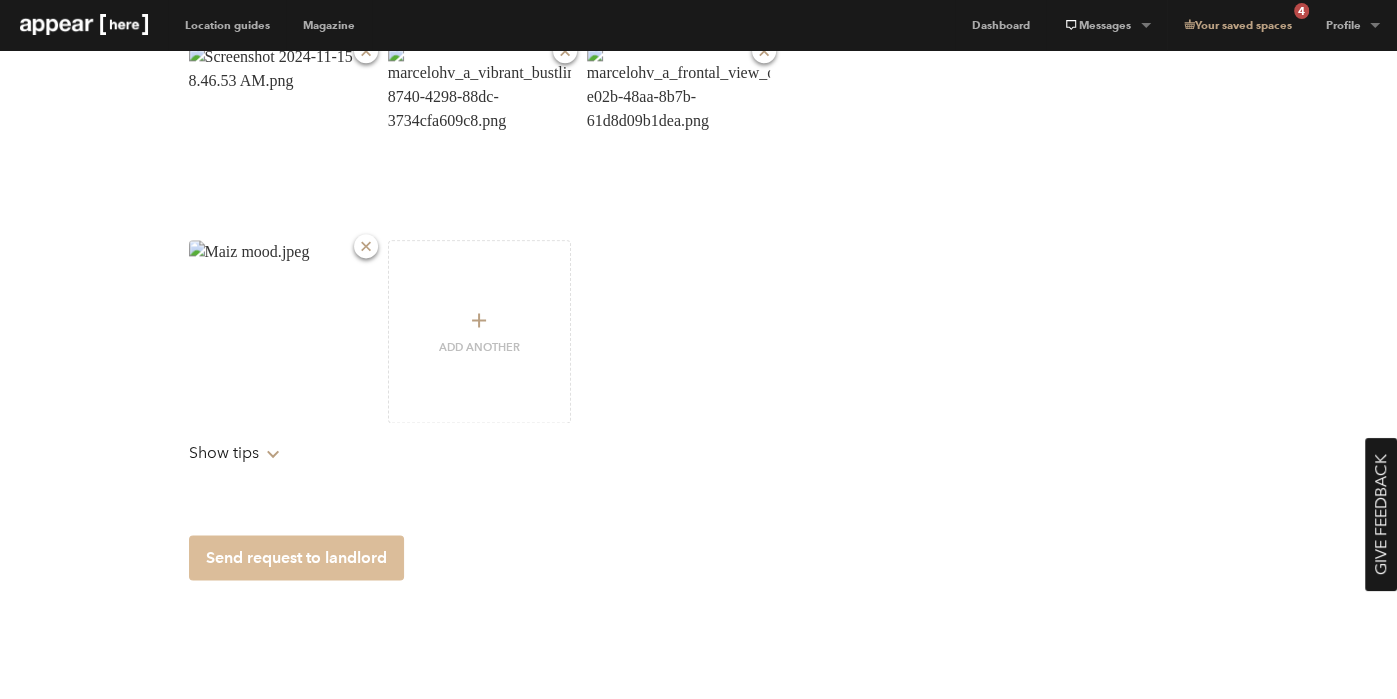 click on "Send request to landlord" at bounding box center [296, 557] 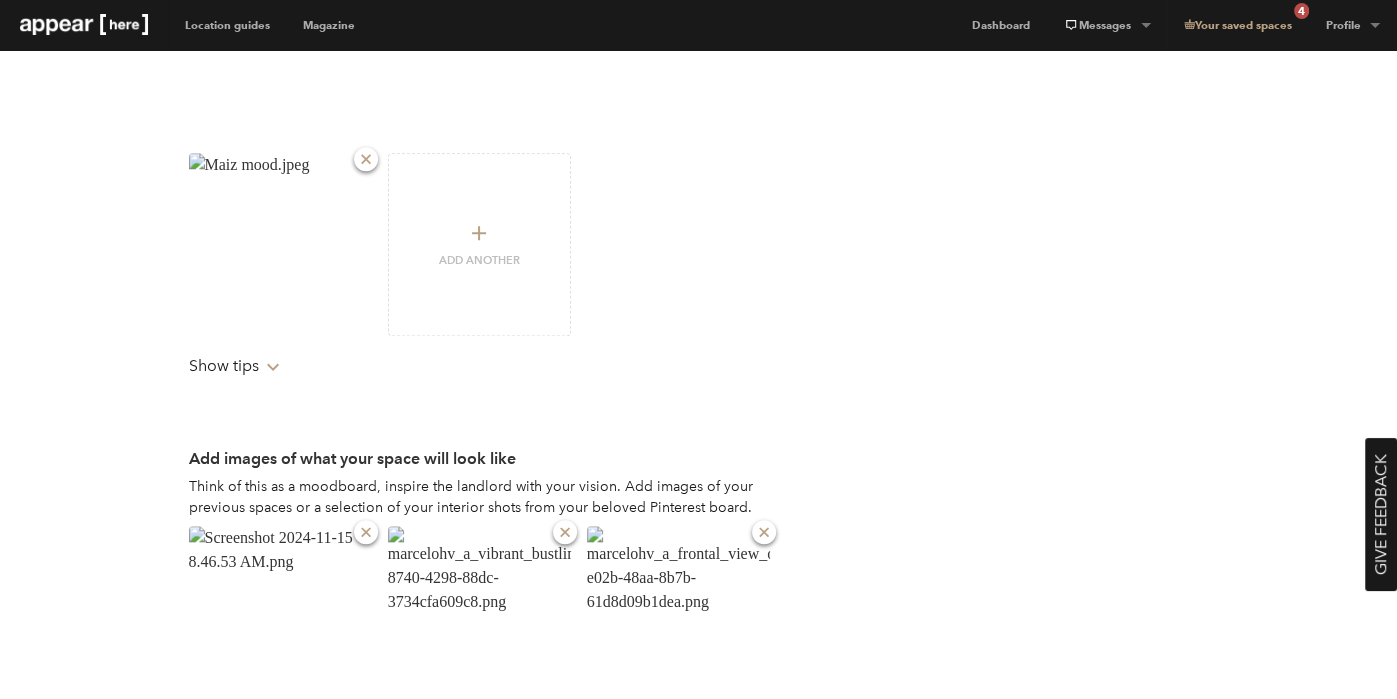 scroll, scrollTop: 994, scrollLeft: 0, axis: vertical 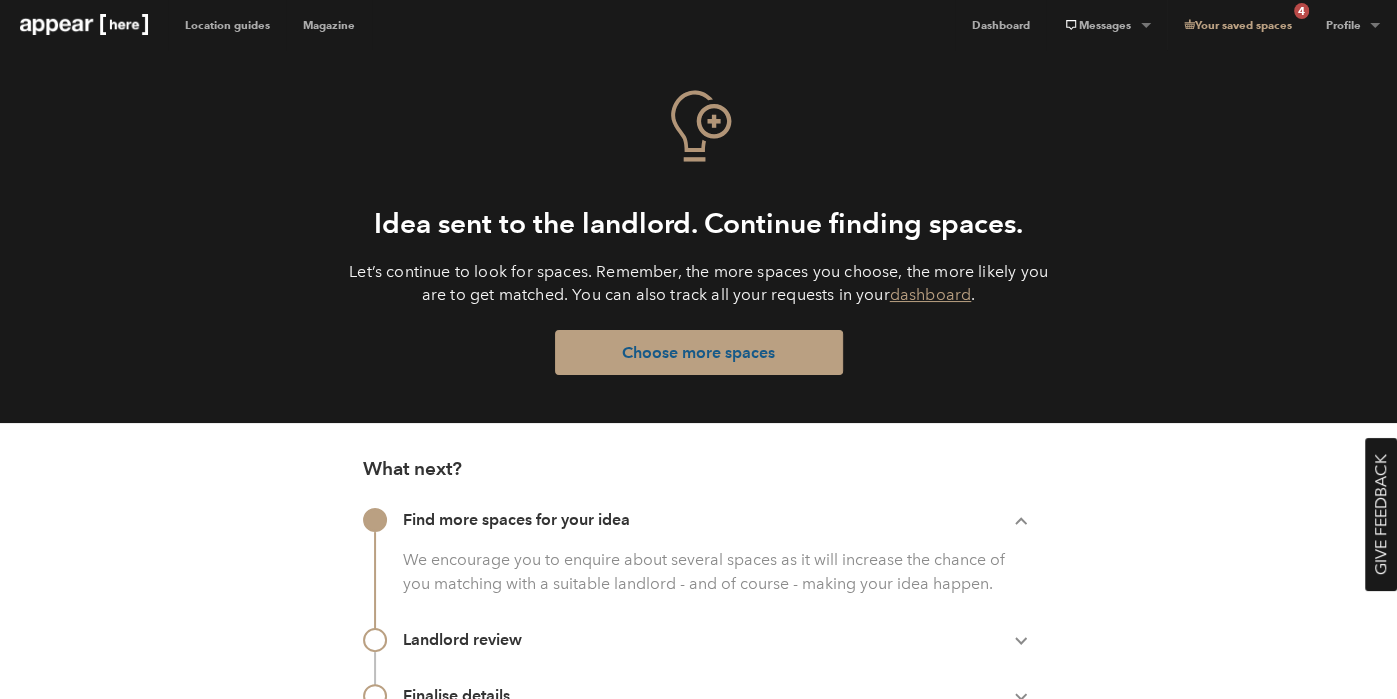 click on "Choose more spaces" at bounding box center [699, 352] 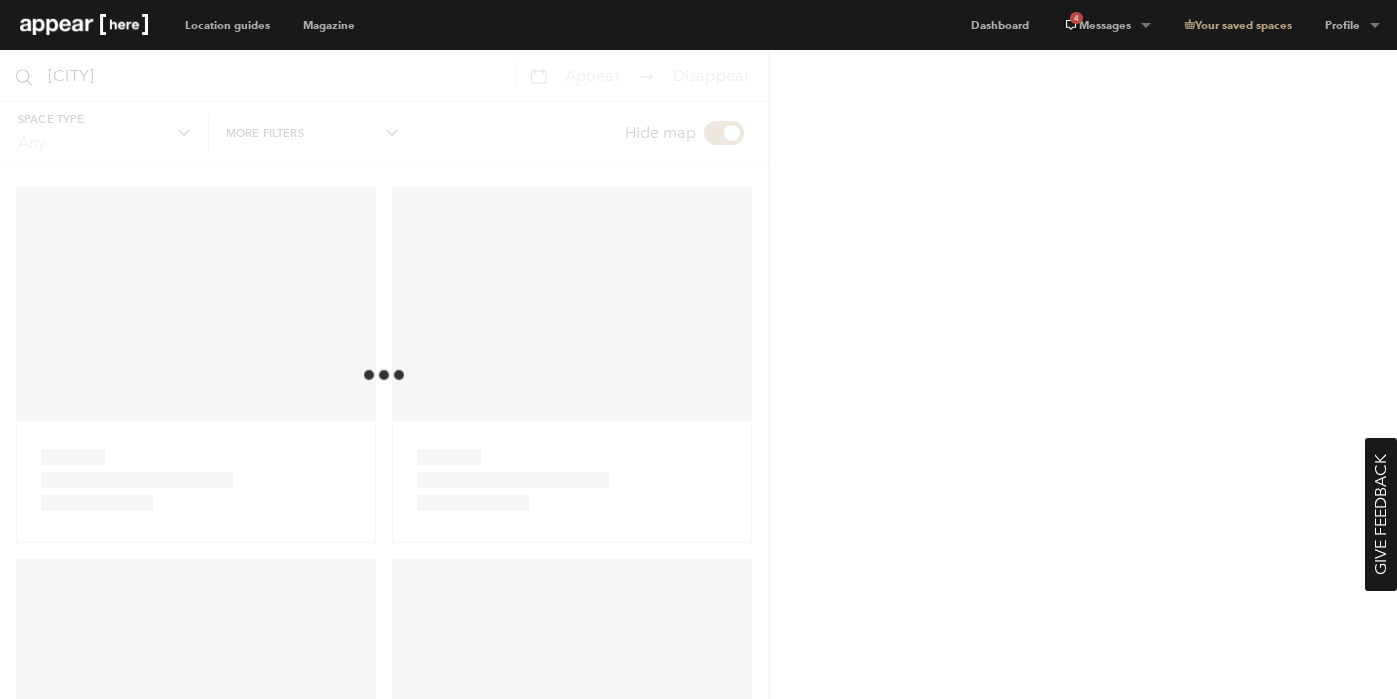 scroll, scrollTop: 0, scrollLeft: 0, axis: both 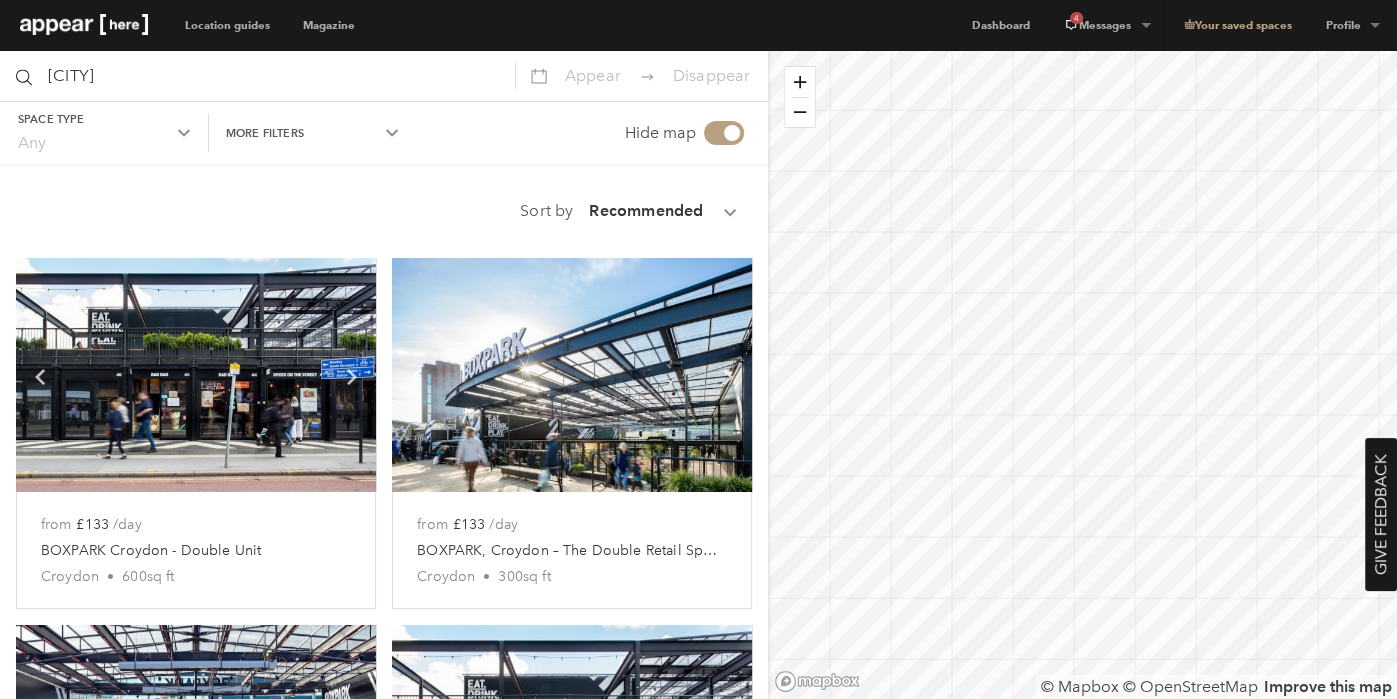 click on "Appear" at bounding box center [593, 75] 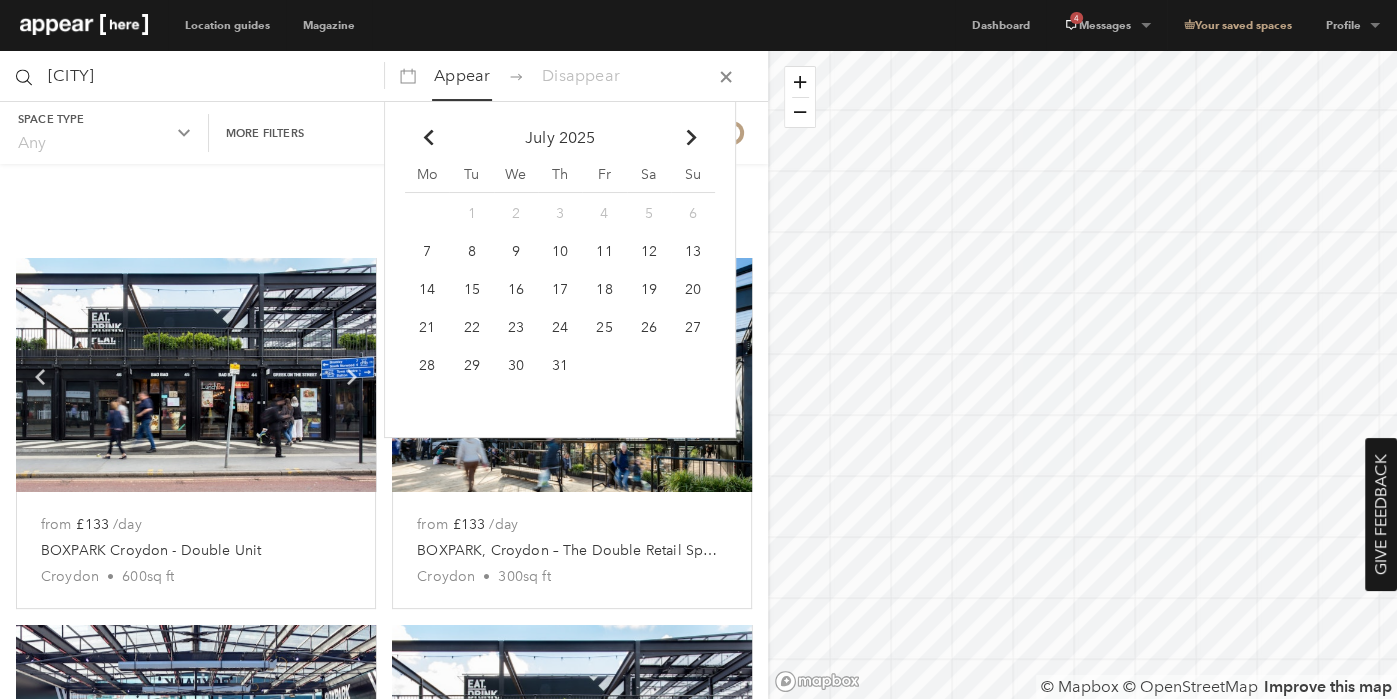 click on "14" at bounding box center (427, 214) 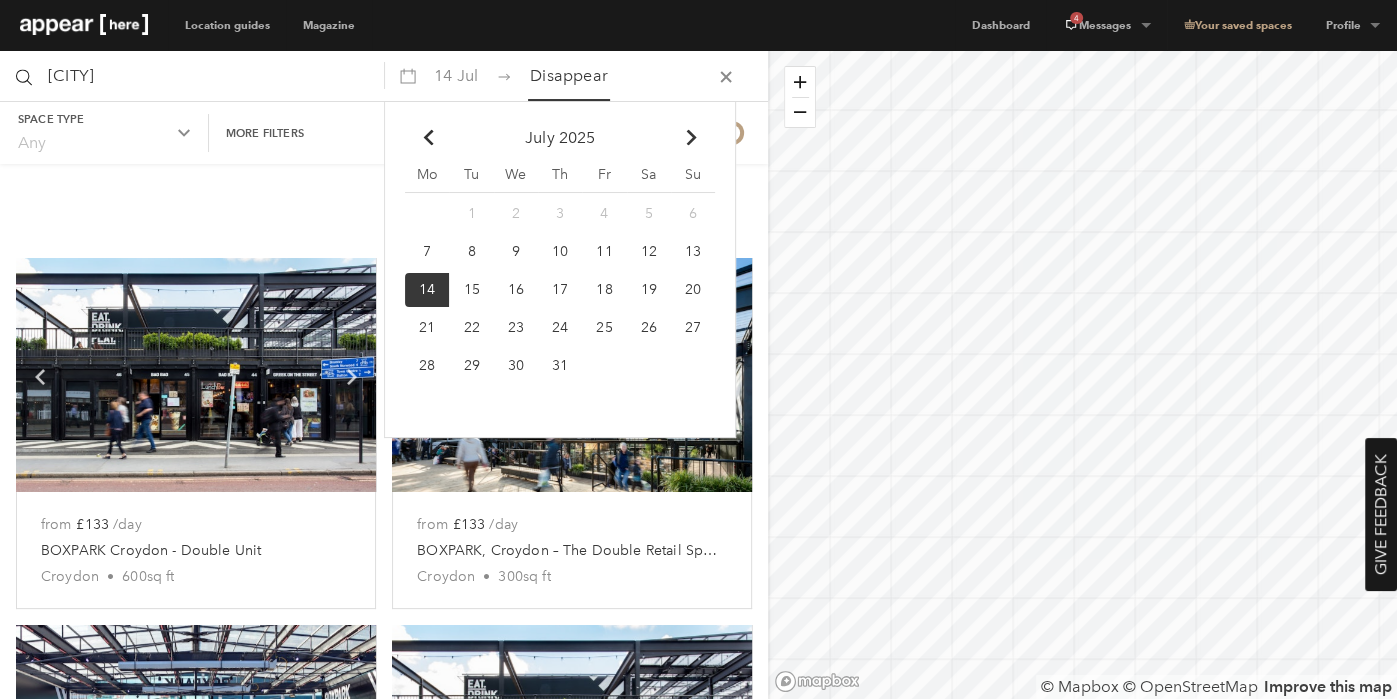 click on "Chevron-up" at bounding box center [693, 138] 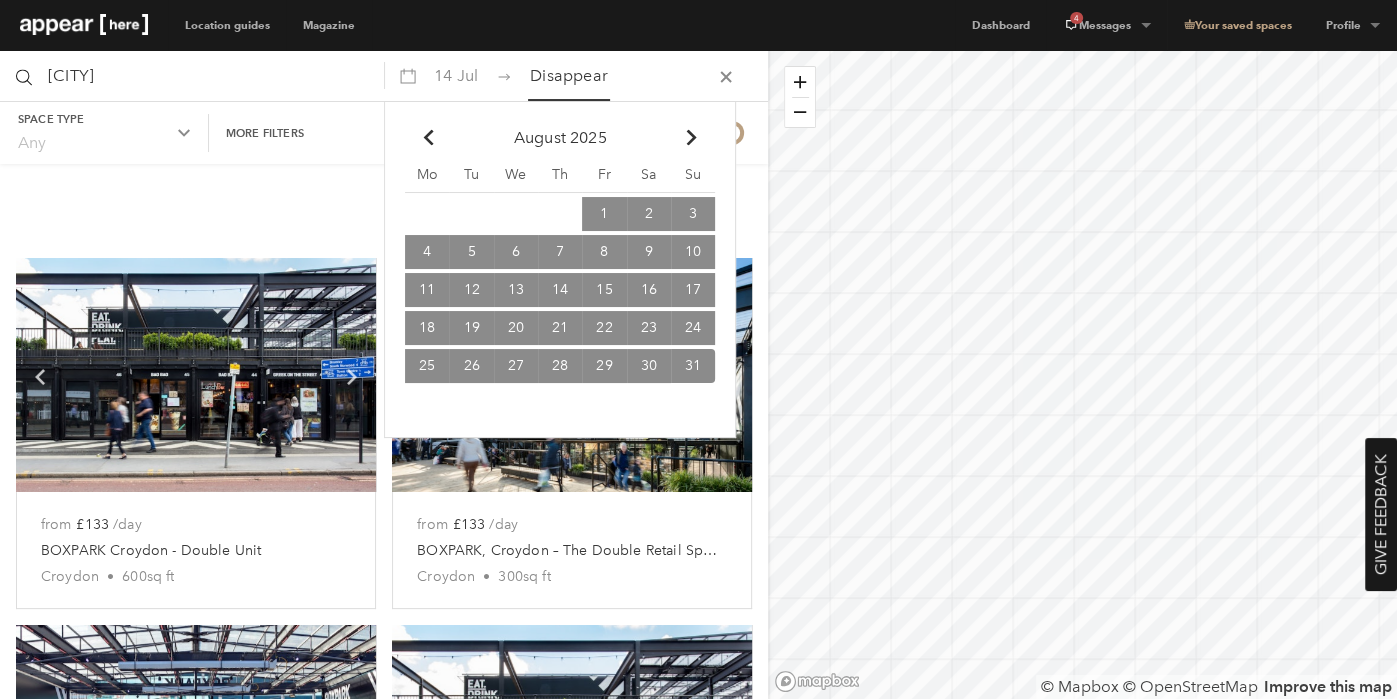click on "31" at bounding box center [693, 366] 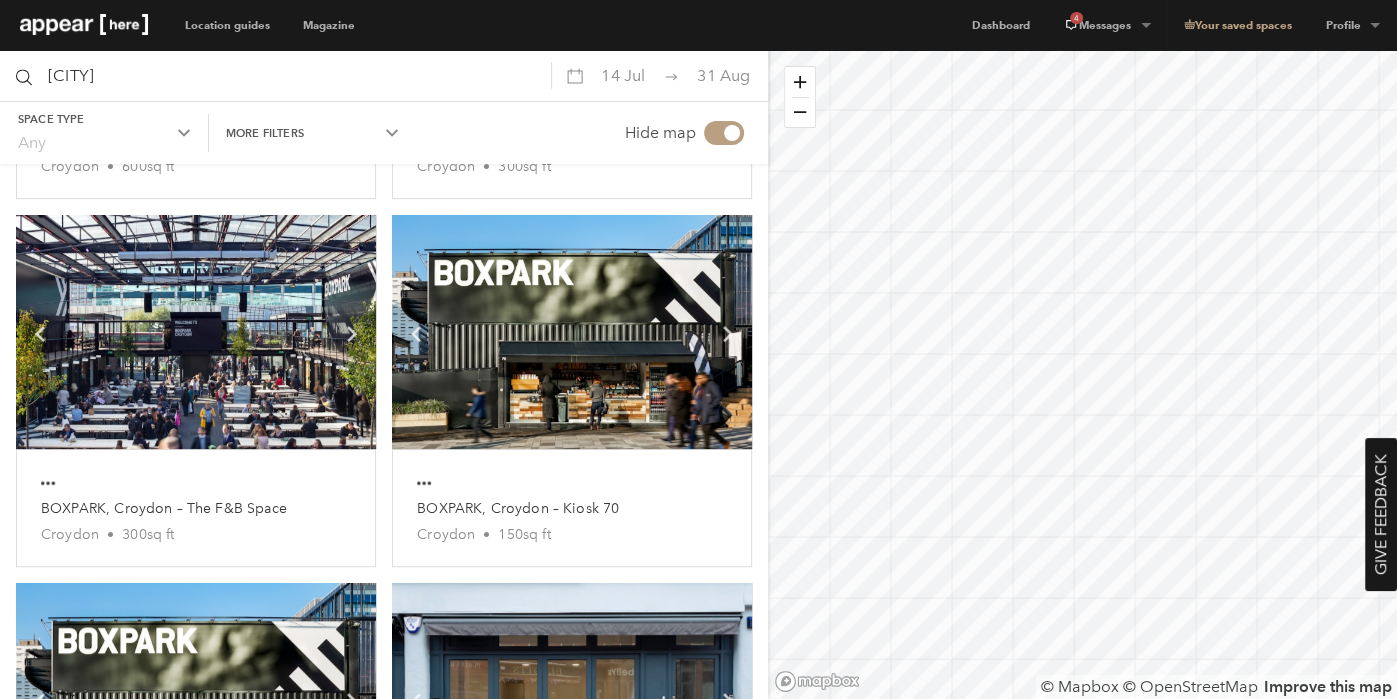 scroll, scrollTop: 398, scrollLeft: 0, axis: vertical 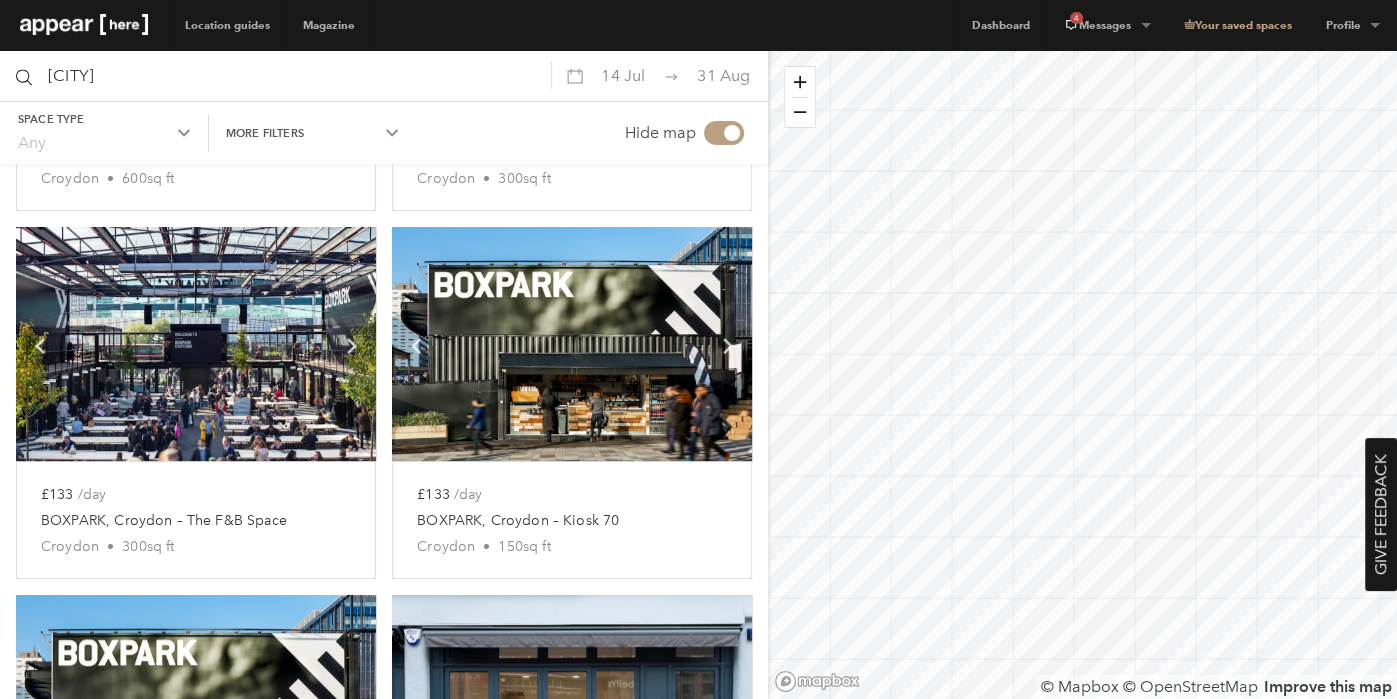 click at bounding box center (196, 344) 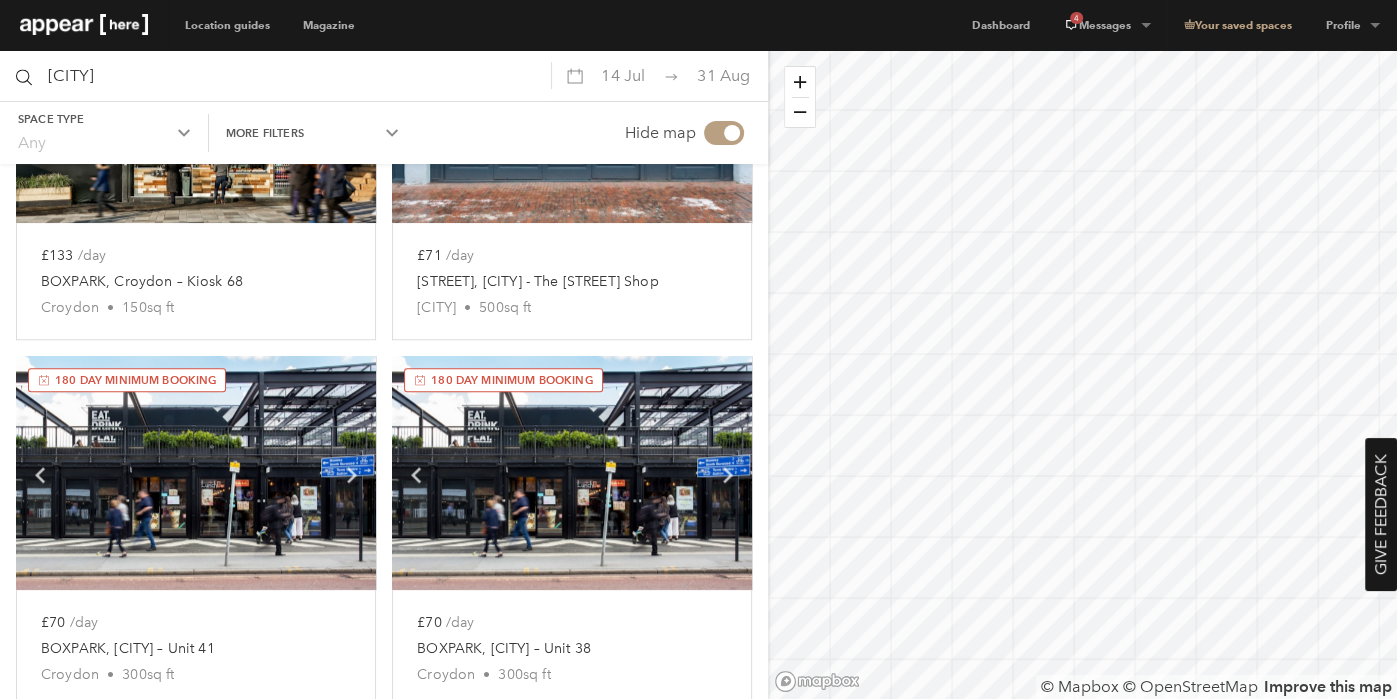 scroll, scrollTop: 1033, scrollLeft: 0, axis: vertical 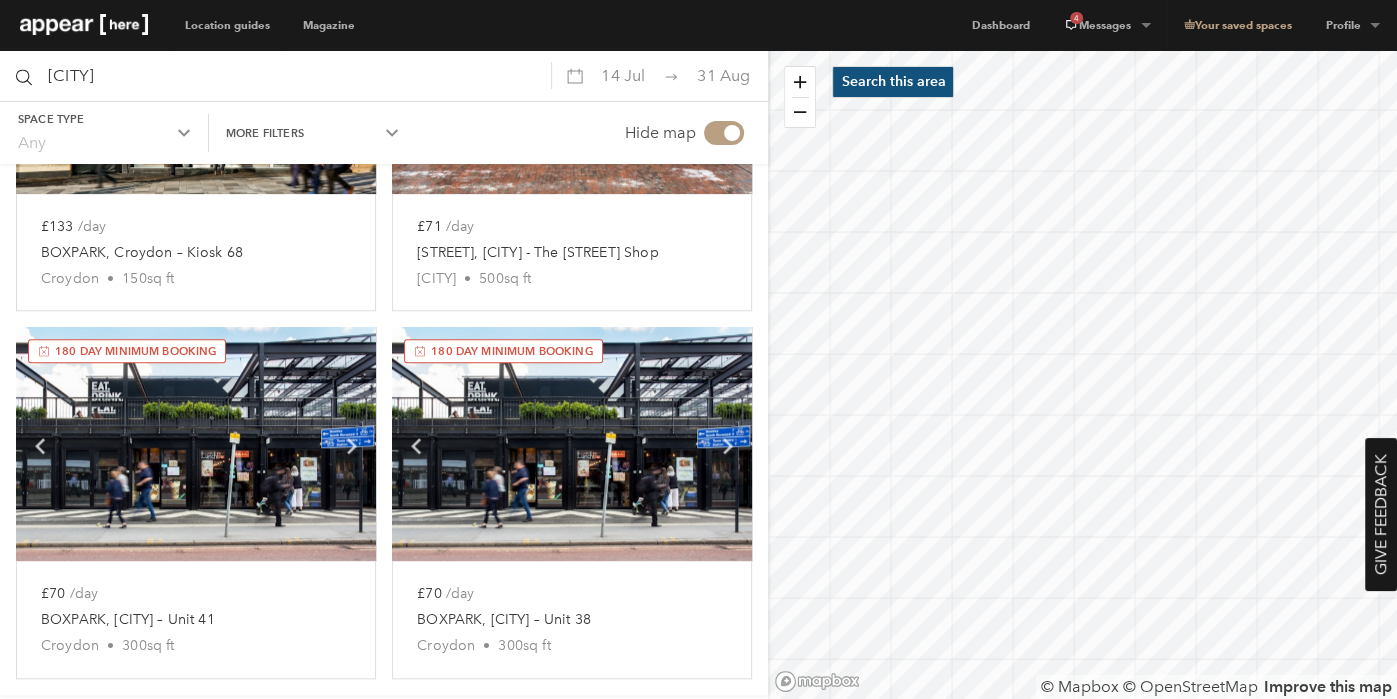 click on "Search this area" at bounding box center (893, 82) 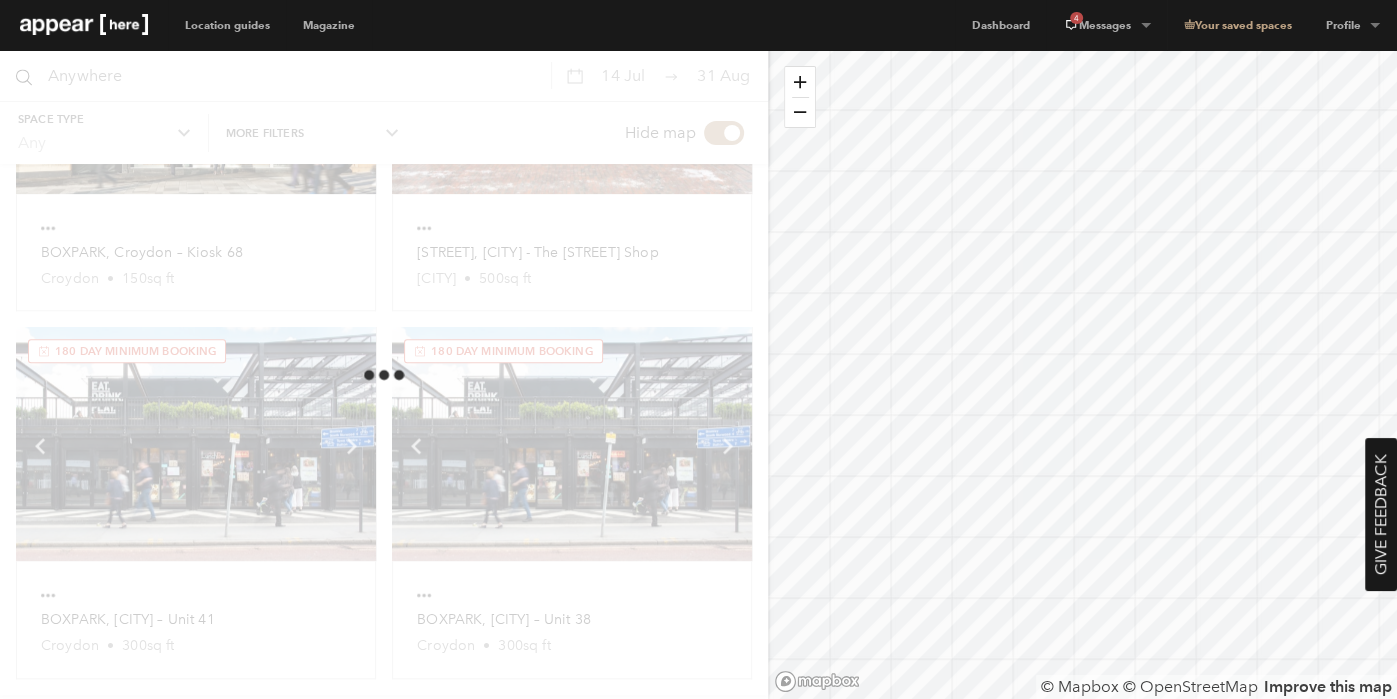 scroll, scrollTop: 0, scrollLeft: 0, axis: both 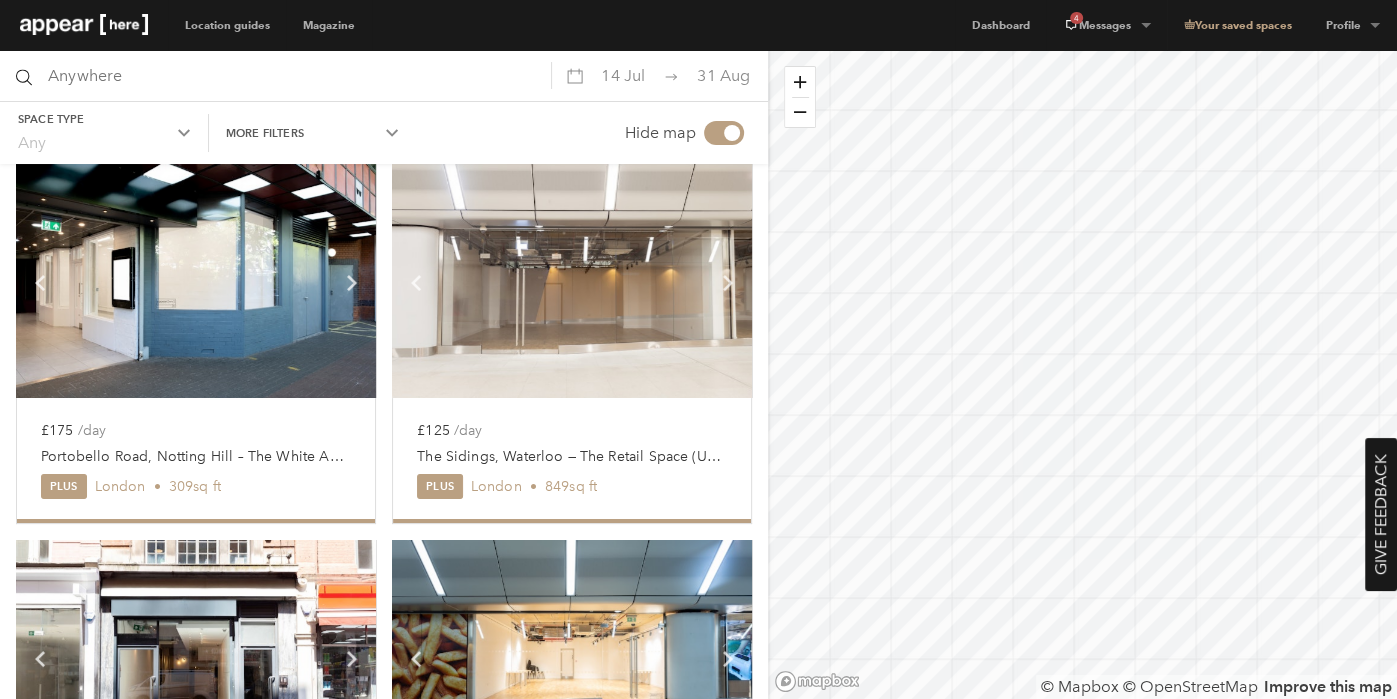 click at bounding box center [196, 281] 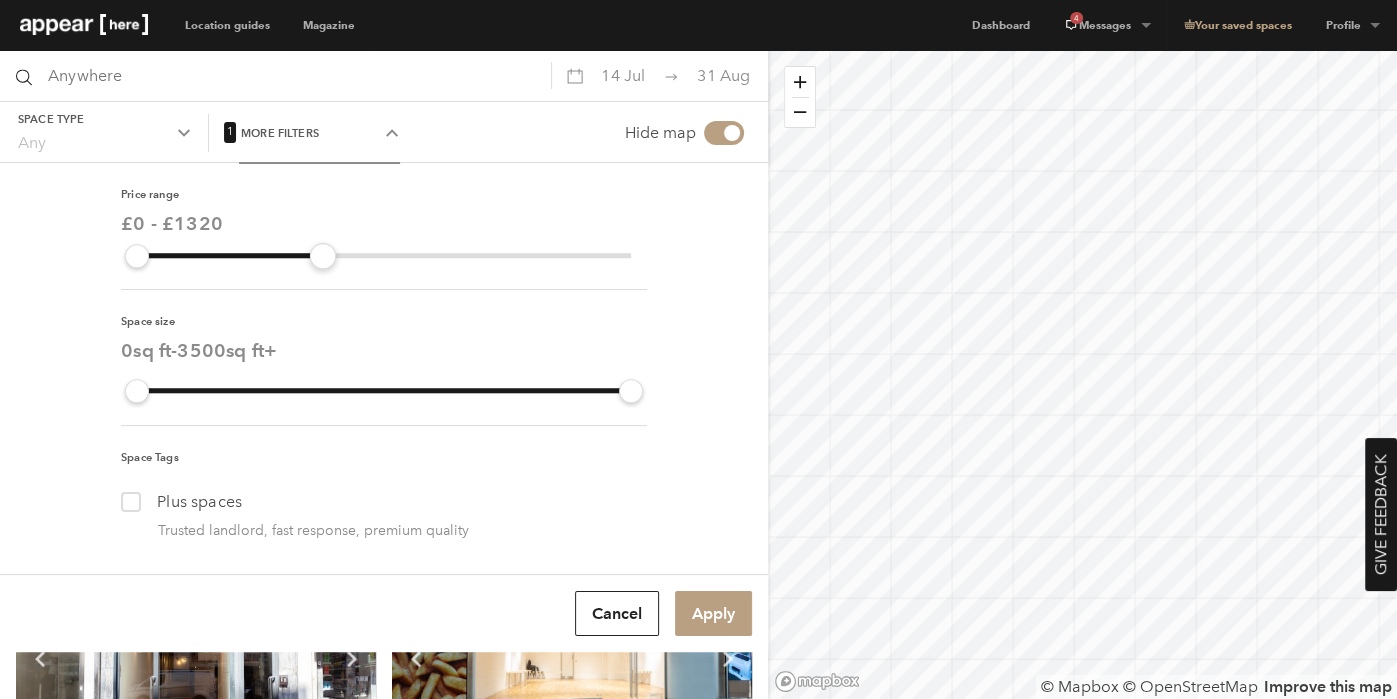 drag, startPoint x: 627, startPoint y: 249, endPoint x: 324, endPoint y: 231, distance: 303.53418 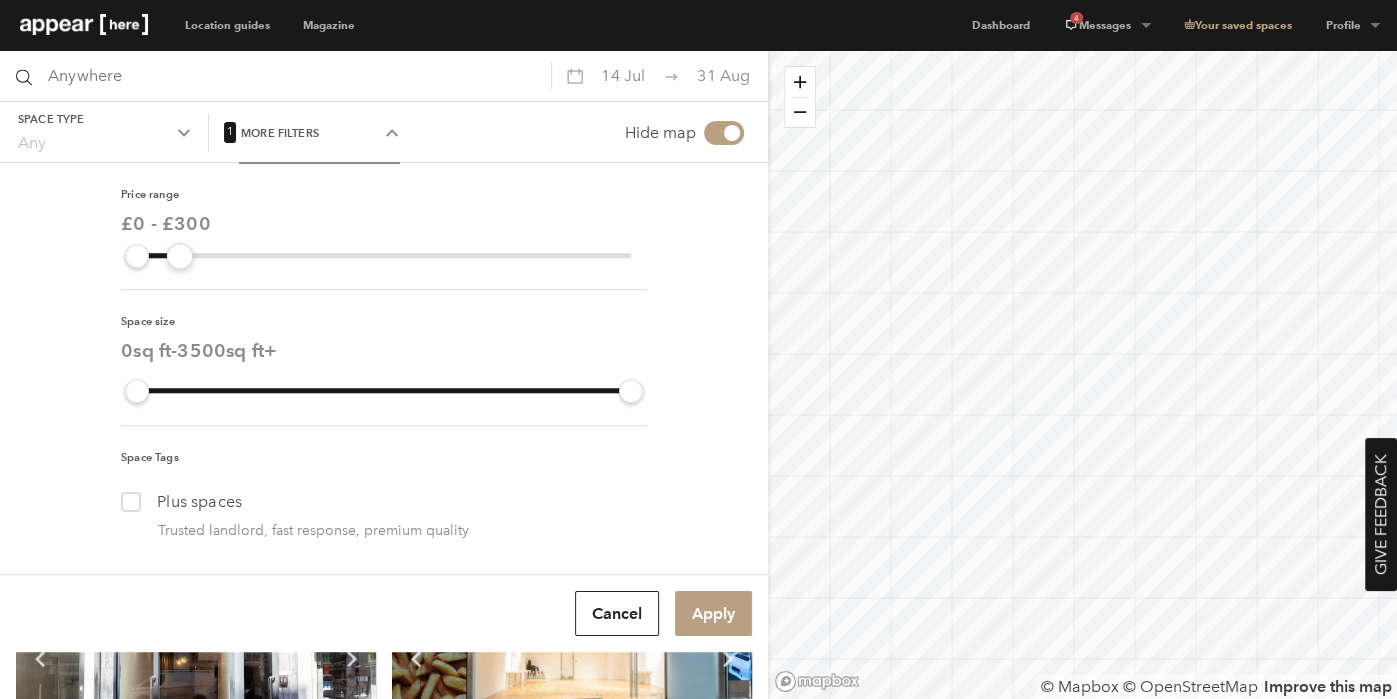 drag, startPoint x: 322, startPoint y: 256, endPoint x: 180, endPoint y: 252, distance: 142.05632 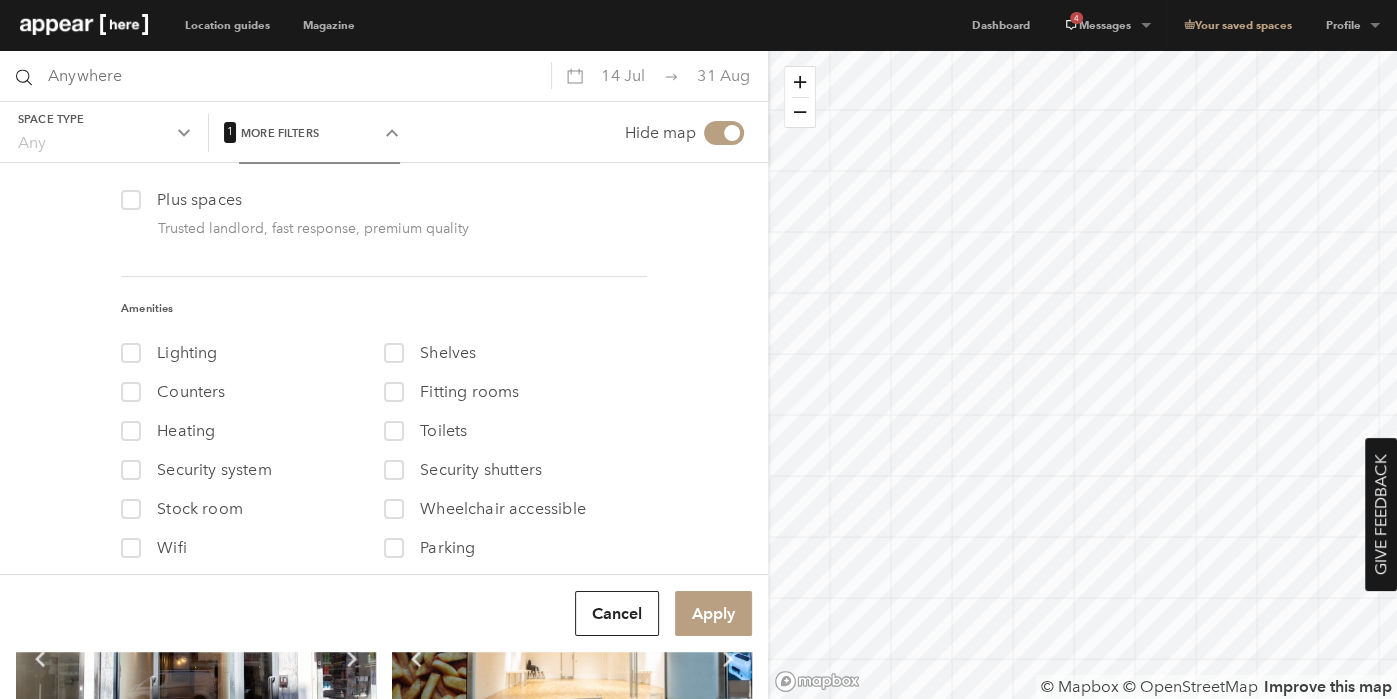 scroll, scrollTop: 338, scrollLeft: 0, axis: vertical 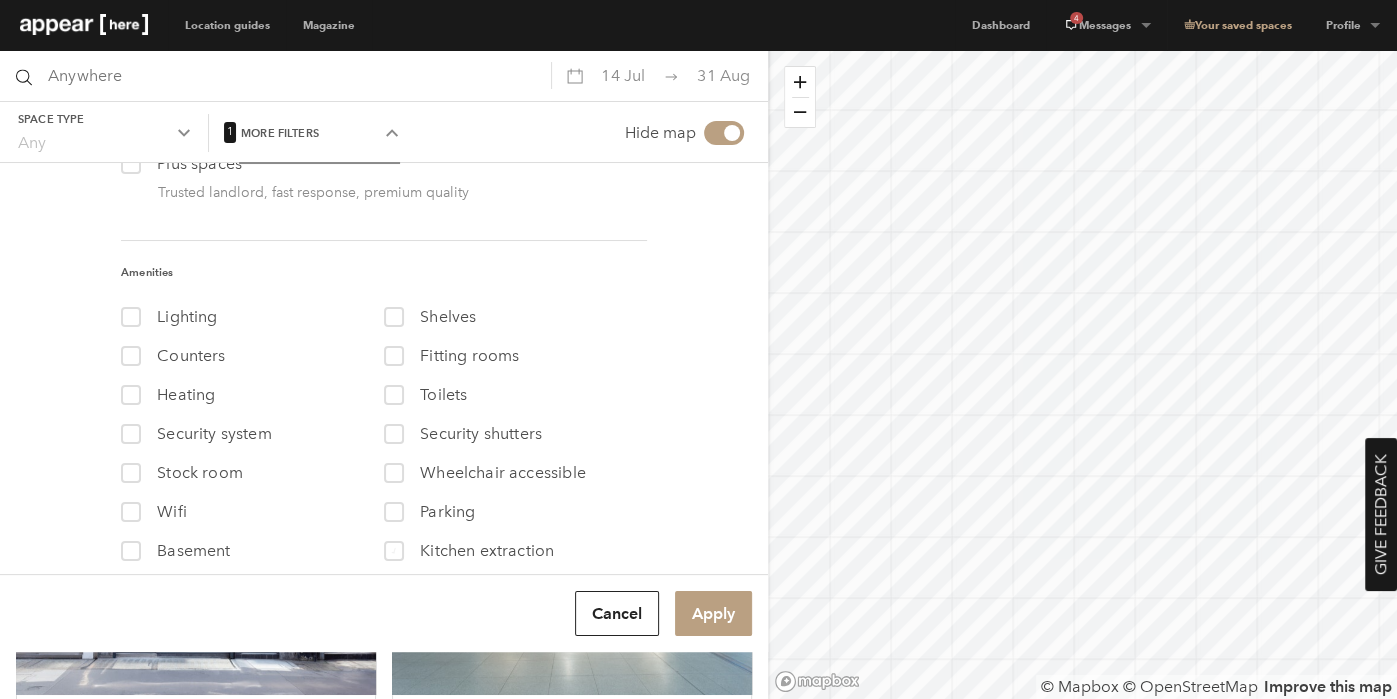 click at bounding box center (394, 551) 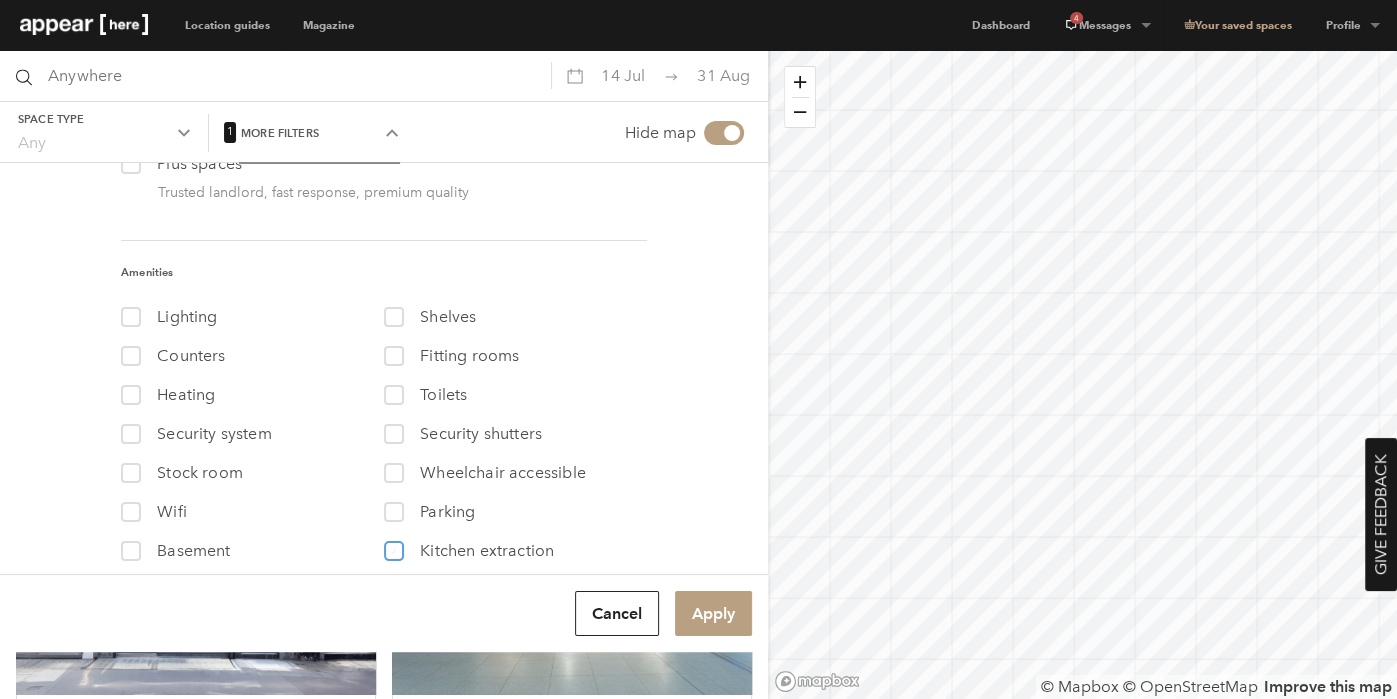 click on "14 Kitchen extraction" at bounding box center [392, 546] 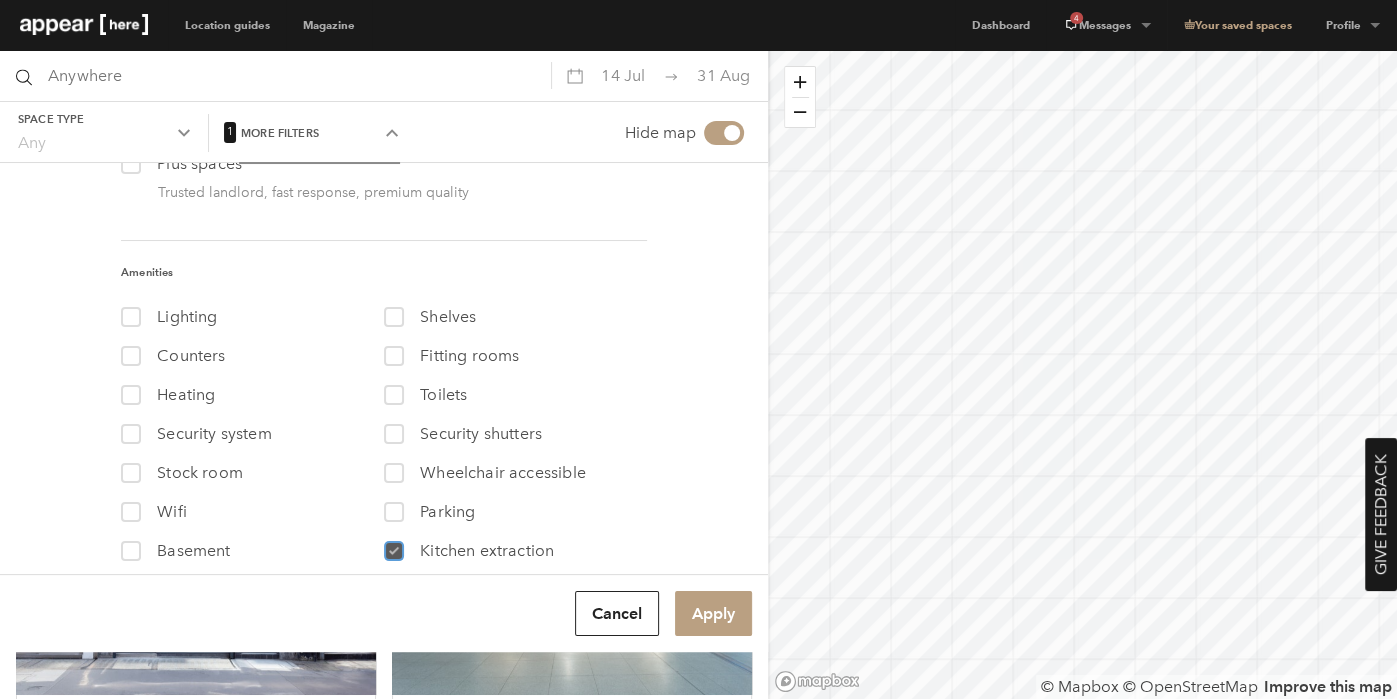 checkbox on "true" 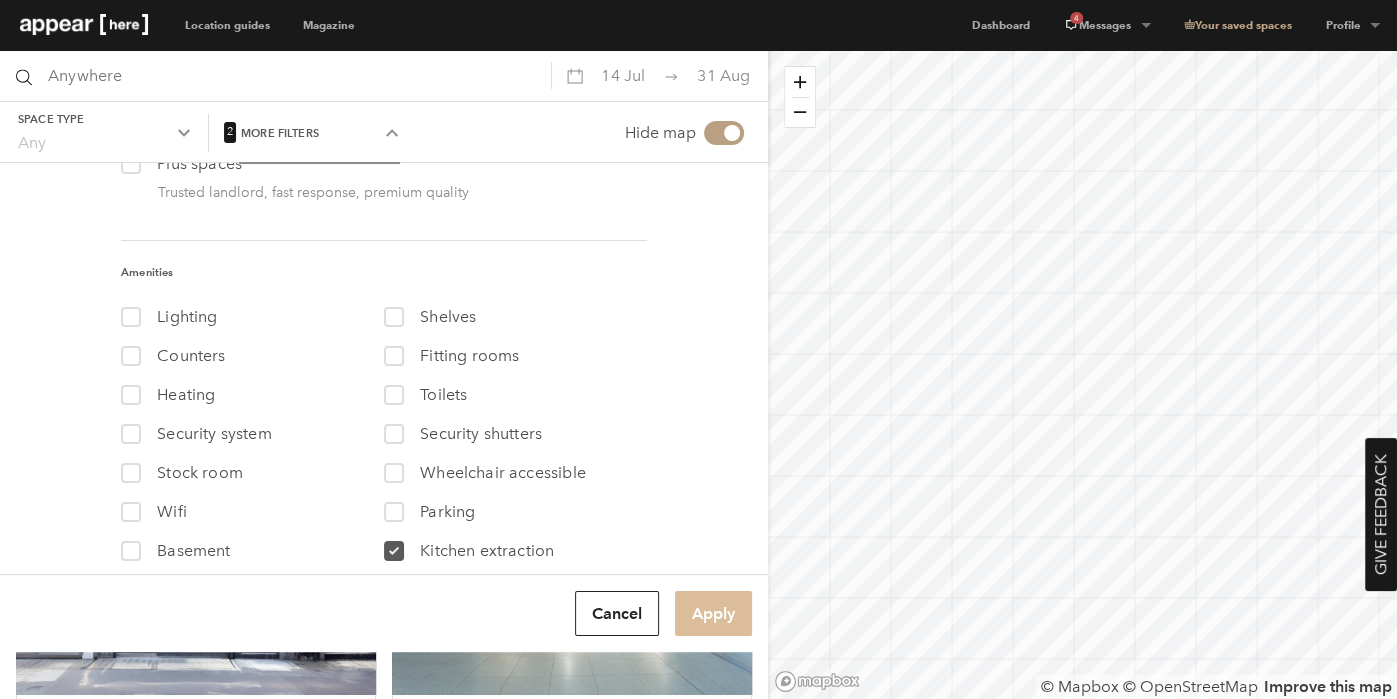 click on "Apply" at bounding box center (713, 613) 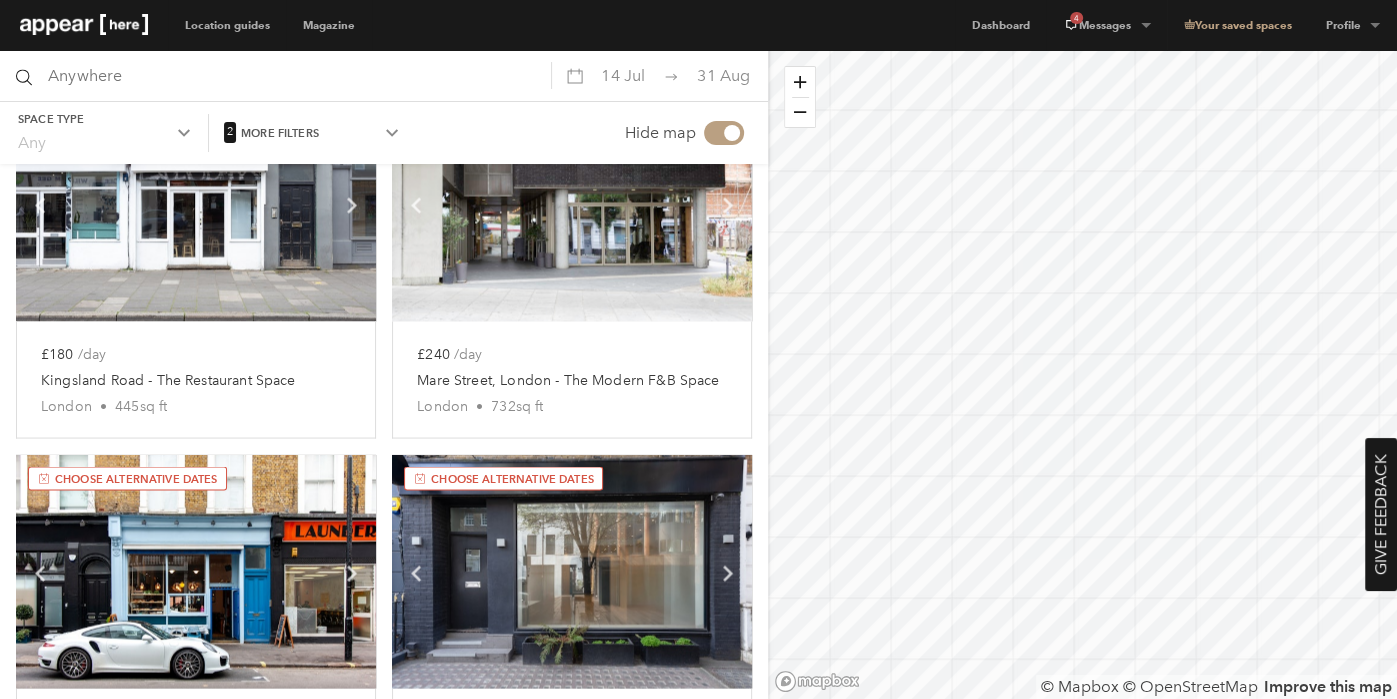 scroll, scrollTop: 2379, scrollLeft: 0, axis: vertical 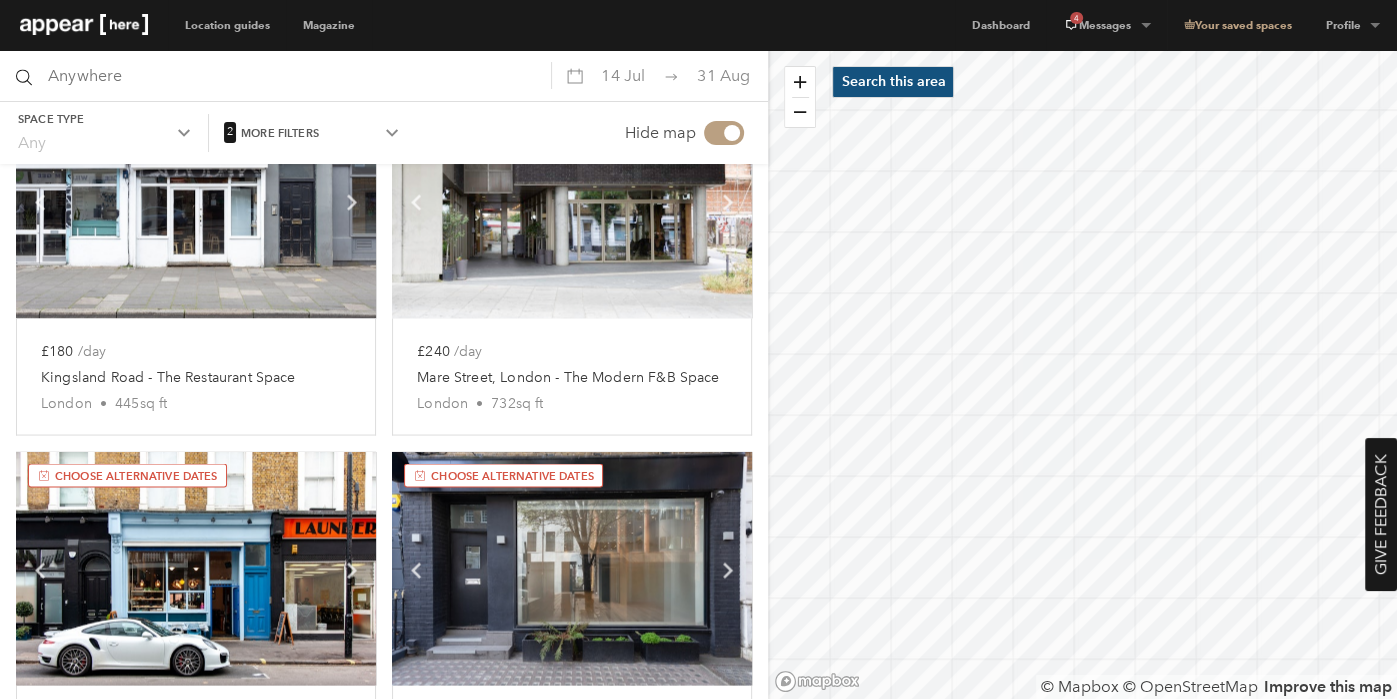 click on "Search this area" at bounding box center (893, 82) 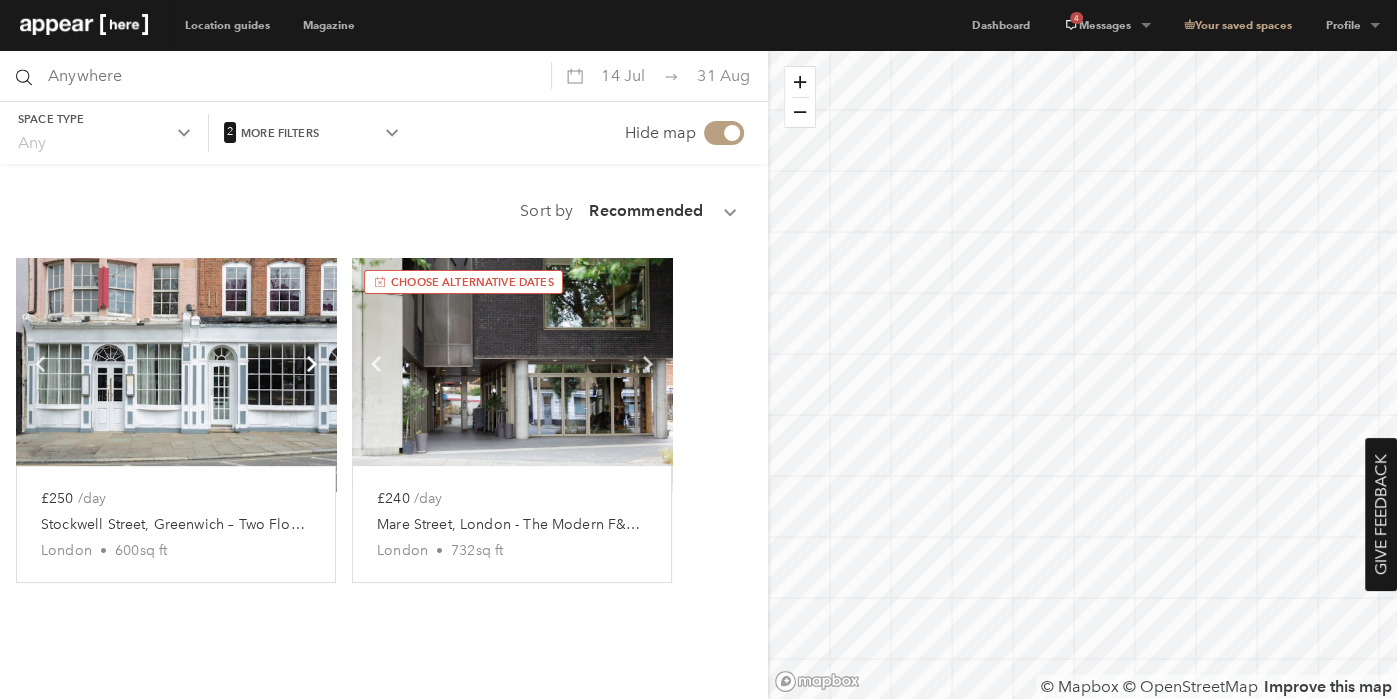 click on "Chevron-up" at bounding box center (312, 364) 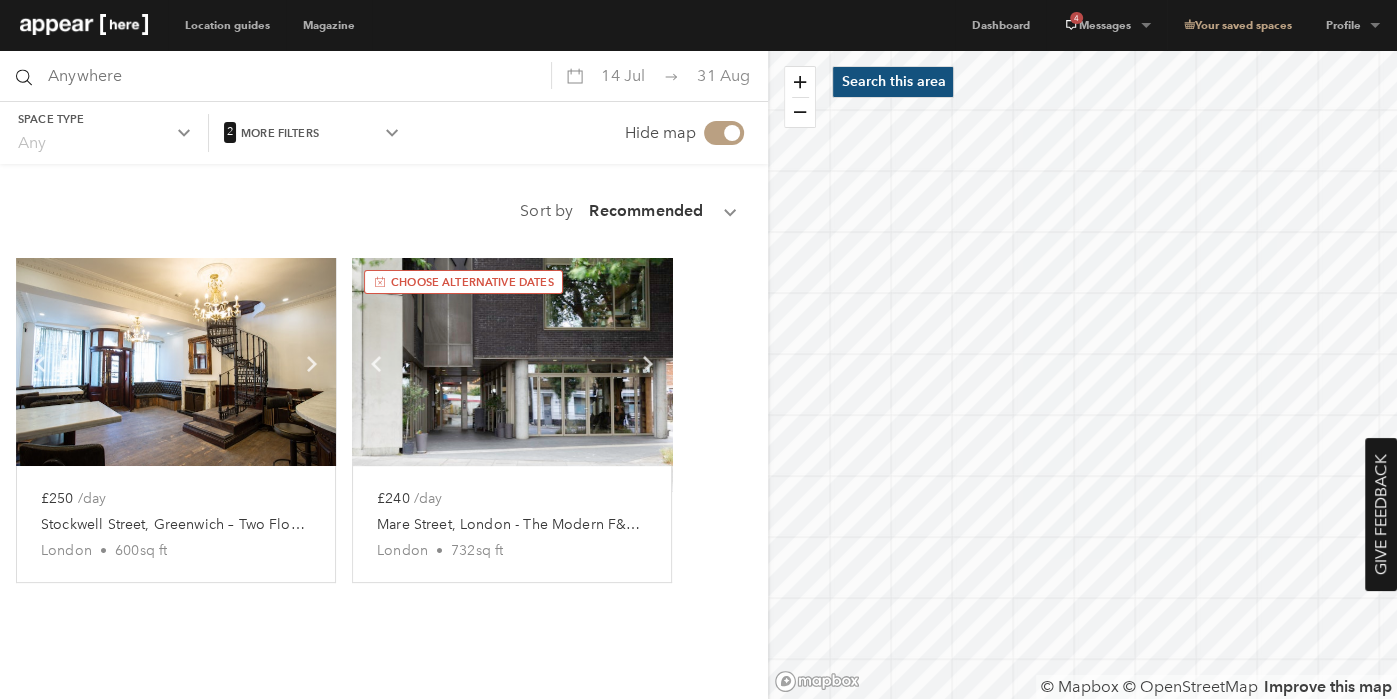 click on "Search this area" at bounding box center (893, 82) 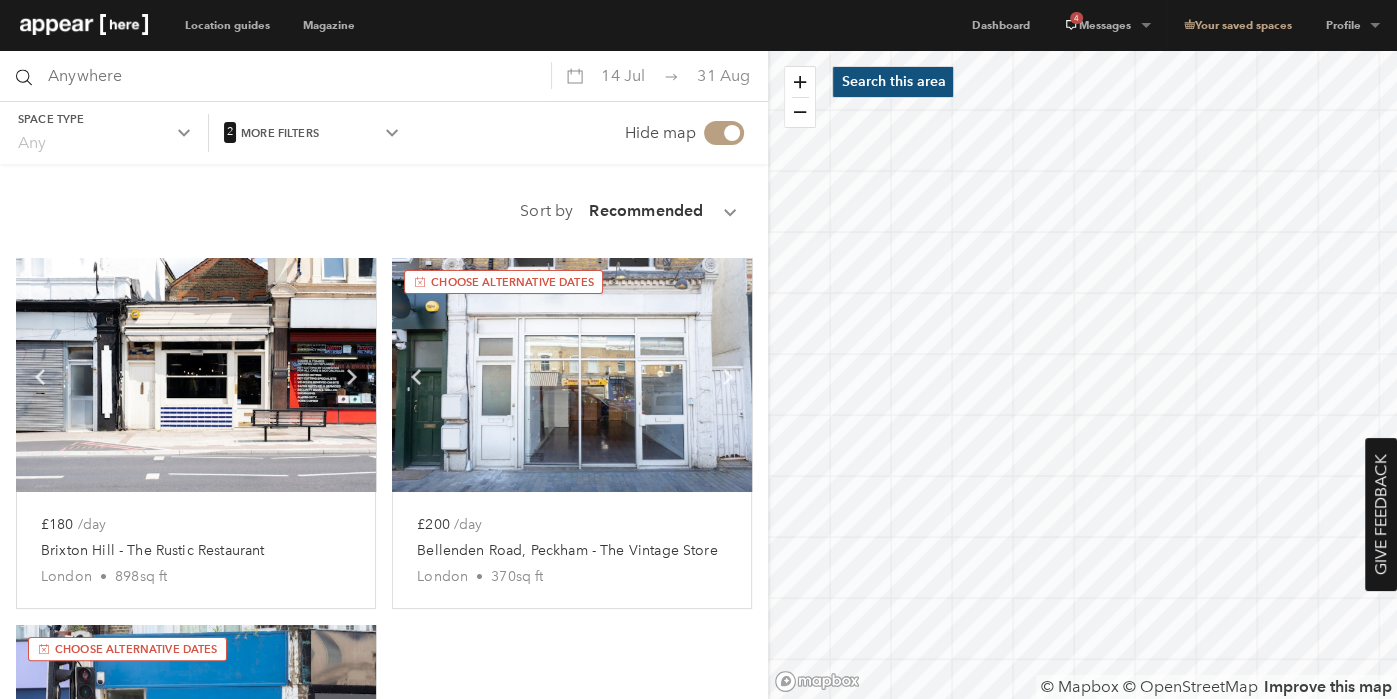 click on "Search this area" at bounding box center (893, 82) 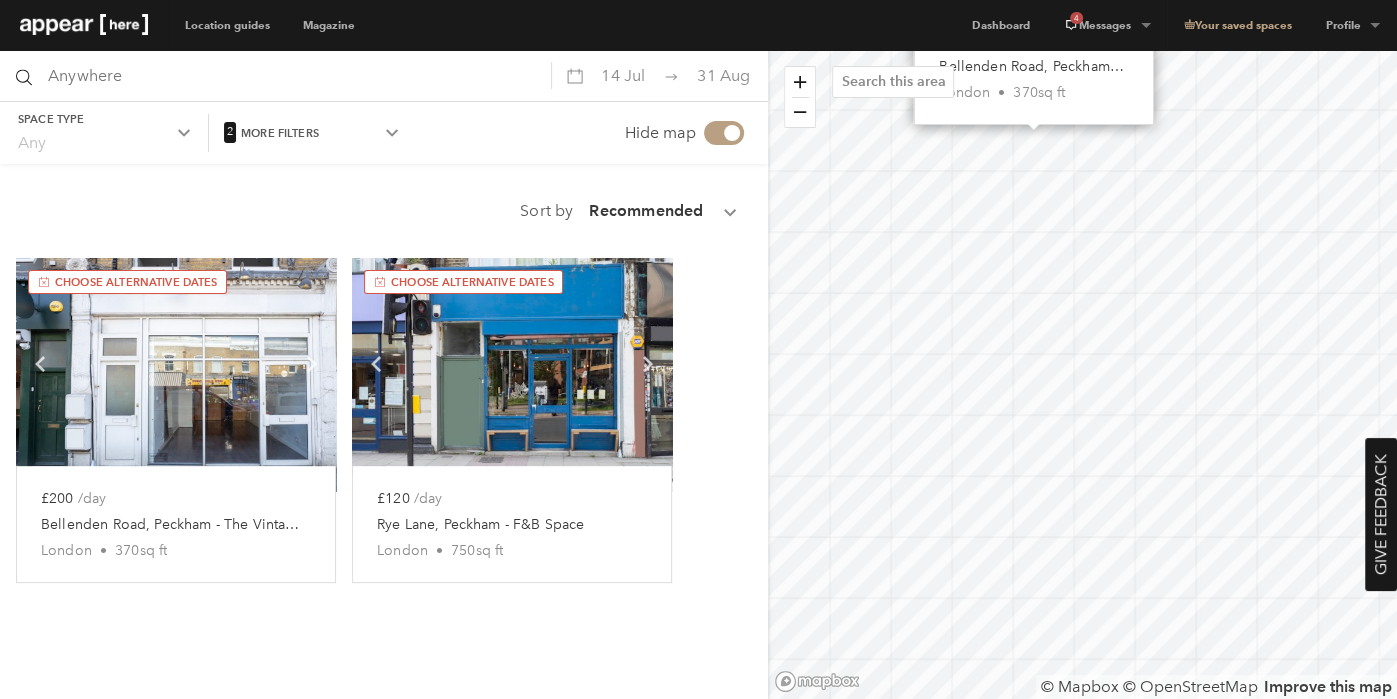 click on "Menu
Location guides
Destinations
Birmingham
Brighton
London
Manchester
New York
Paris
Miami
Los Angeles
Collections
Food & Beverage
Fashion
Shopping Centres
Gallery
Train Stations
Exceptional Value
Coffee Shop
Markets
Deptford Market Yard
Small Shops
Instant book
Collection
Plus
Explore now
Collection
Food & Beverage
Explore now
Magazine
Magazine
Editorial
Videos
Destinations
How-to guides
Reports
Events
blog
From raves to Rottiserie—James Dye’s Latest Move
Read now
blog
Not Your Sunday League Potter; Meet Lev Rosenbush
Read now
Dashboard
4
Messages
Back
4
Messages
Landlord messages
4
Your saved spaces
Profile
Back Profile
Edit profile
Logout" at bounding box center [698, 349] 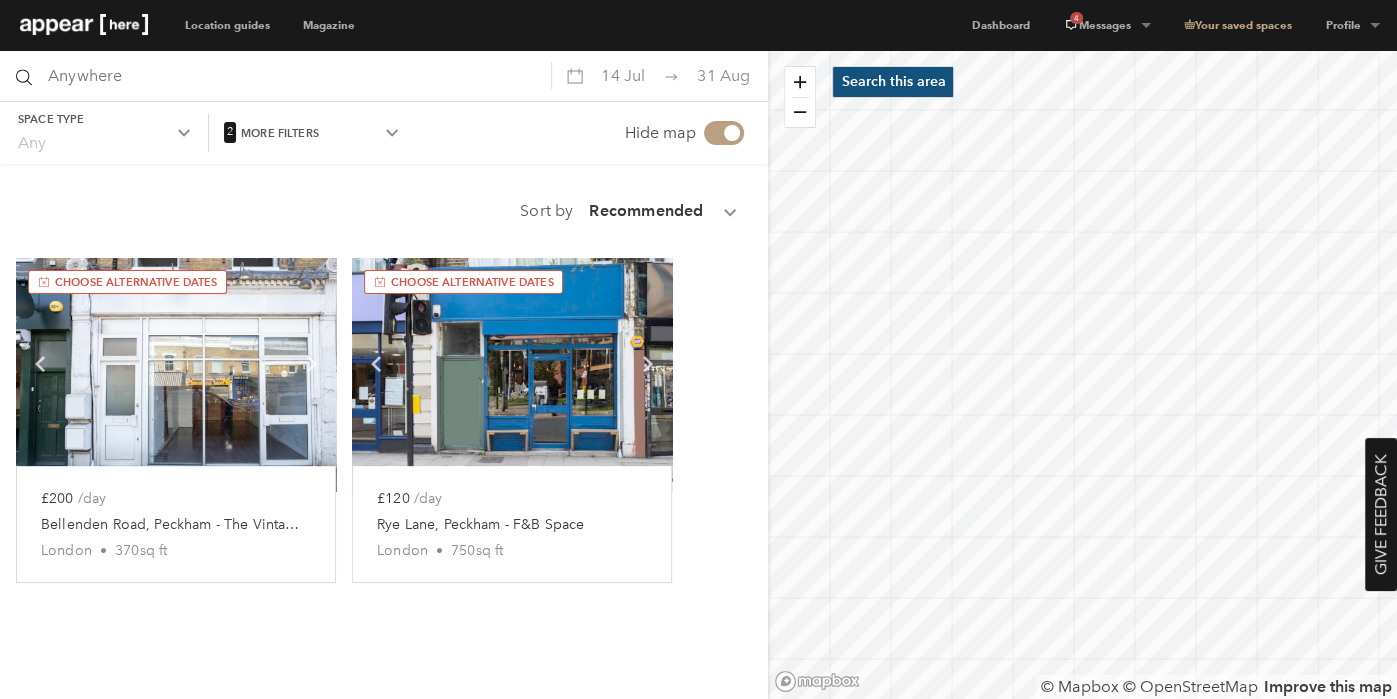 click on "Search this area" at bounding box center [893, 82] 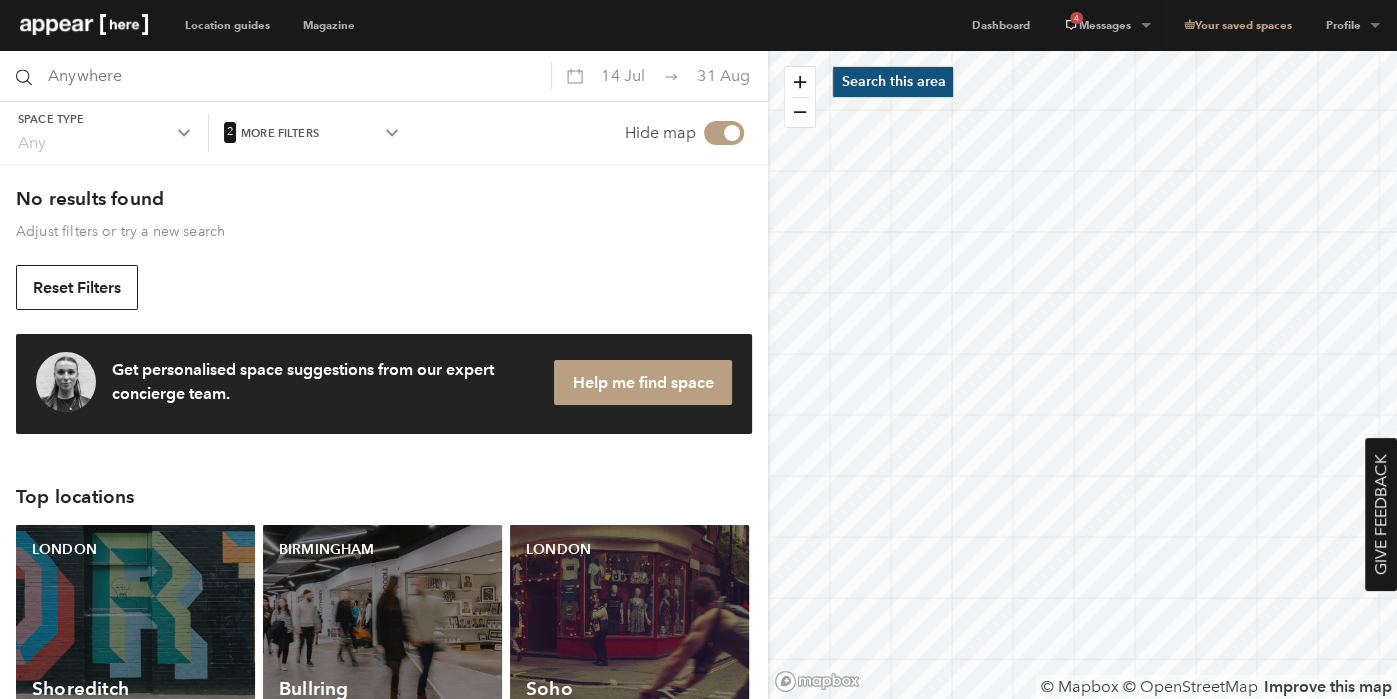 click on "Search this area" at bounding box center (893, 82) 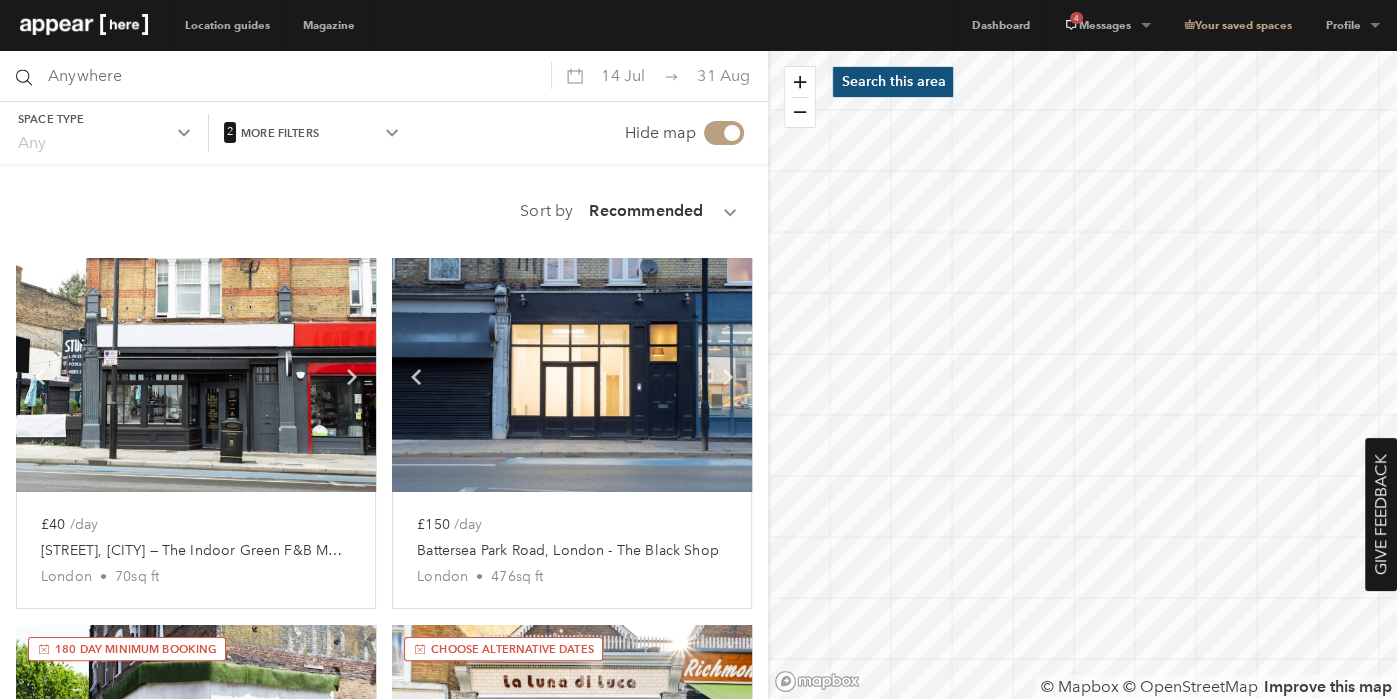 click on "Search this area" at bounding box center [893, 82] 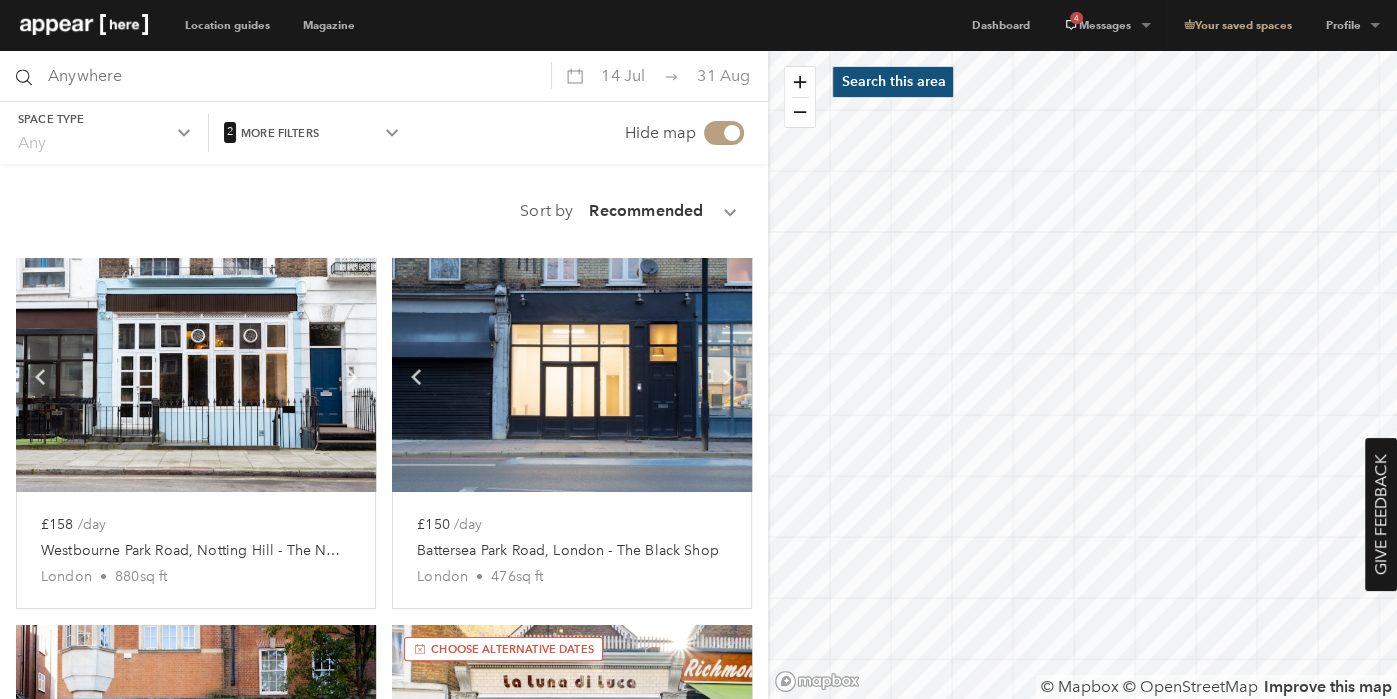 click on "Search this area" at bounding box center [893, 82] 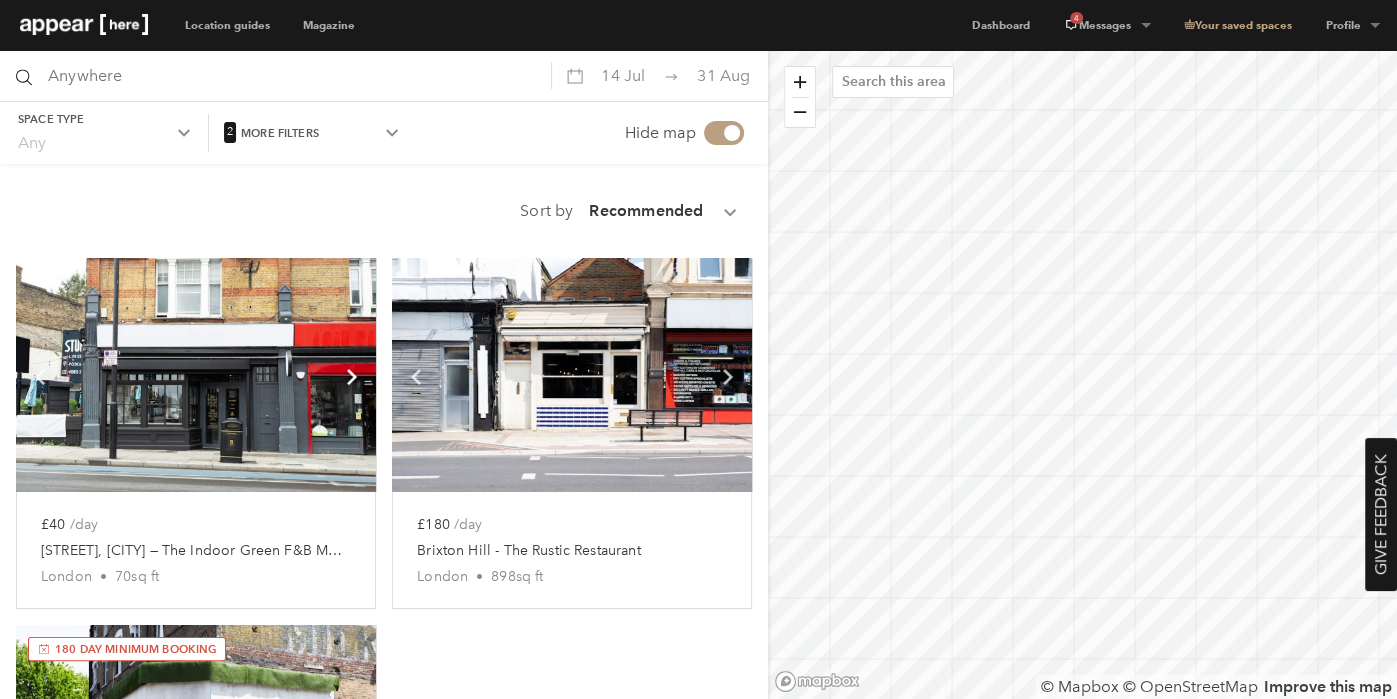 click on "Chevron-up" at bounding box center [352, 375] 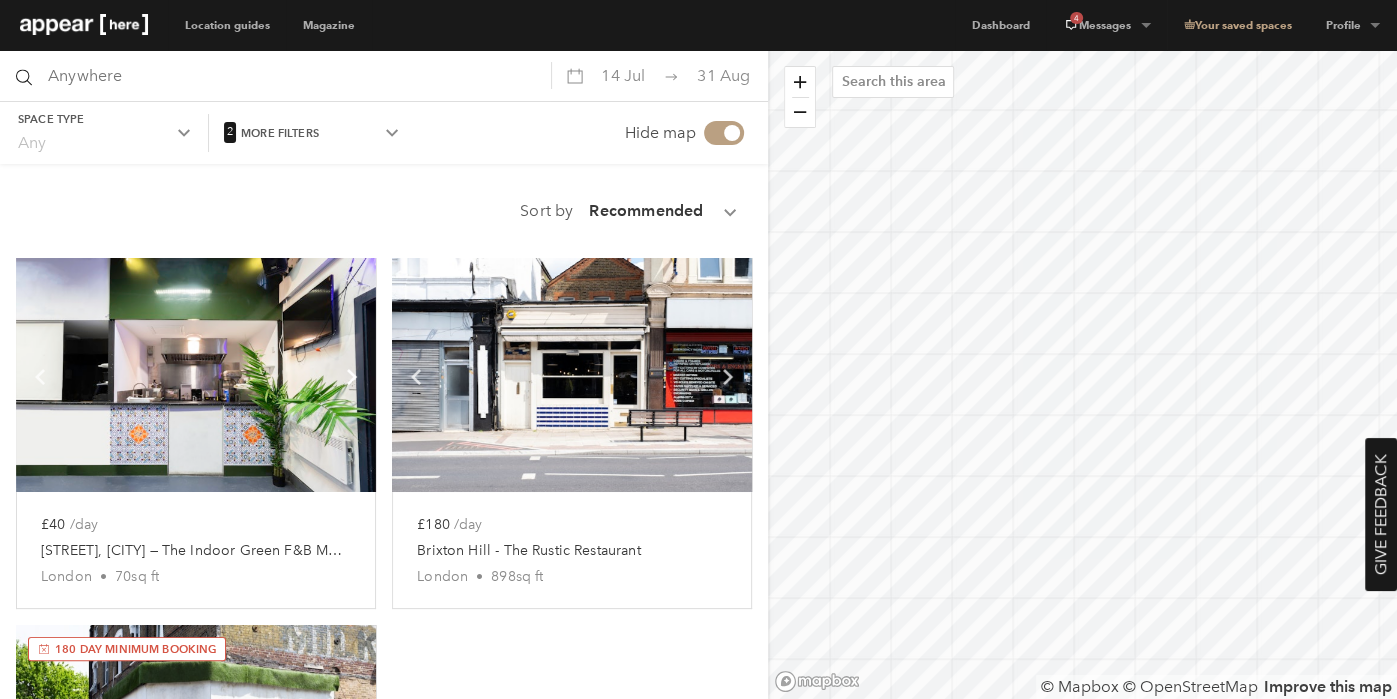 click at bounding box center (352, 377) 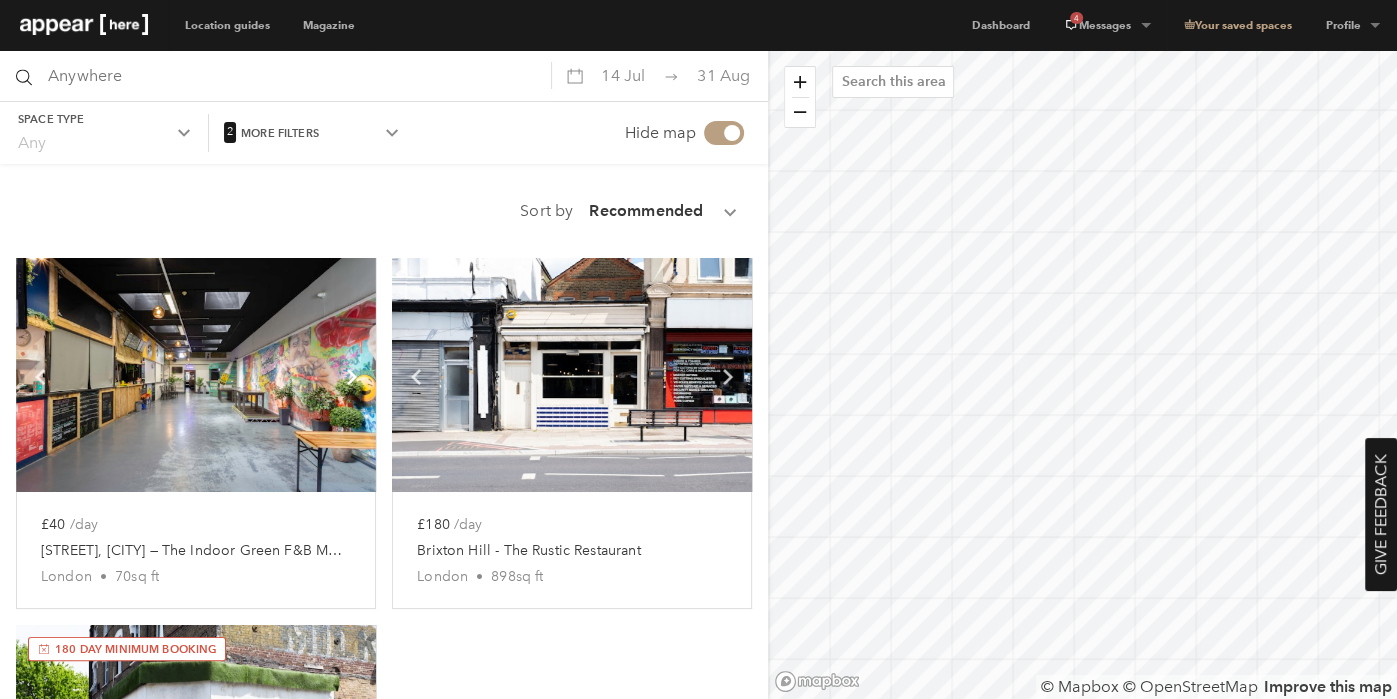 click at bounding box center [352, 377] 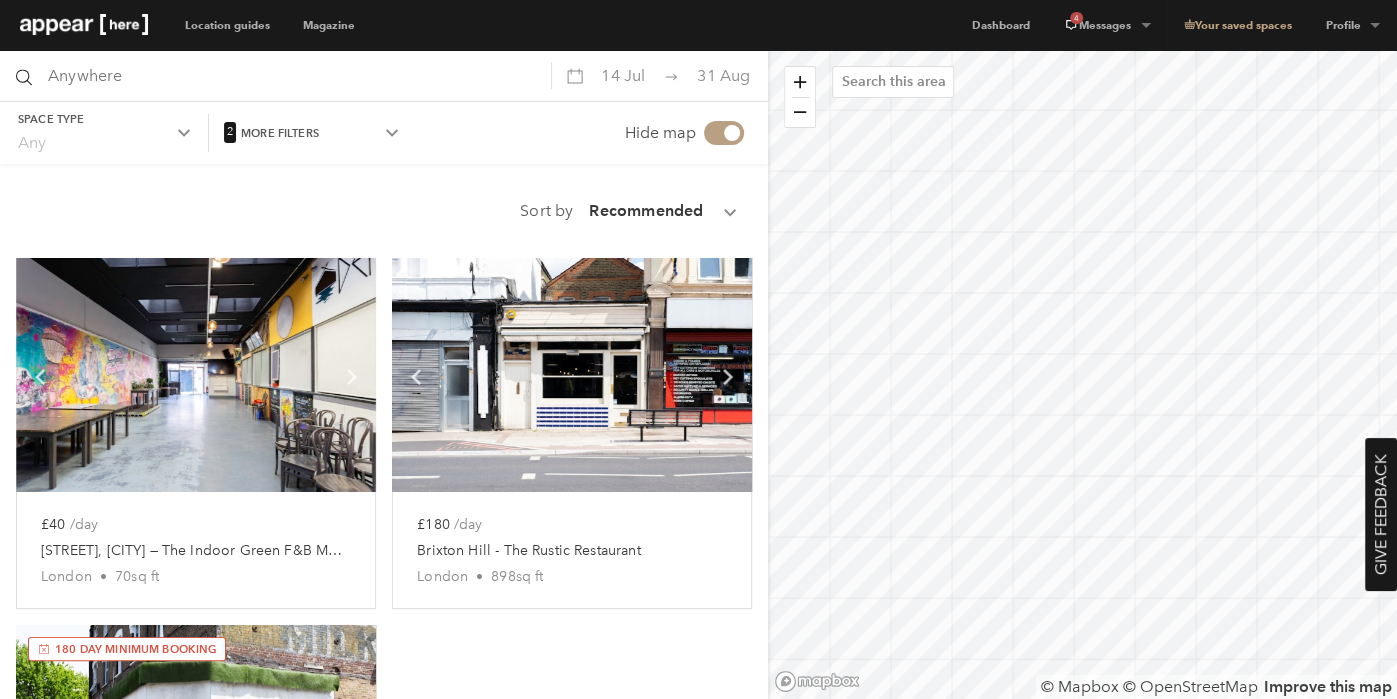 click at bounding box center (196, 375) 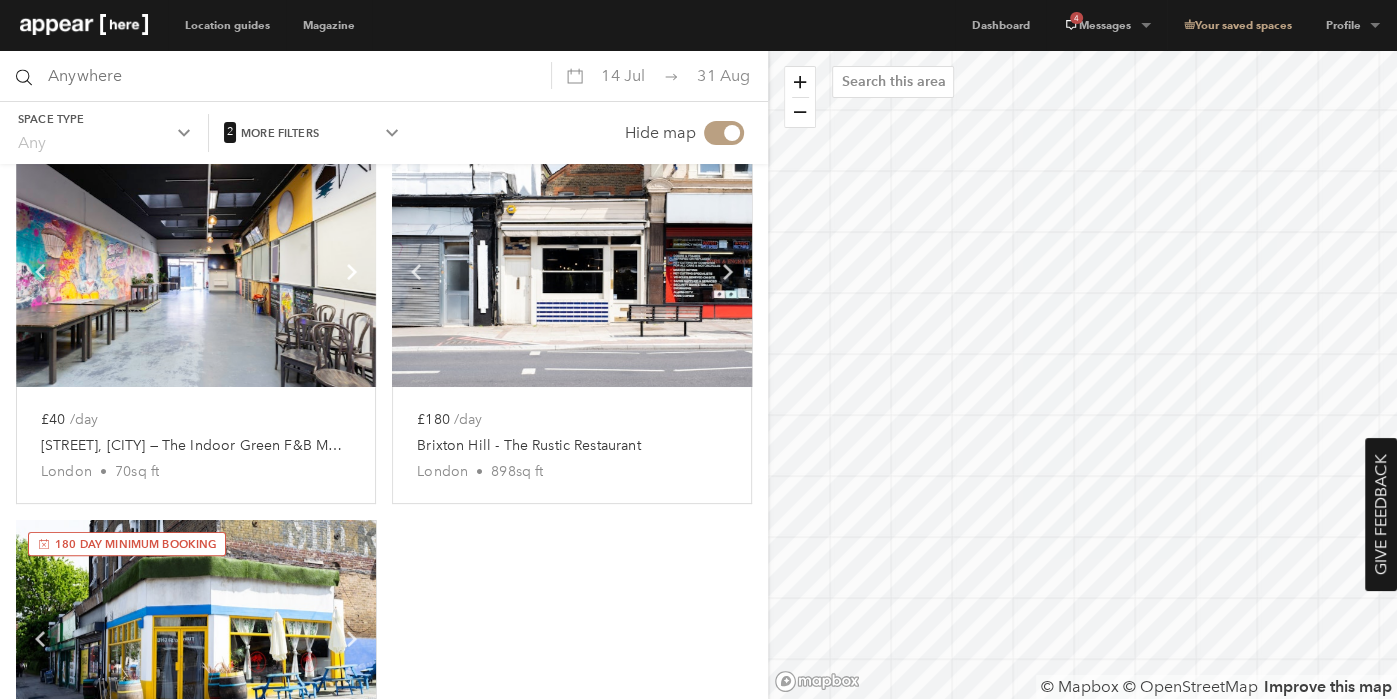 scroll, scrollTop: 108, scrollLeft: 0, axis: vertical 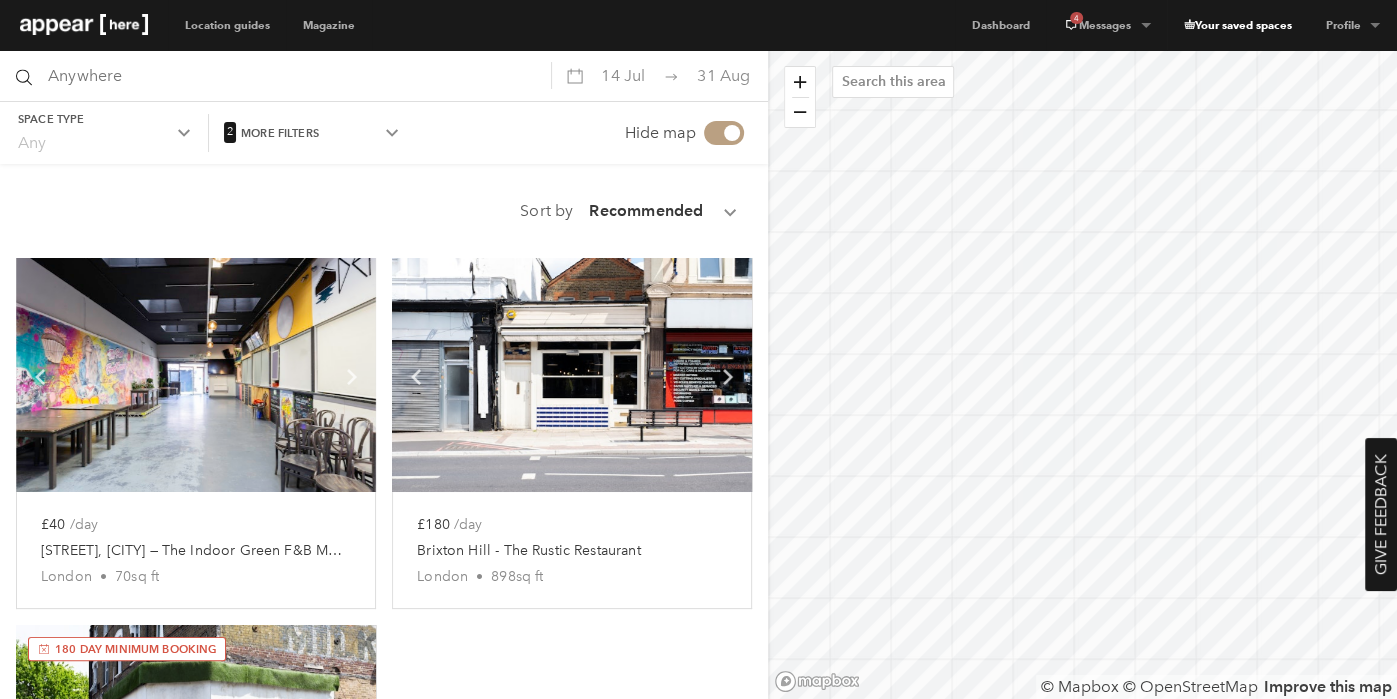 click on "Your saved spaces" at bounding box center (1237, 25) 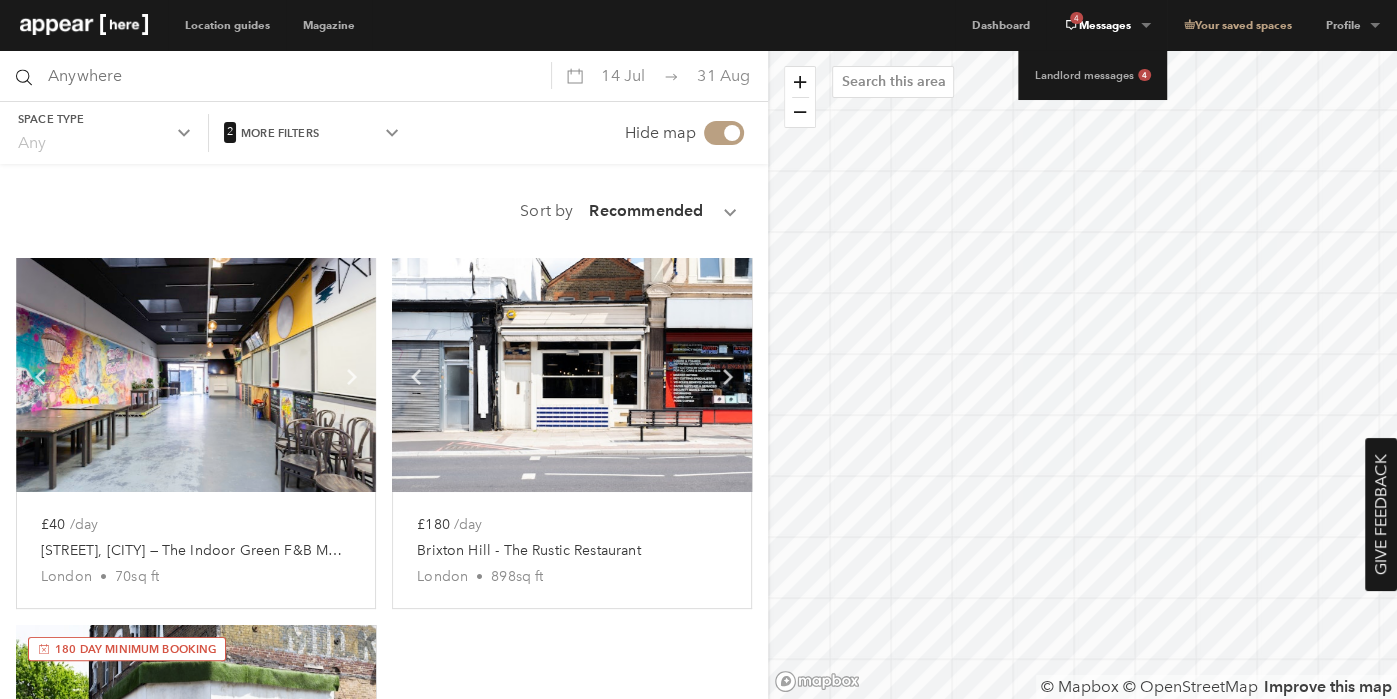 click on "4
Messages" at bounding box center [1106, 25] 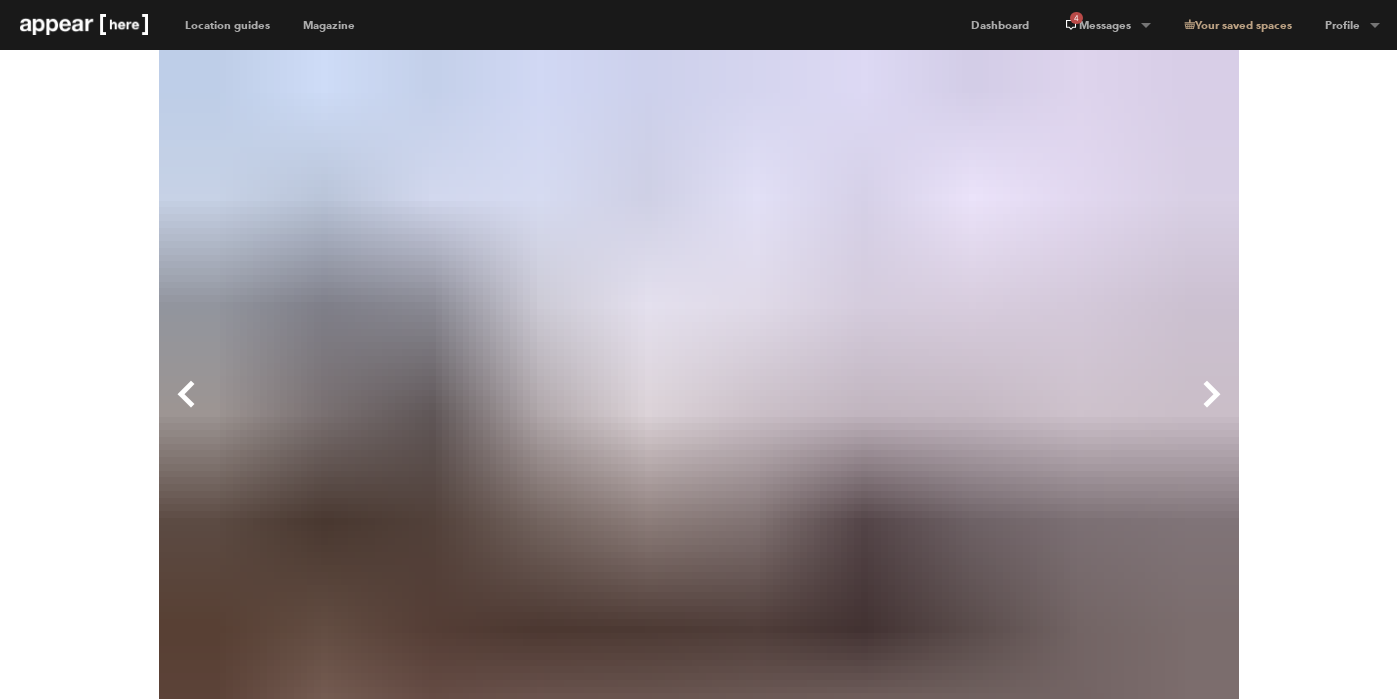 scroll, scrollTop: 0, scrollLeft: 0, axis: both 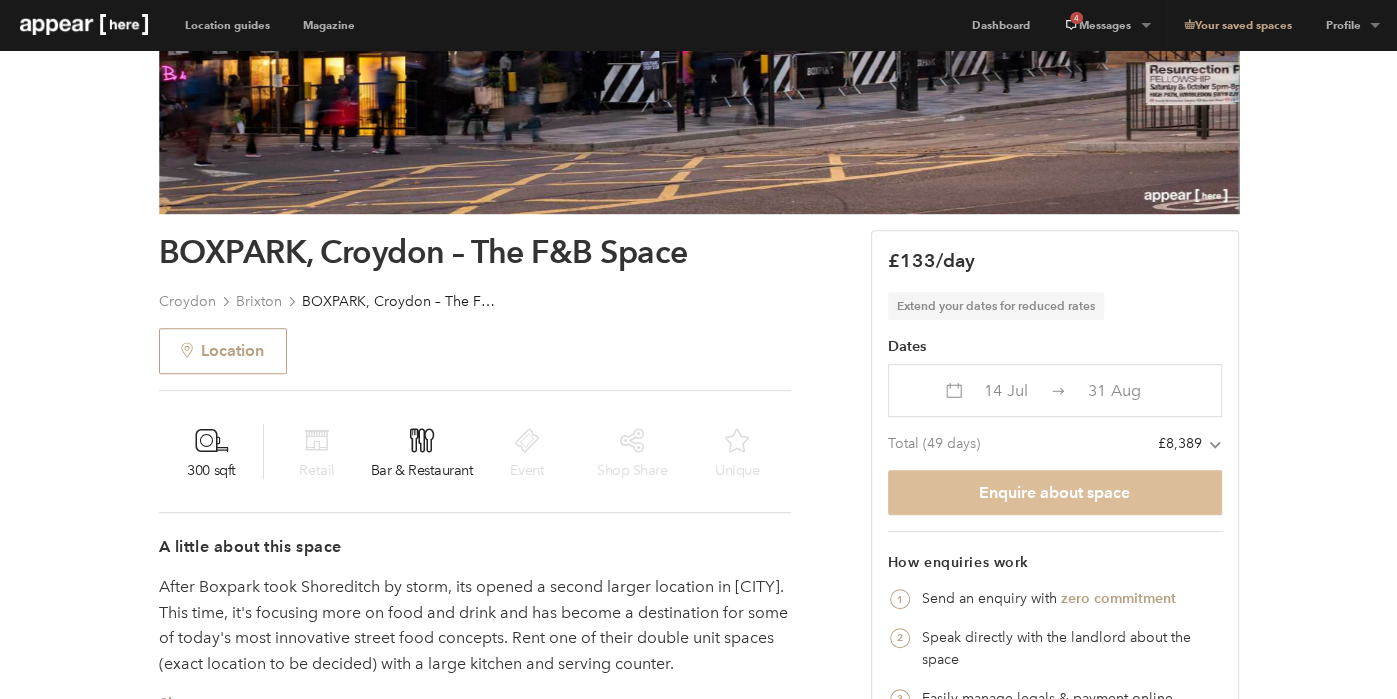 click on "Enquire about space" at bounding box center [1055, 492] 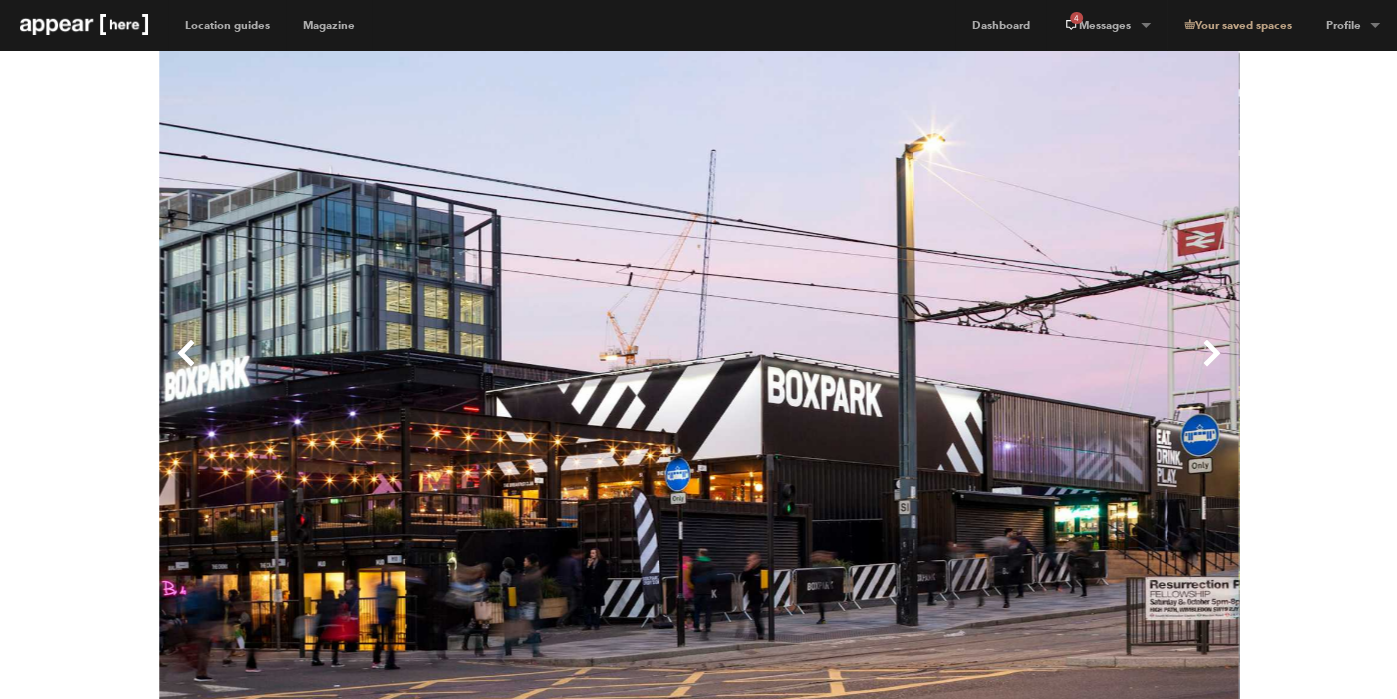 scroll, scrollTop: 37, scrollLeft: 0, axis: vertical 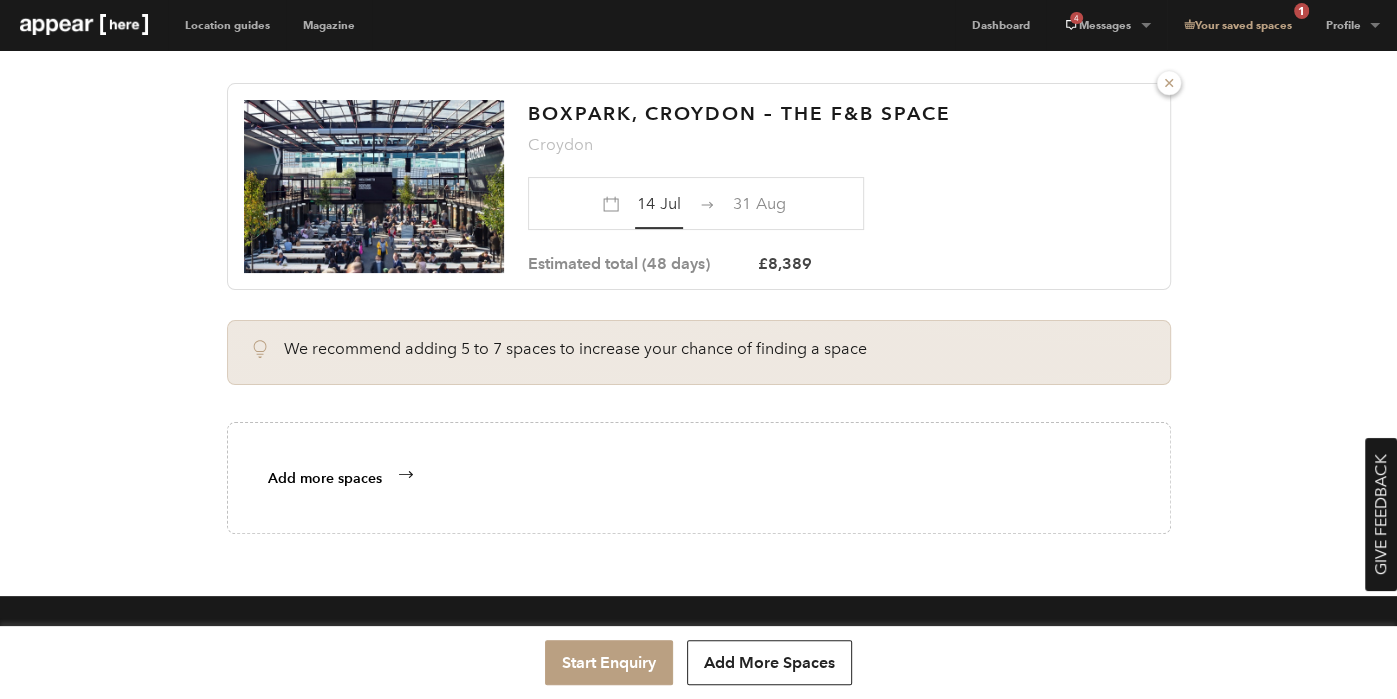 click at bounding box center (406, 475) 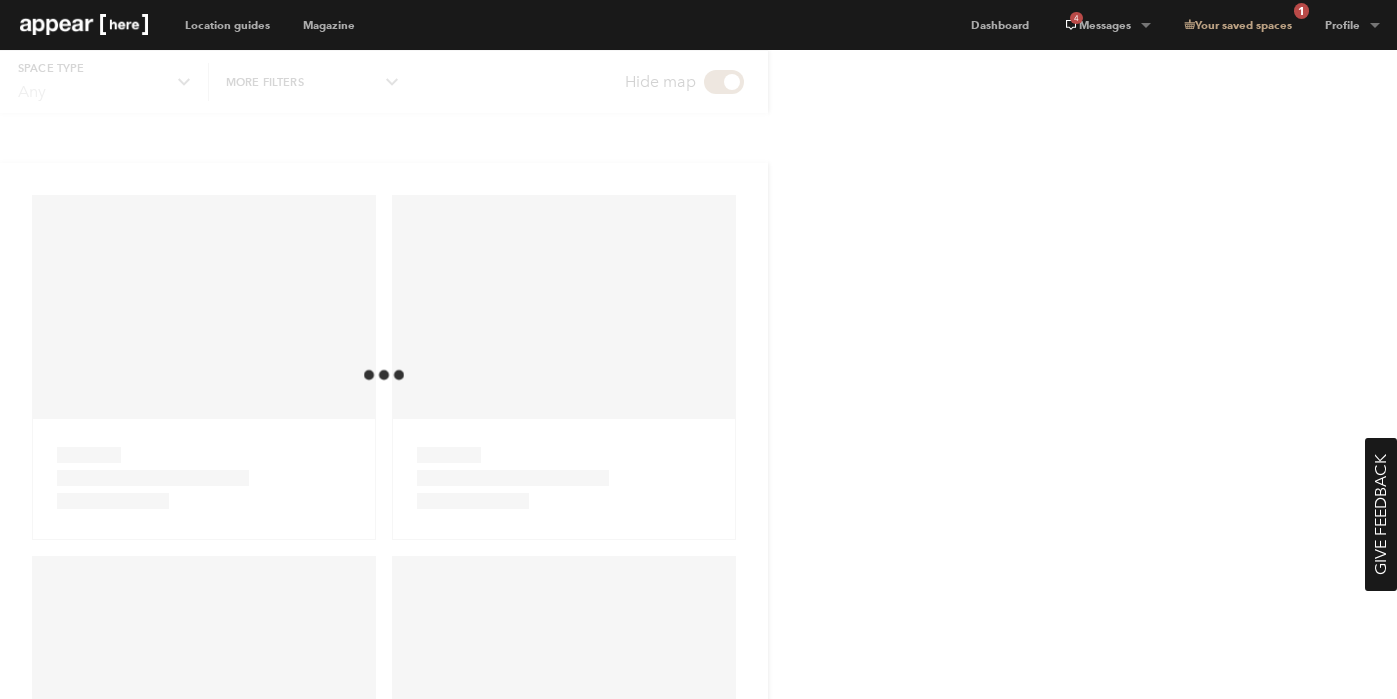 scroll, scrollTop: 0, scrollLeft: 0, axis: both 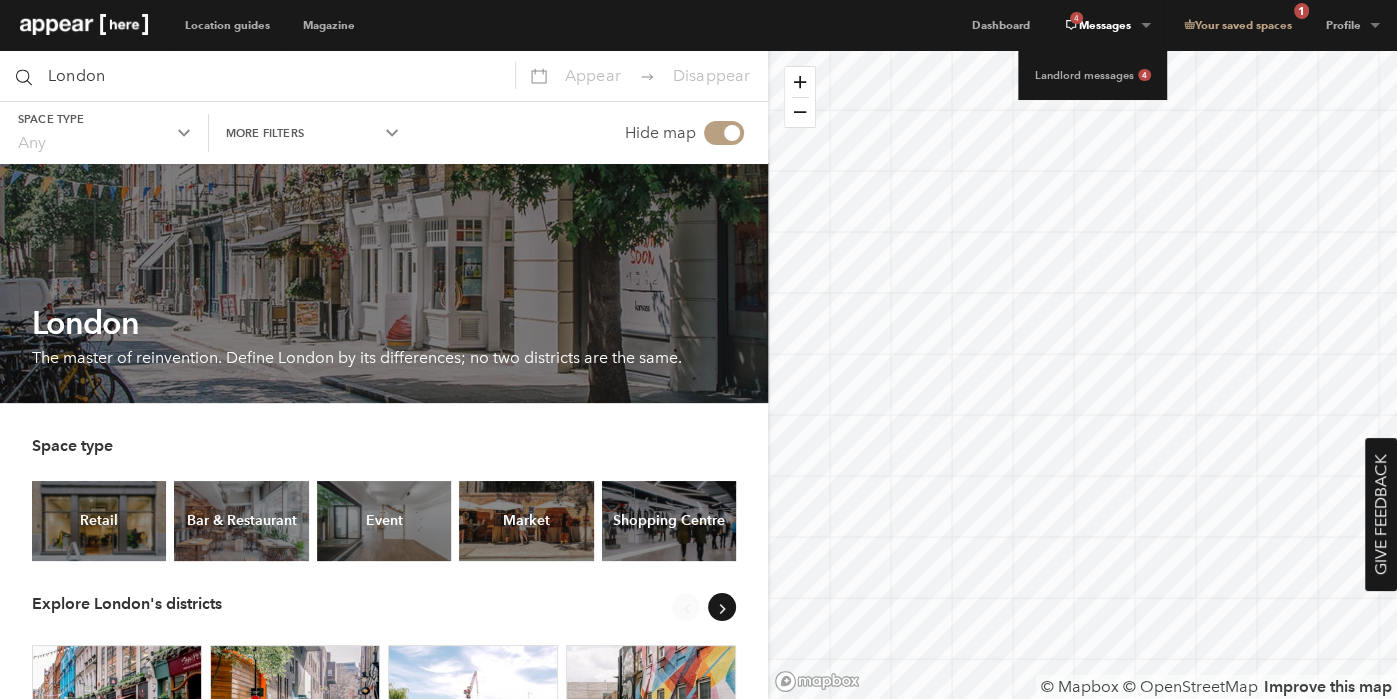 click on "4
Messages" at bounding box center (1106, 25) 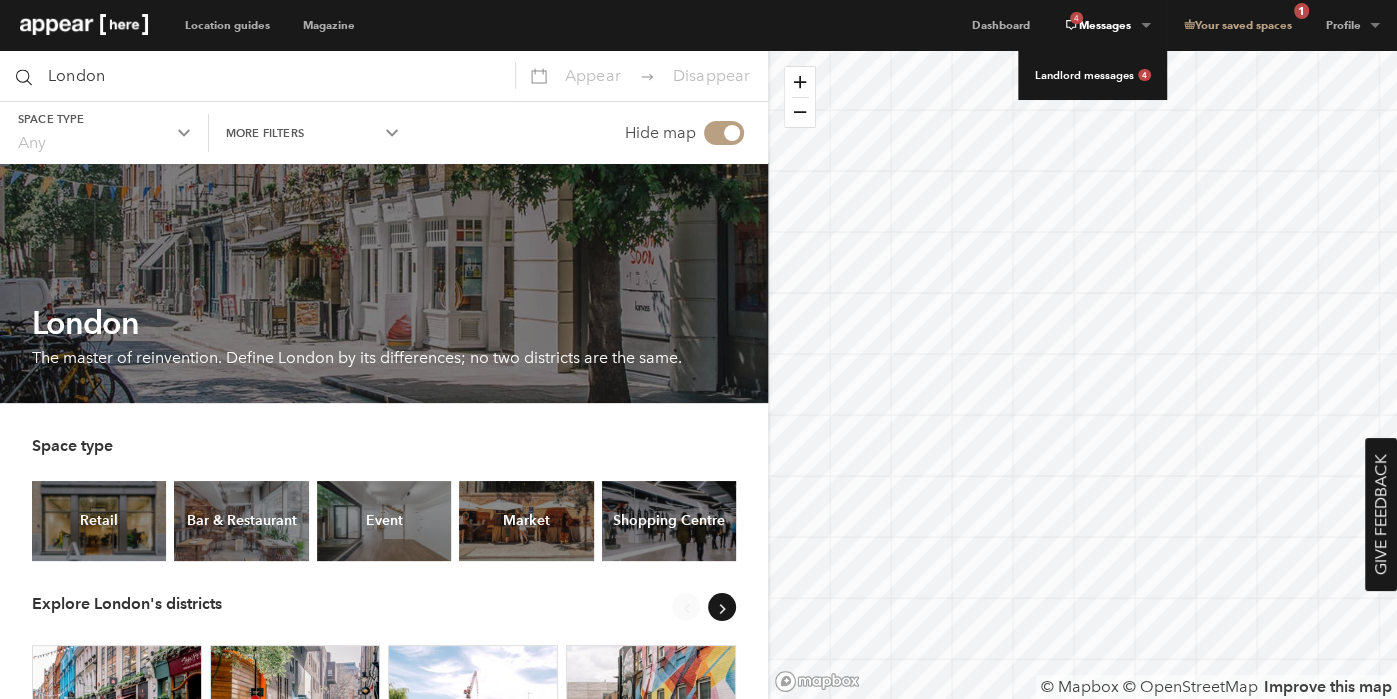 click on "Landlord messages
4" at bounding box center (1092, 75) 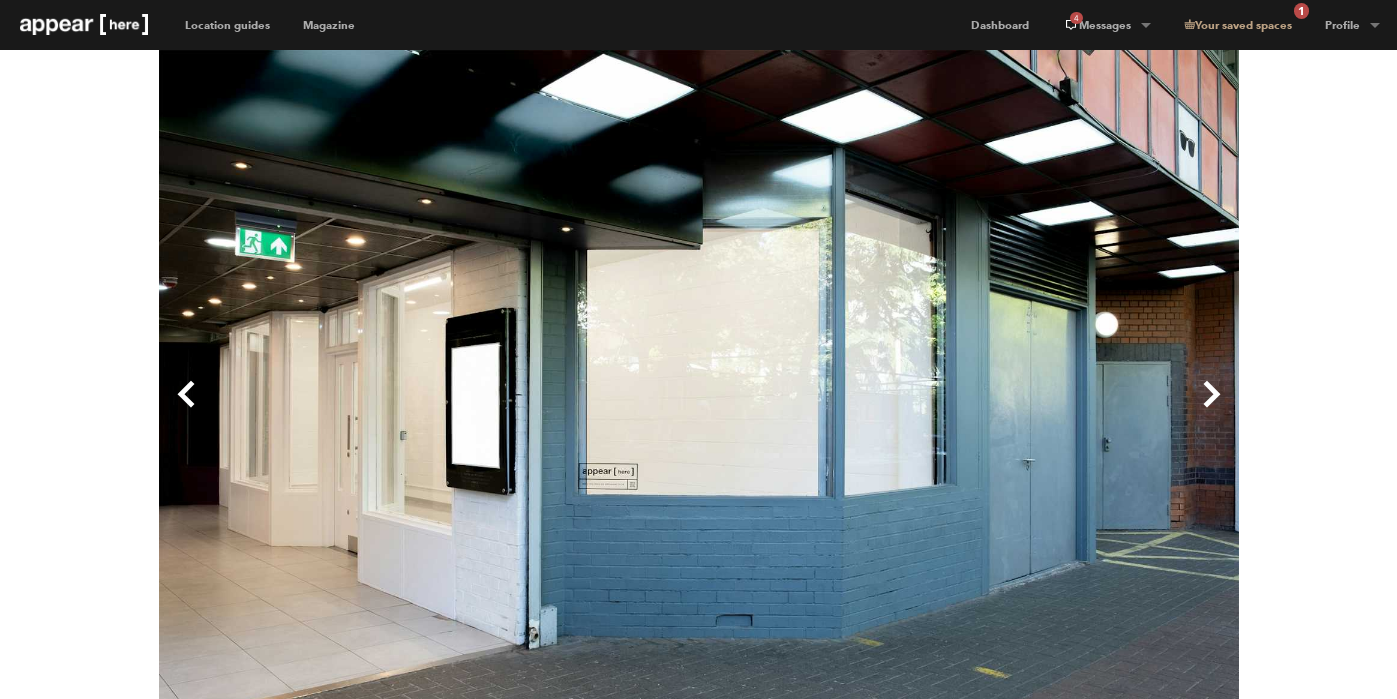 scroll, scrollTop: 0, scrollLeft: 0, axis: both 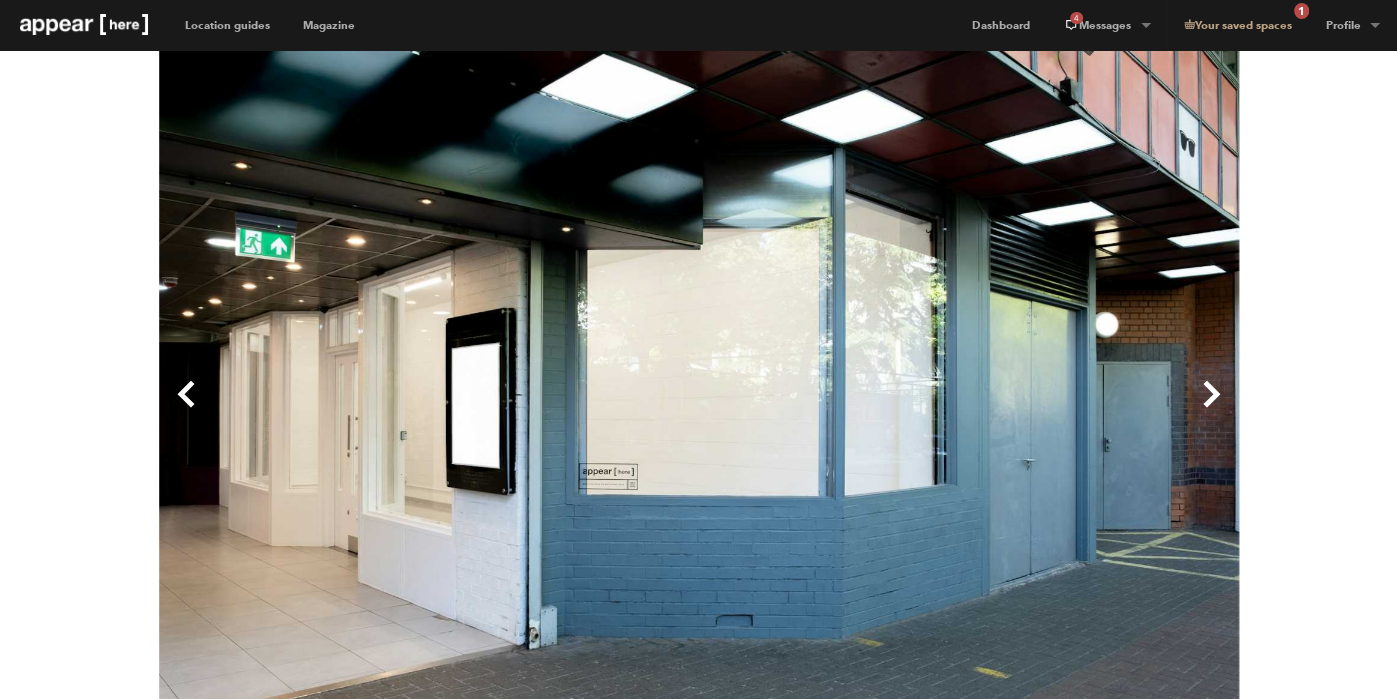 click on "Next" at bounding box center [969, 410] 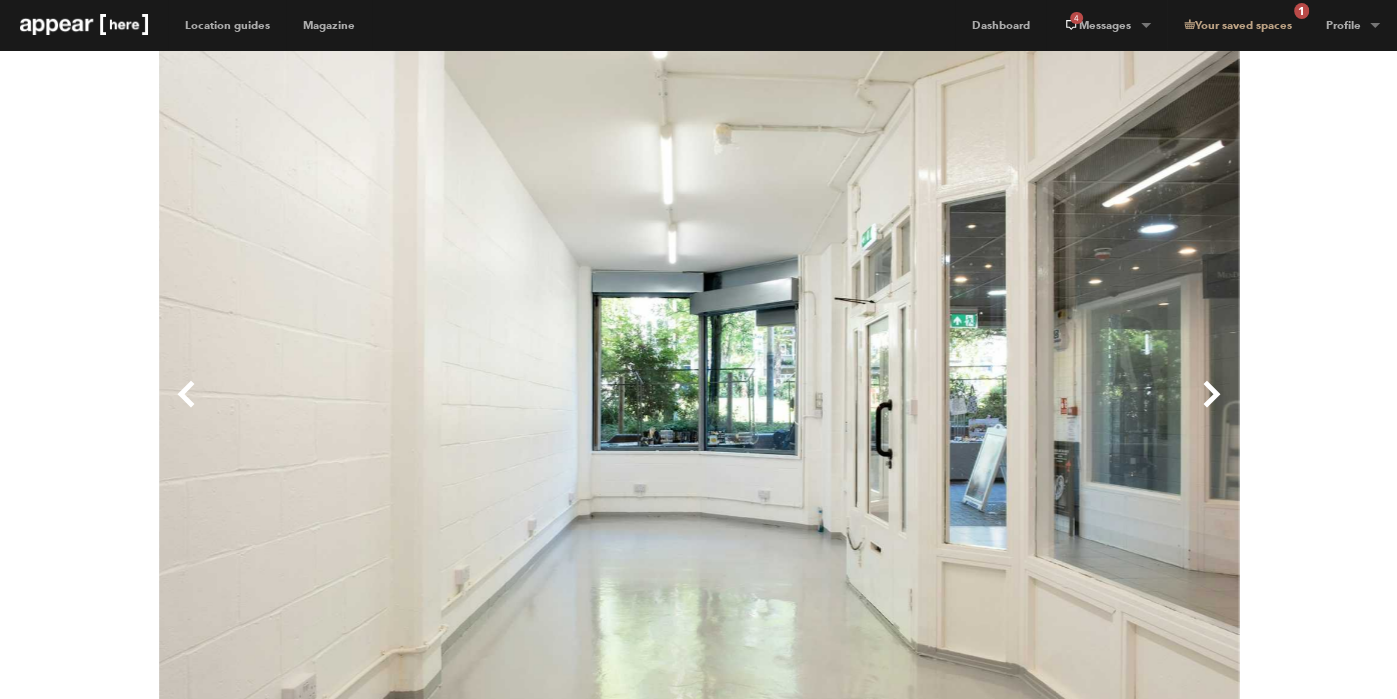 click on "Next" at bounding box center [969, 410] 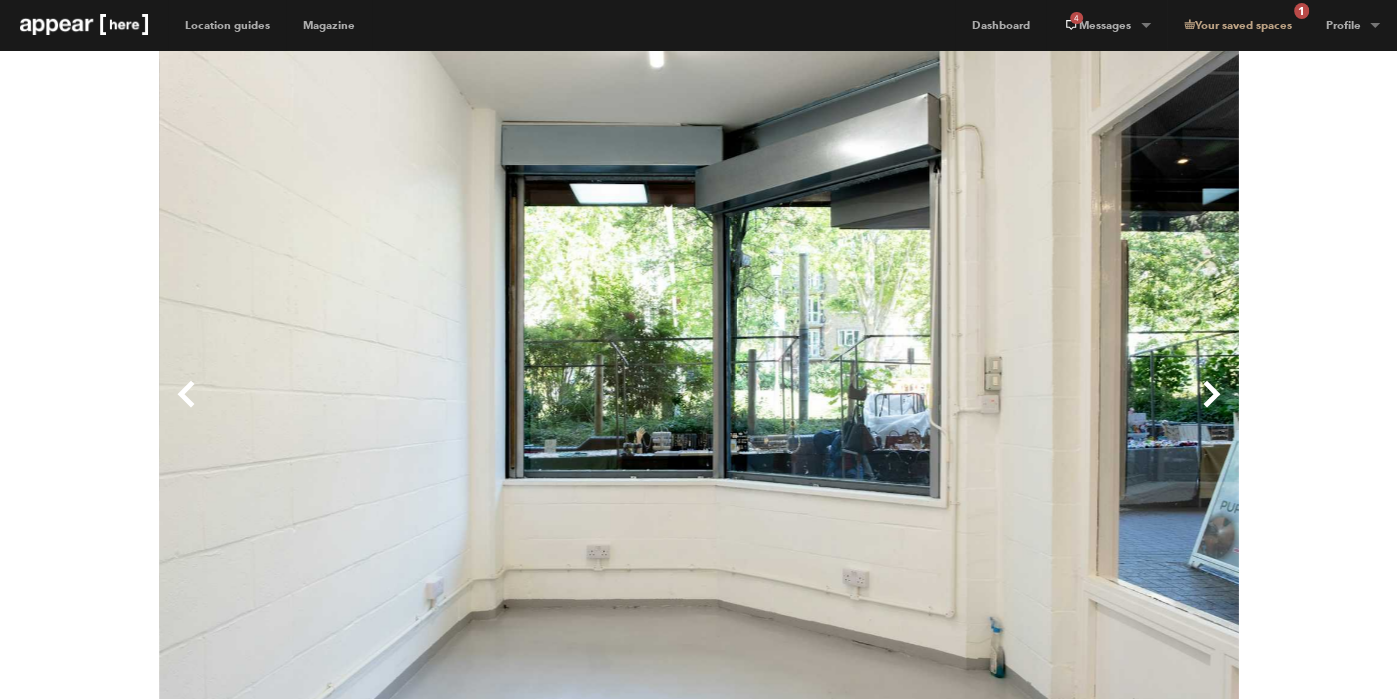 click on "Next" at bounding box center (969, 410) 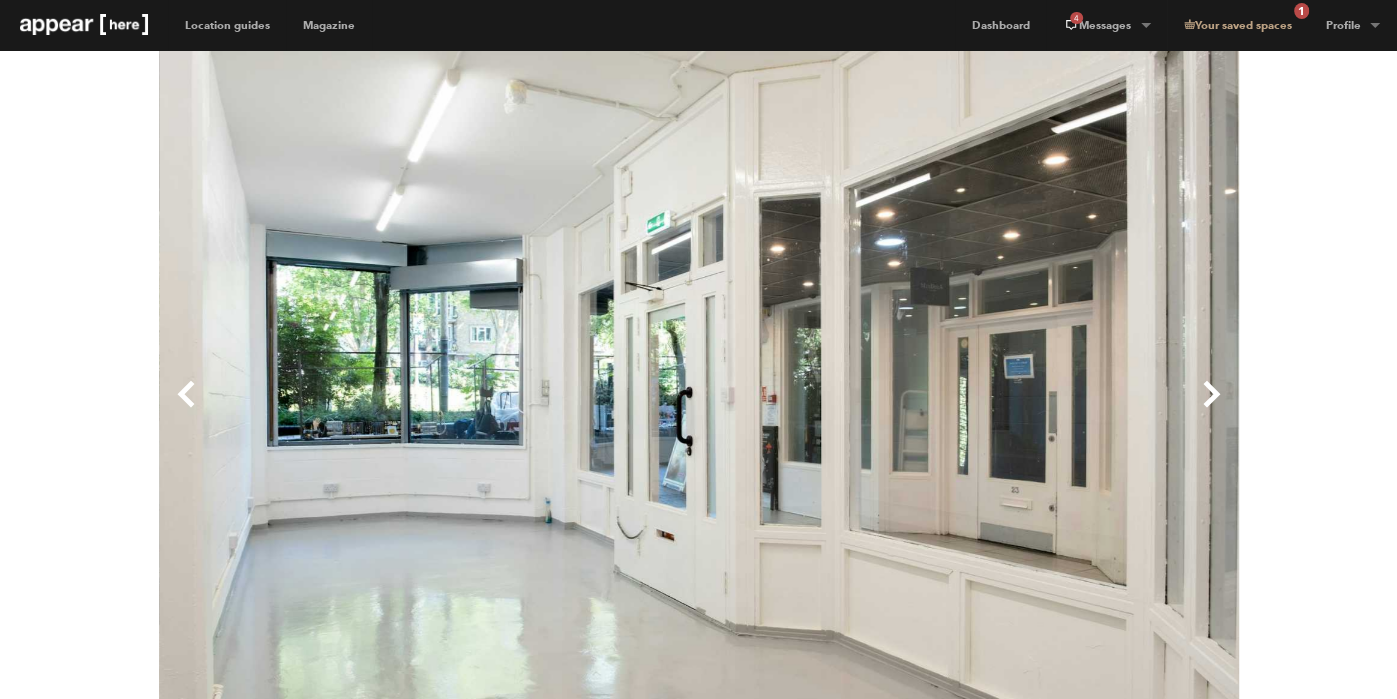 click on "Next" at bounding box center [969, 410] 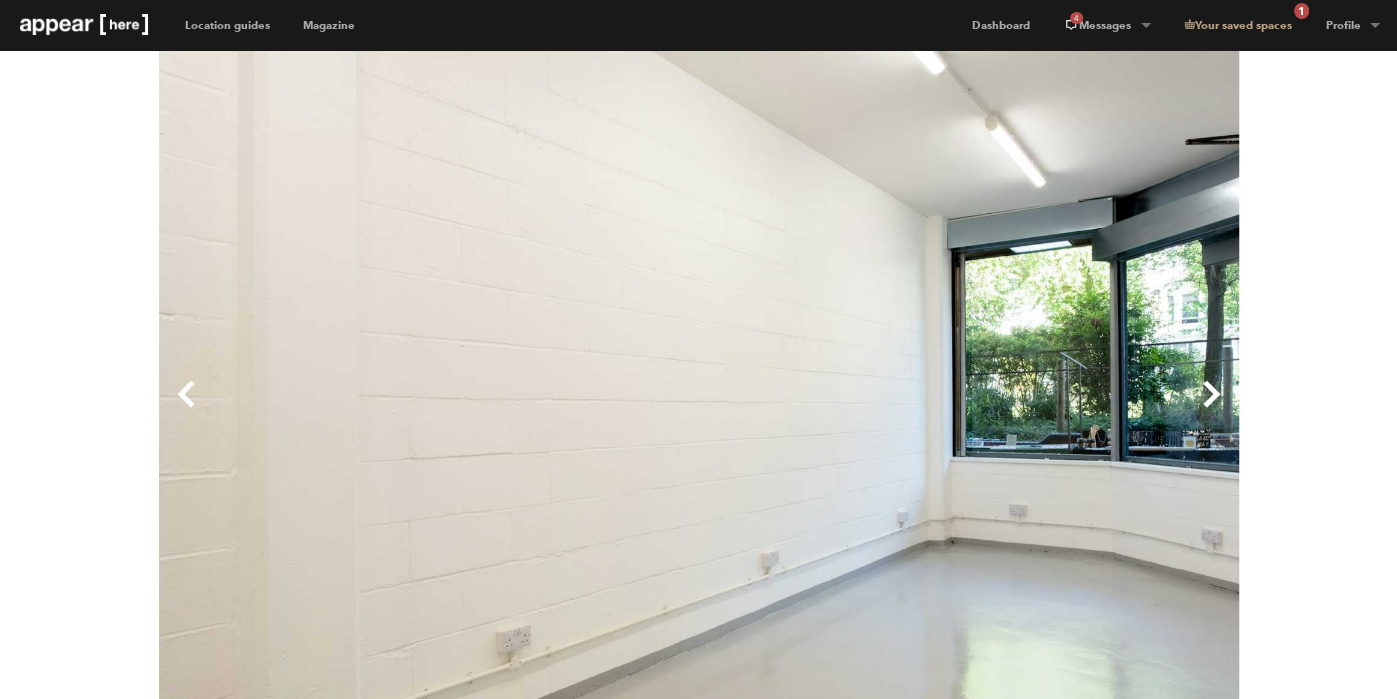 click on "Next" at bounding box center [969, 410] 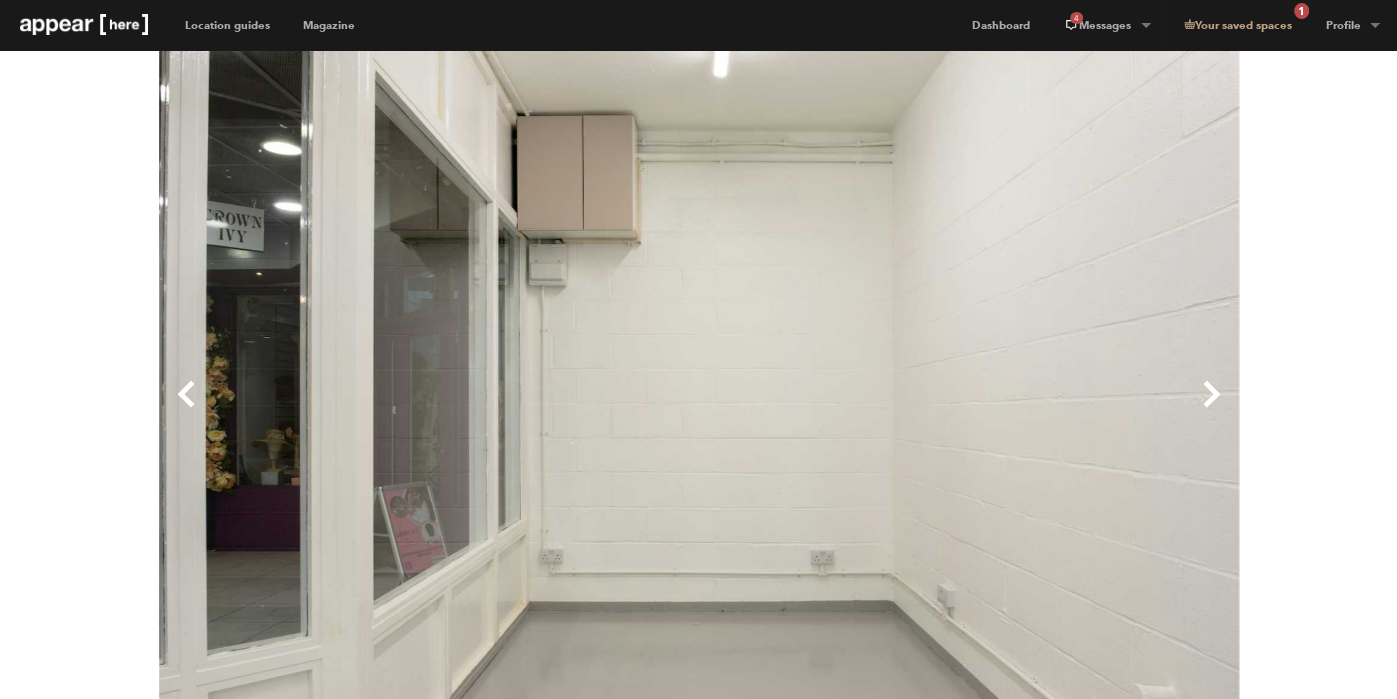 click on "Next" at bounding box center (969, 410) 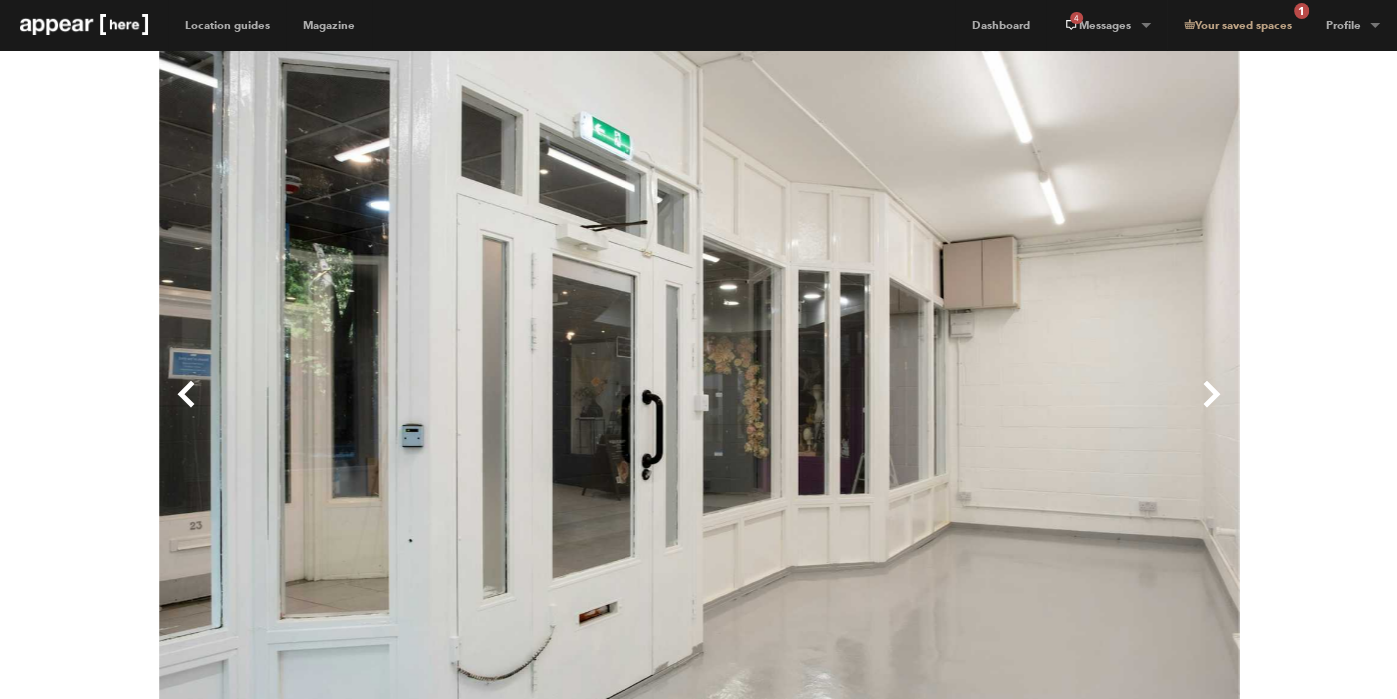 click on "Next" at bounding box center [969, 410] 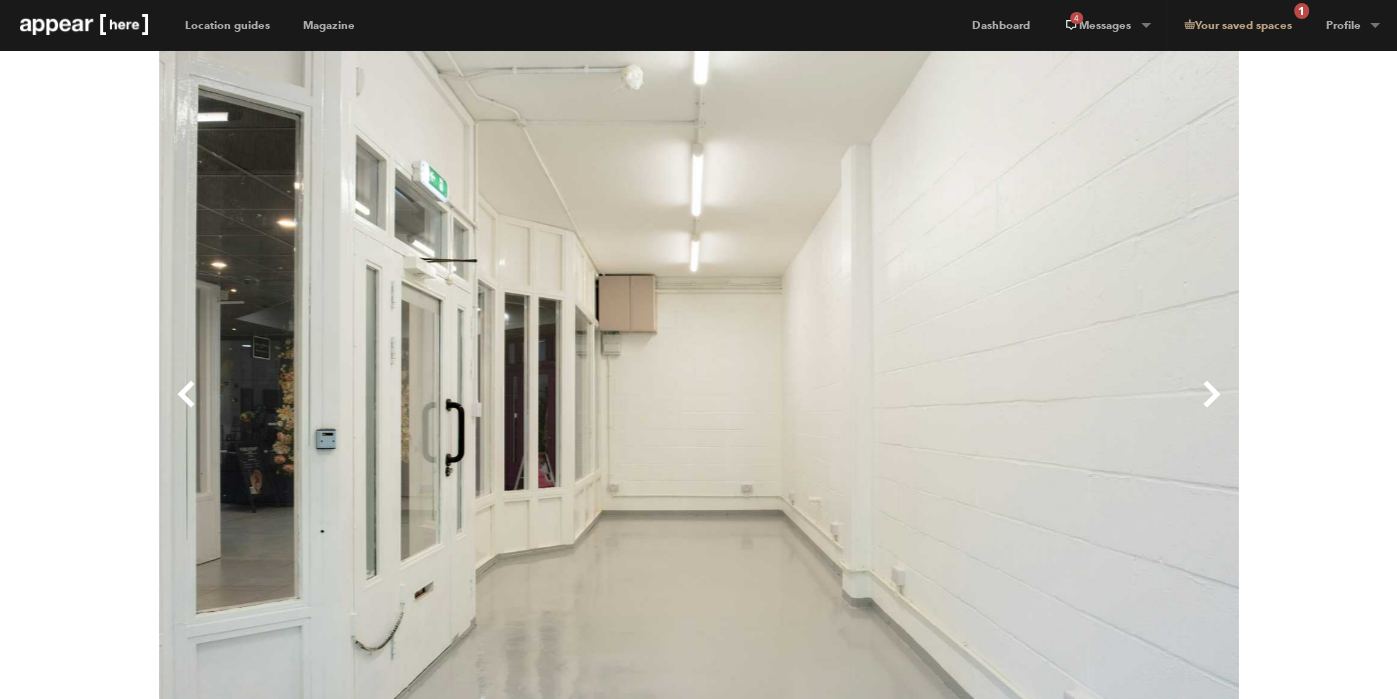 click on "Next" at bounding box center [969, 410] 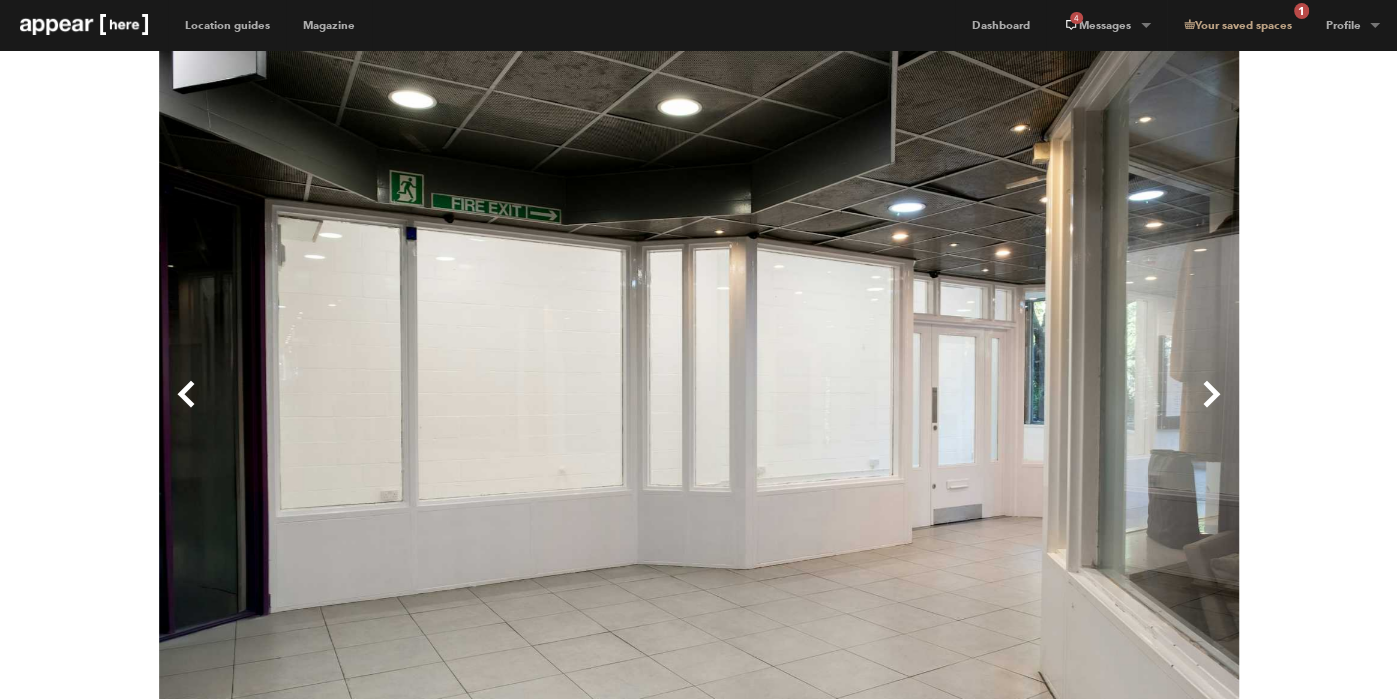 click on "Next" at bounding box center [969, 410] 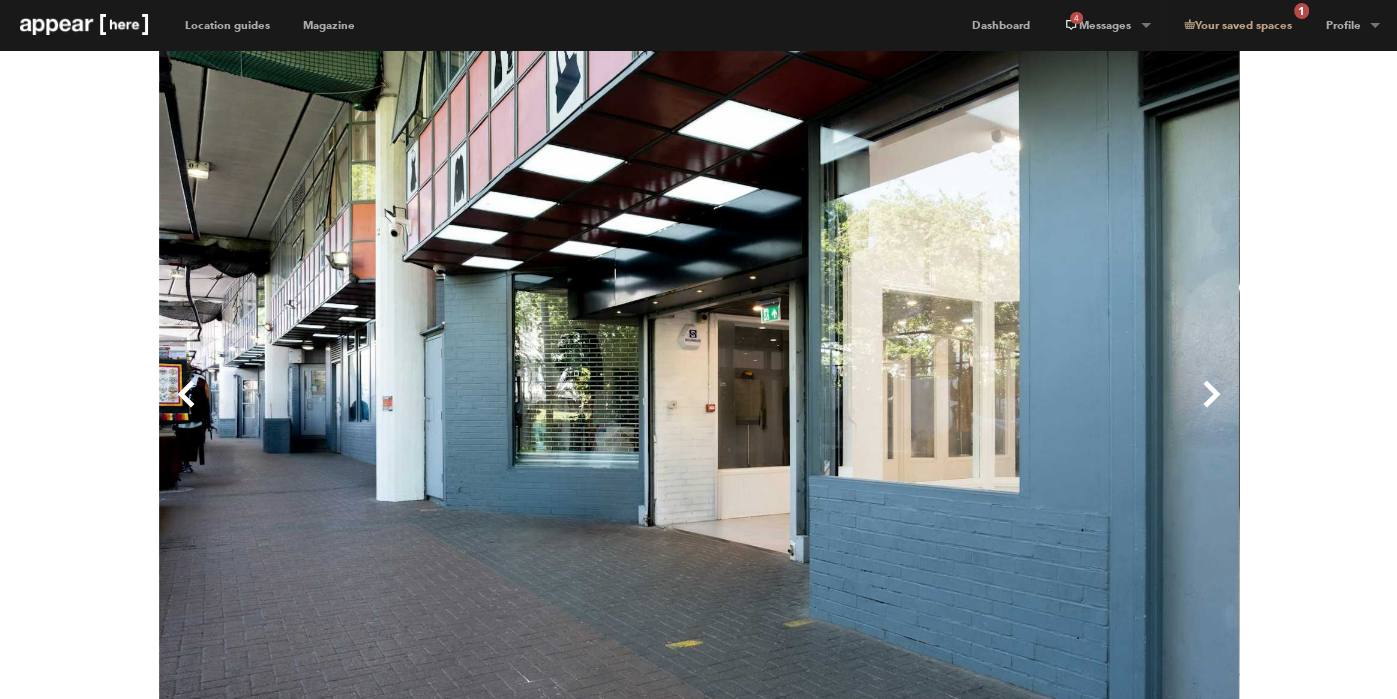click on "Next" at bounding box center [969, 410] 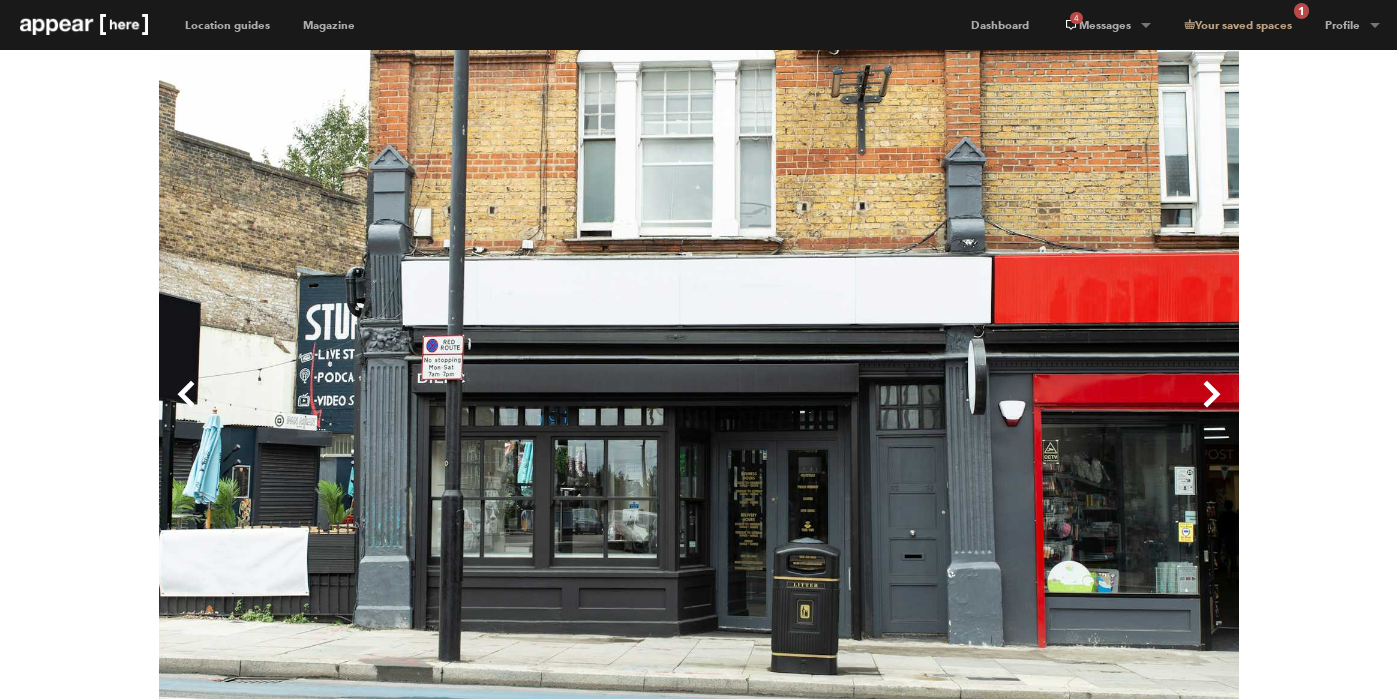 scroll, scrollTop: 0, scrollLeft: 0, axis: both 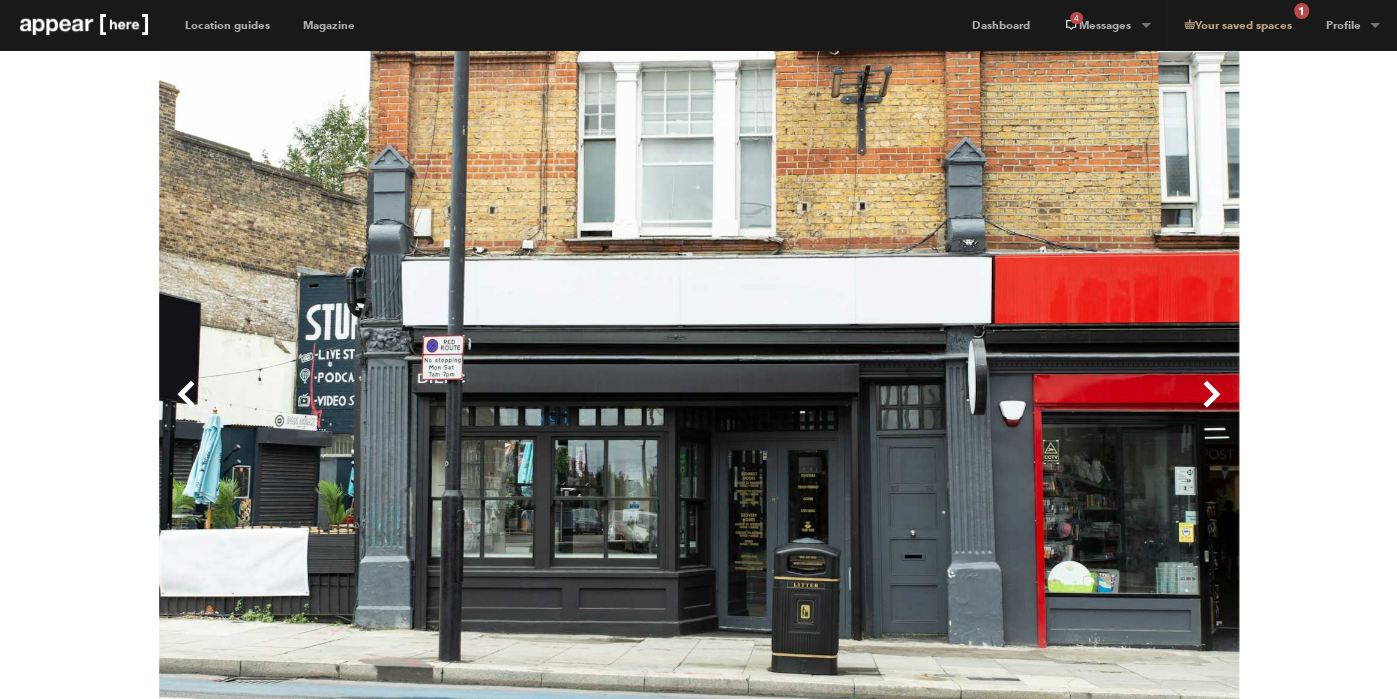 click on "Next" at bounding box center (969, 410) 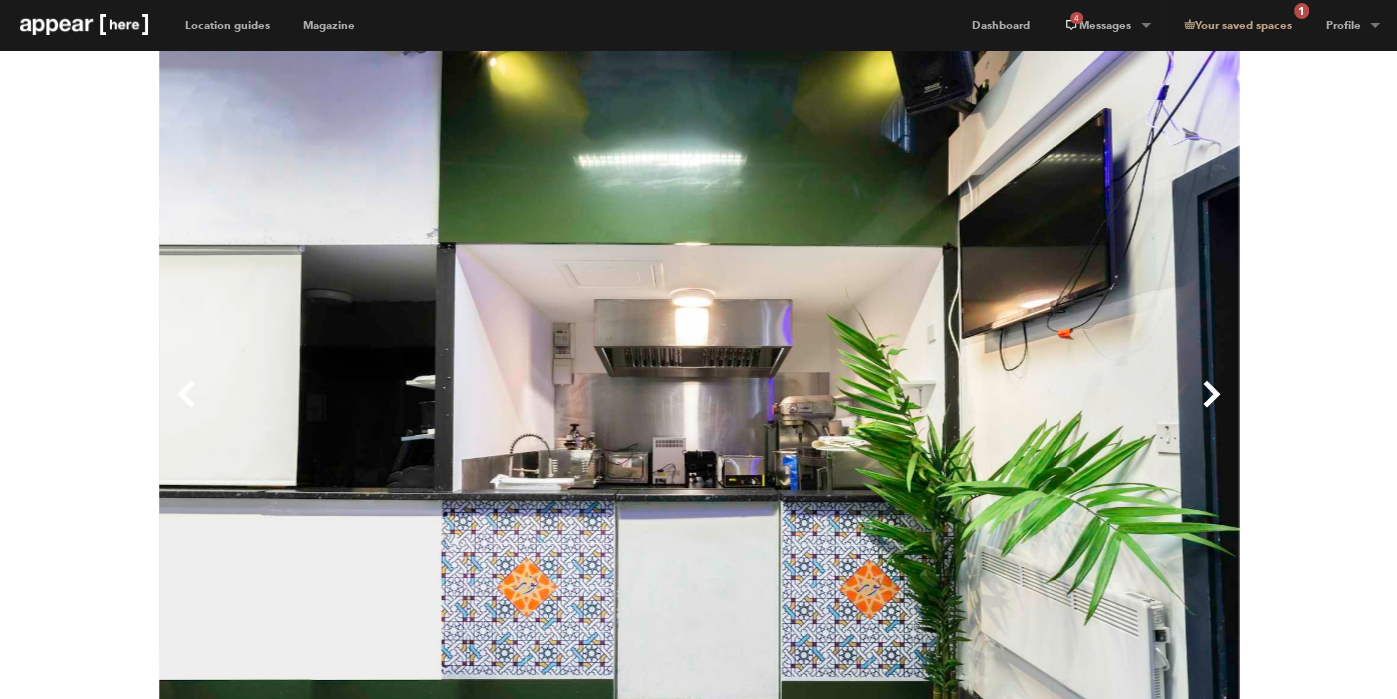 click on "Next" at bounding box center (969, 410) 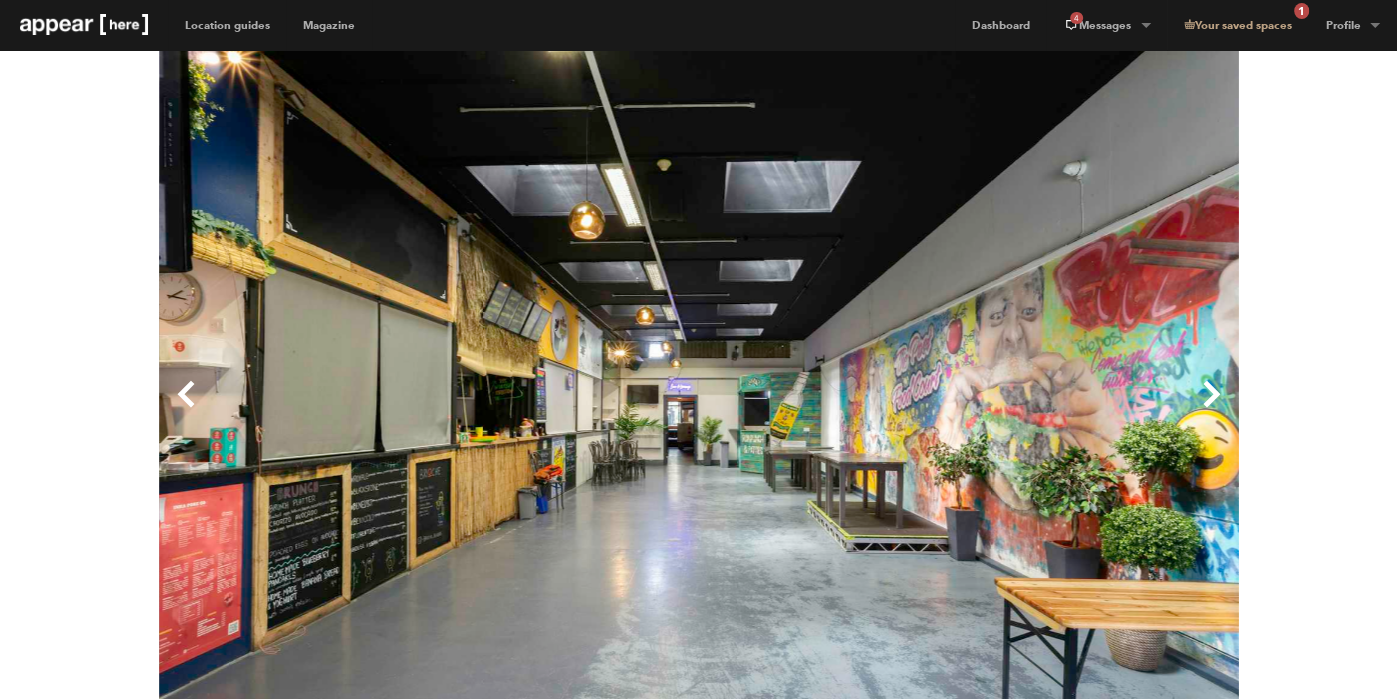 click on "Next" at bounding box center (969, 410) 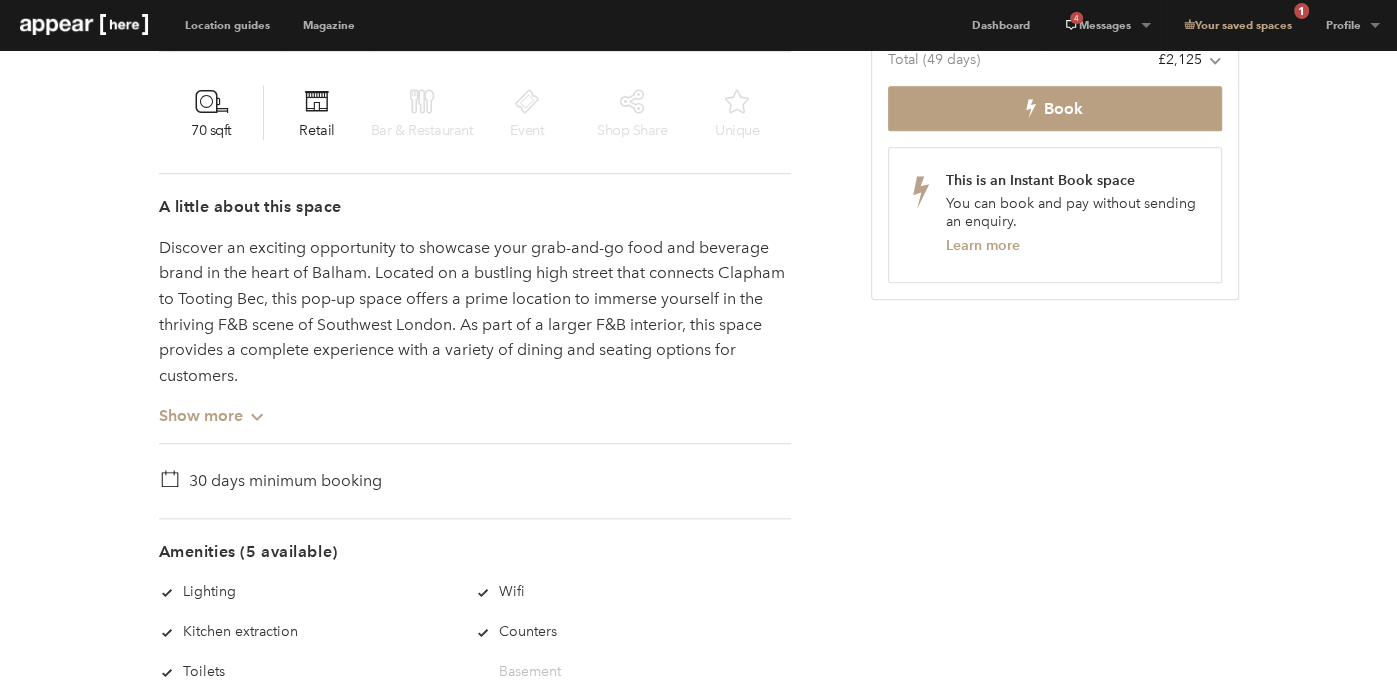 scroll, scrollTop: 939, scrollLeft: 0, axis: vertical 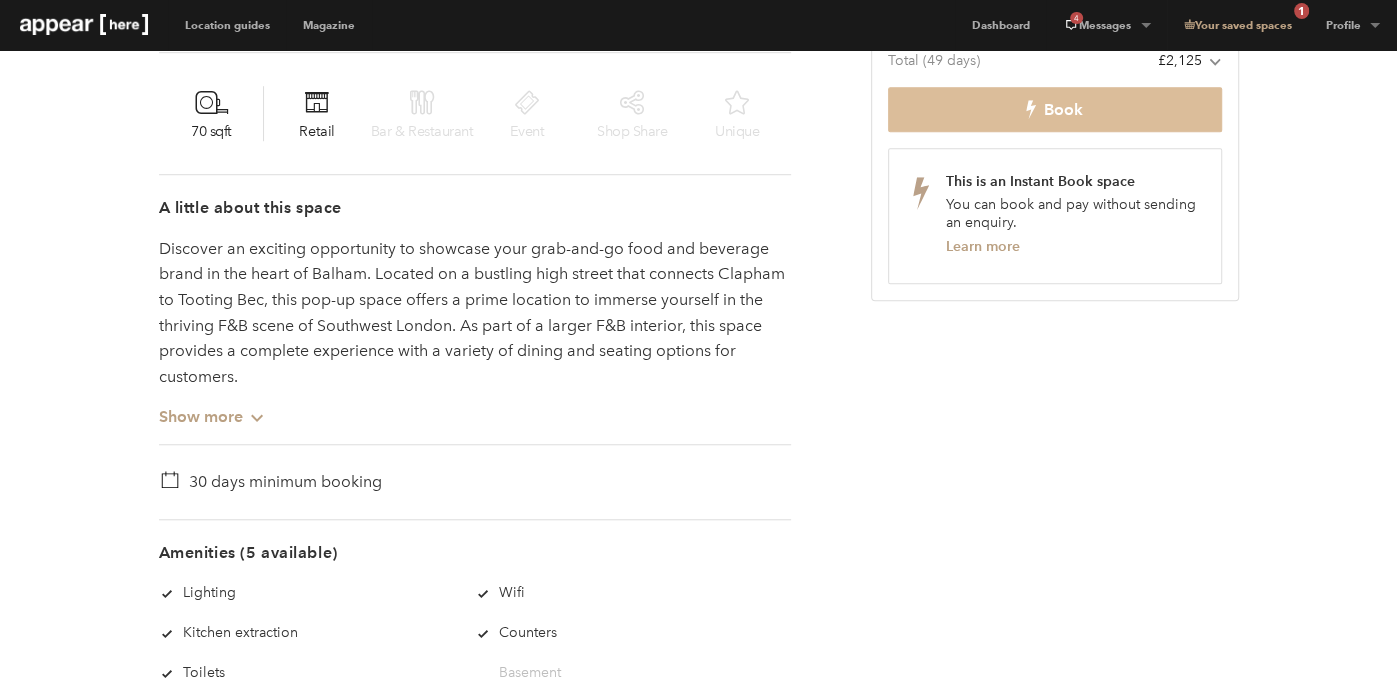 click on "Book" at bounding box center [1055, 109] 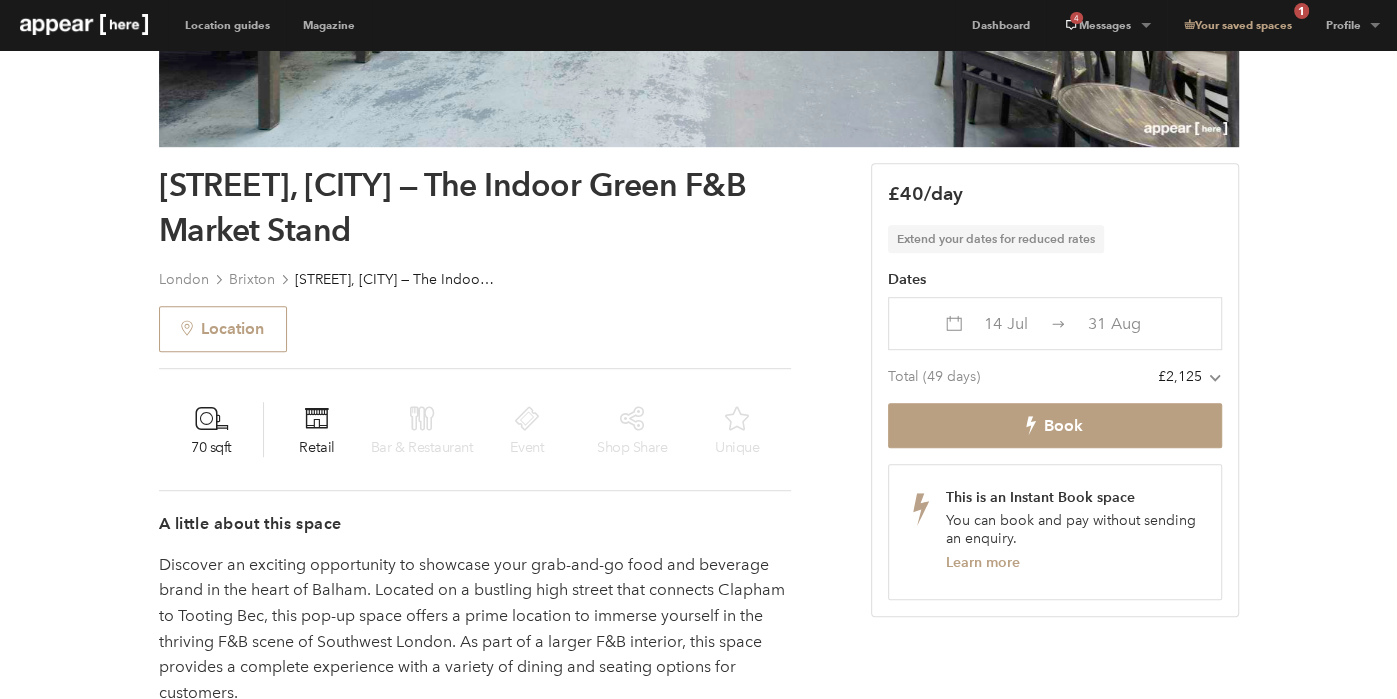 scroll, scrollTop: 621, scrollLeft: 0, axis: vertical 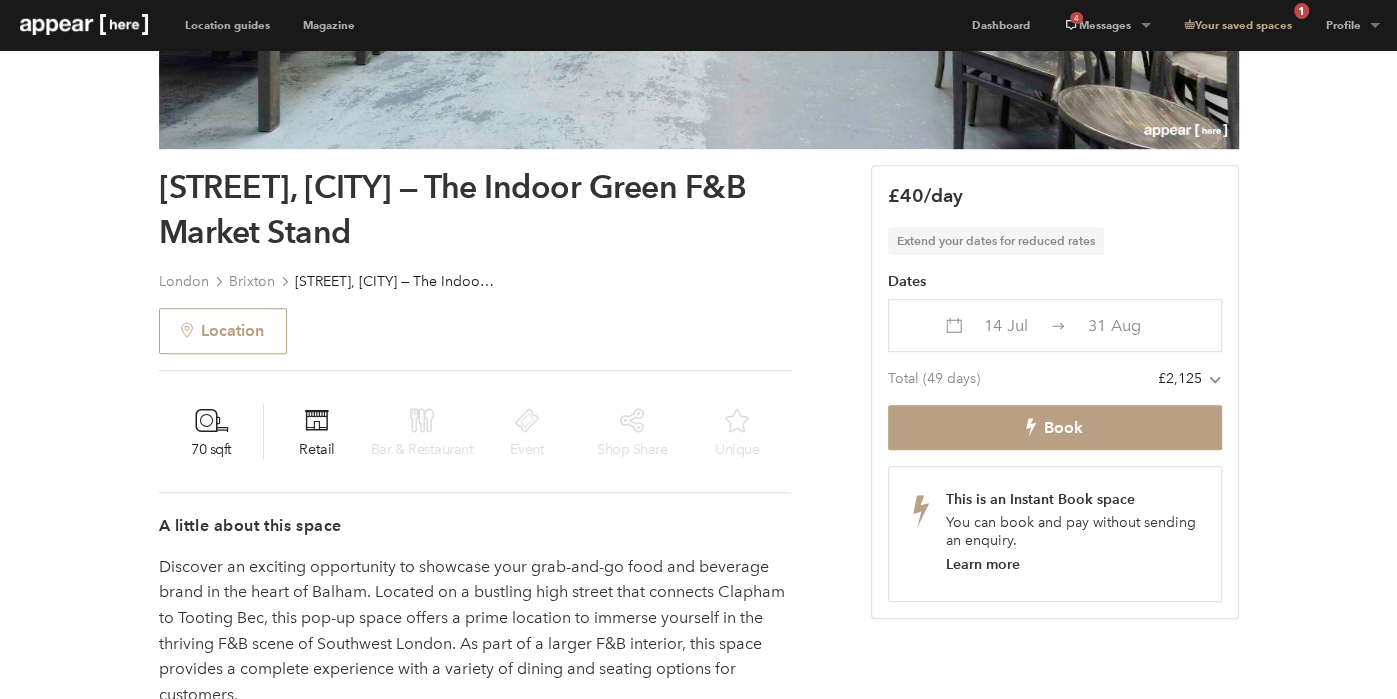 click on "Learn more" at bounding box center (982, 564) 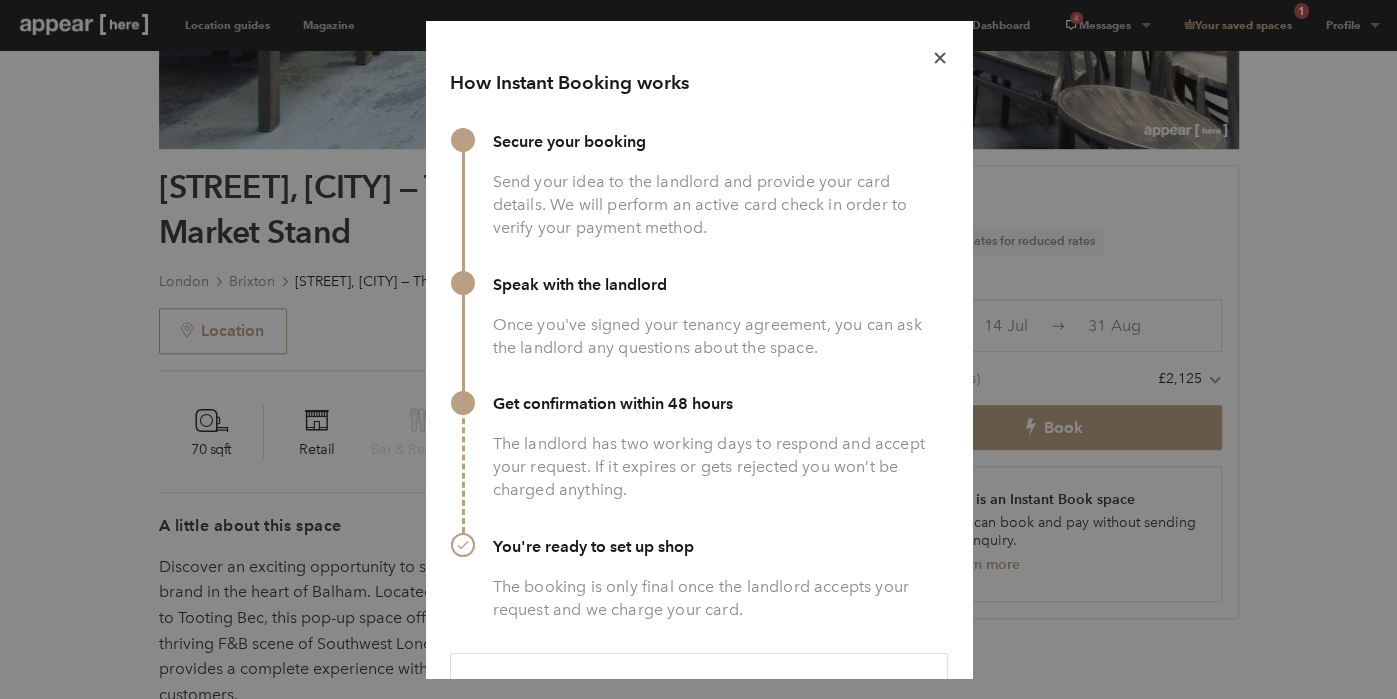 click on "Chevron-up icon-x How Instant Booking works Secure your booking Send your idea to the landlord and provide your card details. We will perform an active card check in order to verify your payment method. Speak with the landlord Once you've signed your tenancy agreement, you can ask the landlord any questions about the space. Get confirmation within 48 hours The landlord has two working days to respond and accept your request. If it expires or gets rejected you won’t be charged anything. You're ready to set up shop The booking is only final once the landlord accepts your request and we charge your card. Why can't I visit the space when Instant Booking? Instant Booking let's you book from wherever you are in the world, just like booking a hotel room. Besides offering you 3D virtual tours of the space, we also do our best to ensure all information displayed is accurate." at bounding box center (698, 349) 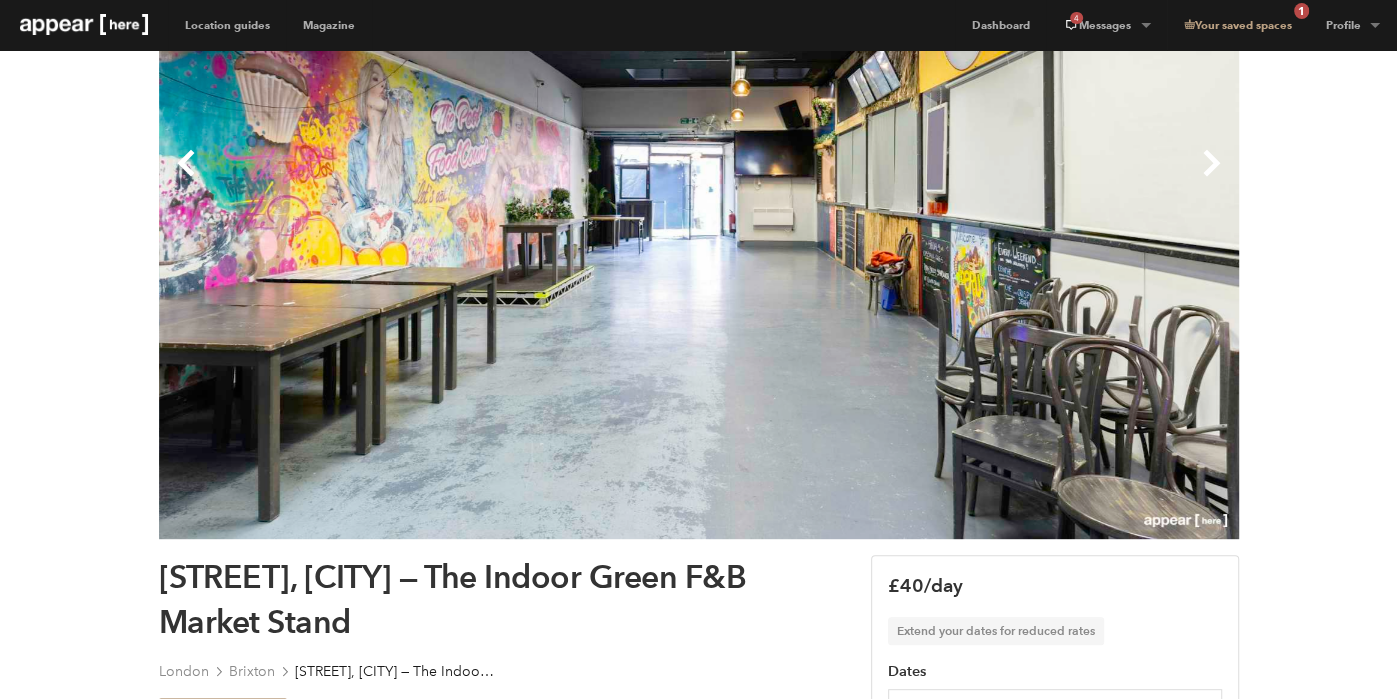 scroll, scrollTop: 204, scrollLeft: 0, axis: vertical 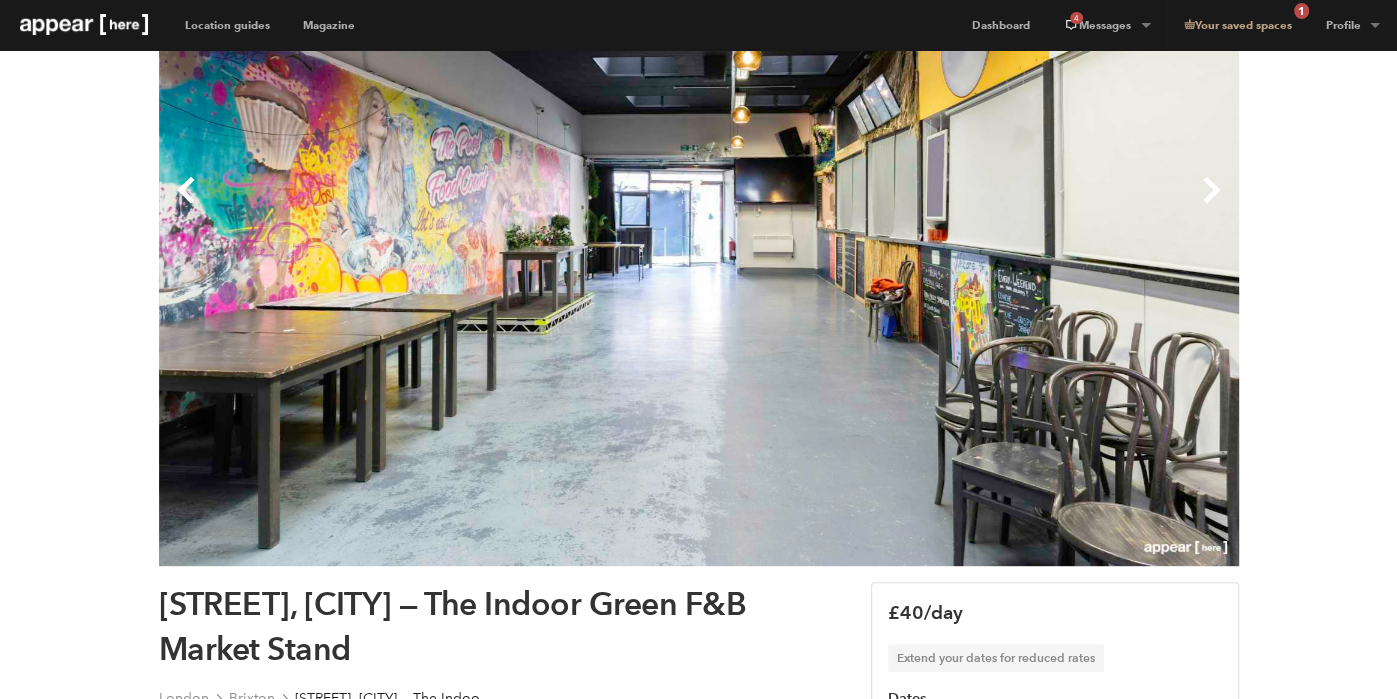 click on "Next" at bounding box center [969, 206] 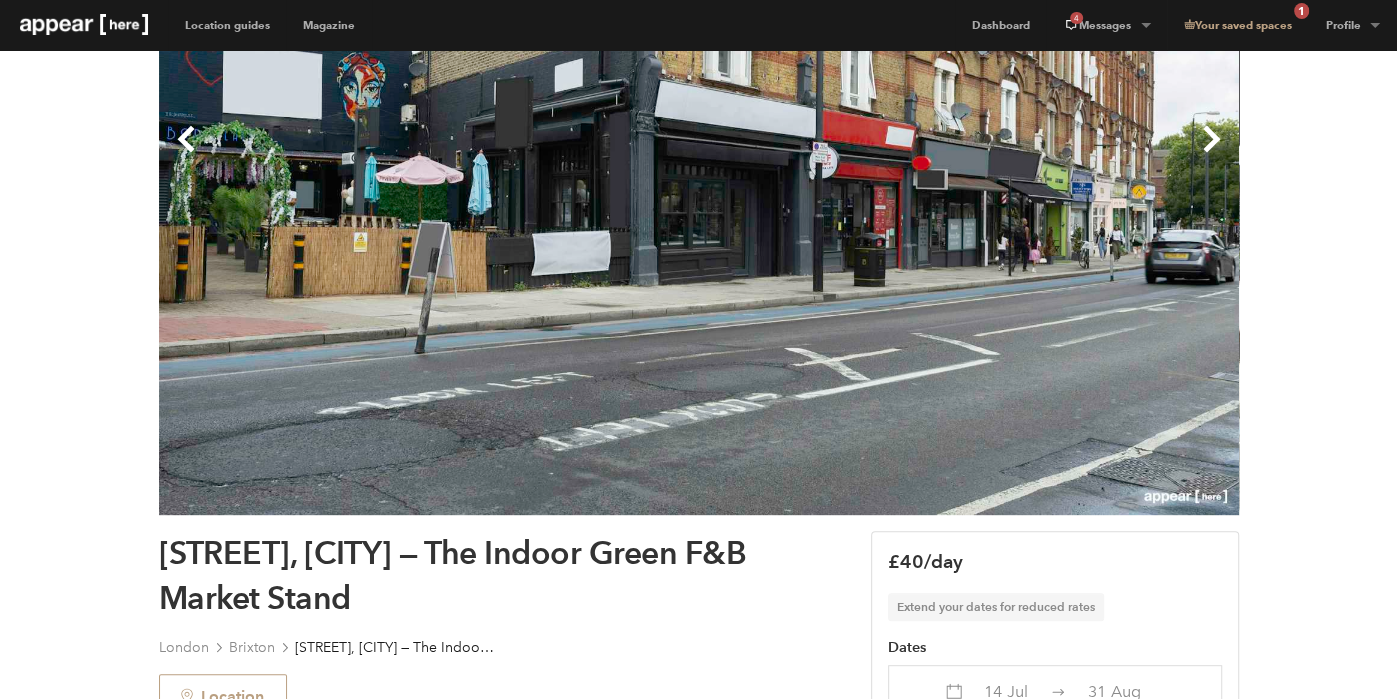 scroll, scrollTop: 247, scrollLeft: 0, axis: vertical 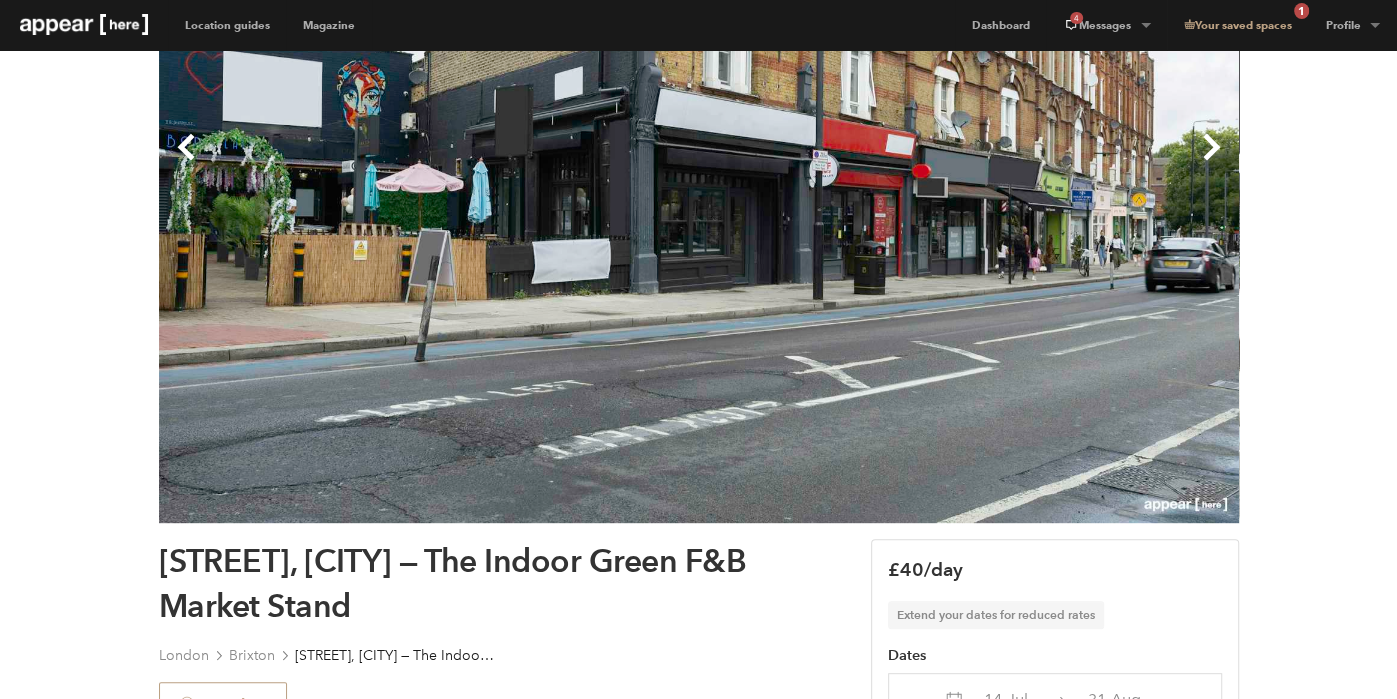 click on "Next" at bounding box center (969, 163) 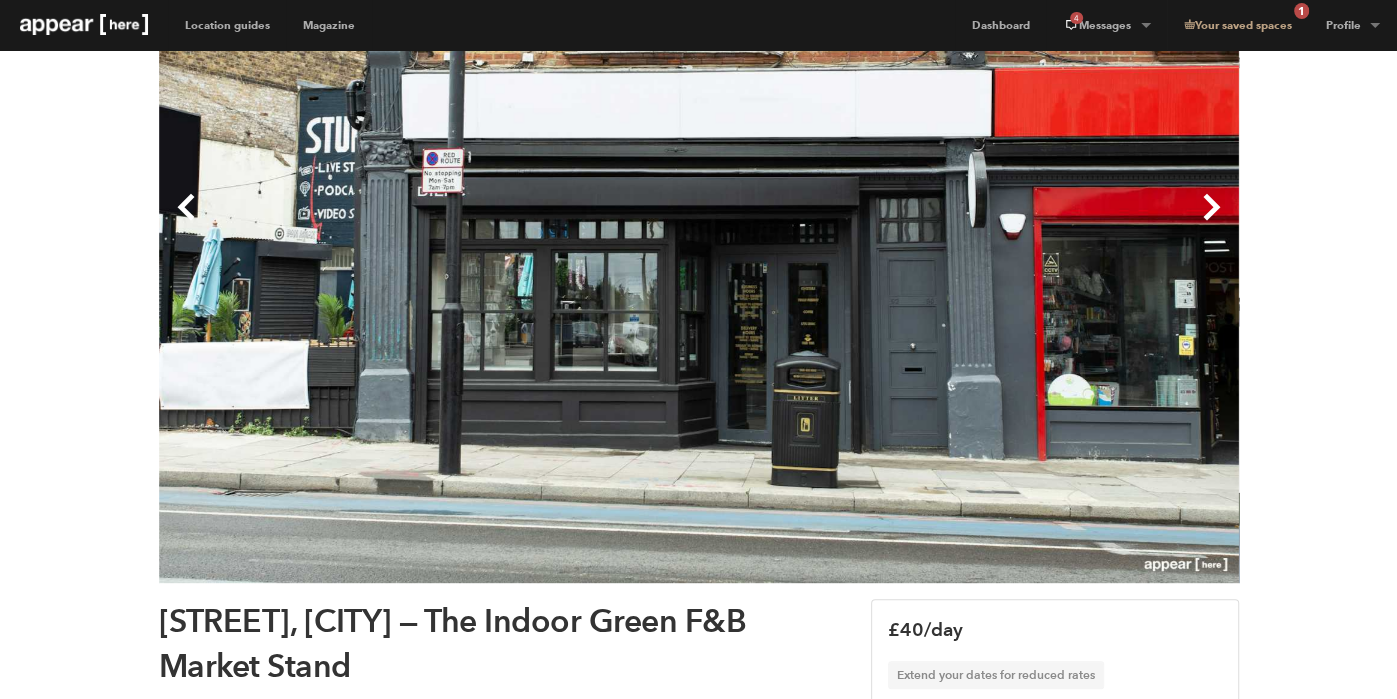 scroll, scrollTop: 178, scrollLeft: 0, axis: vertical 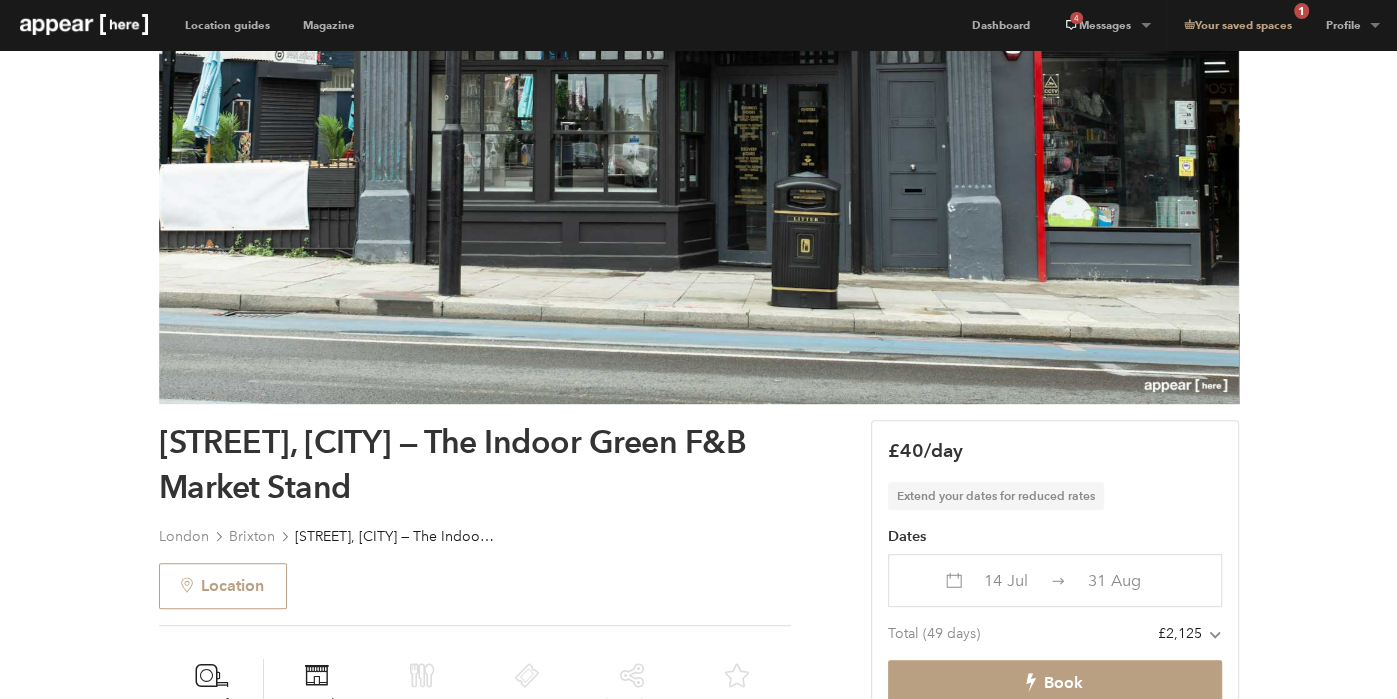 drag, startPoint x: 531, startPoint y: 502, endPoint x: 161, endPoint y: 438, distance: 375.49435 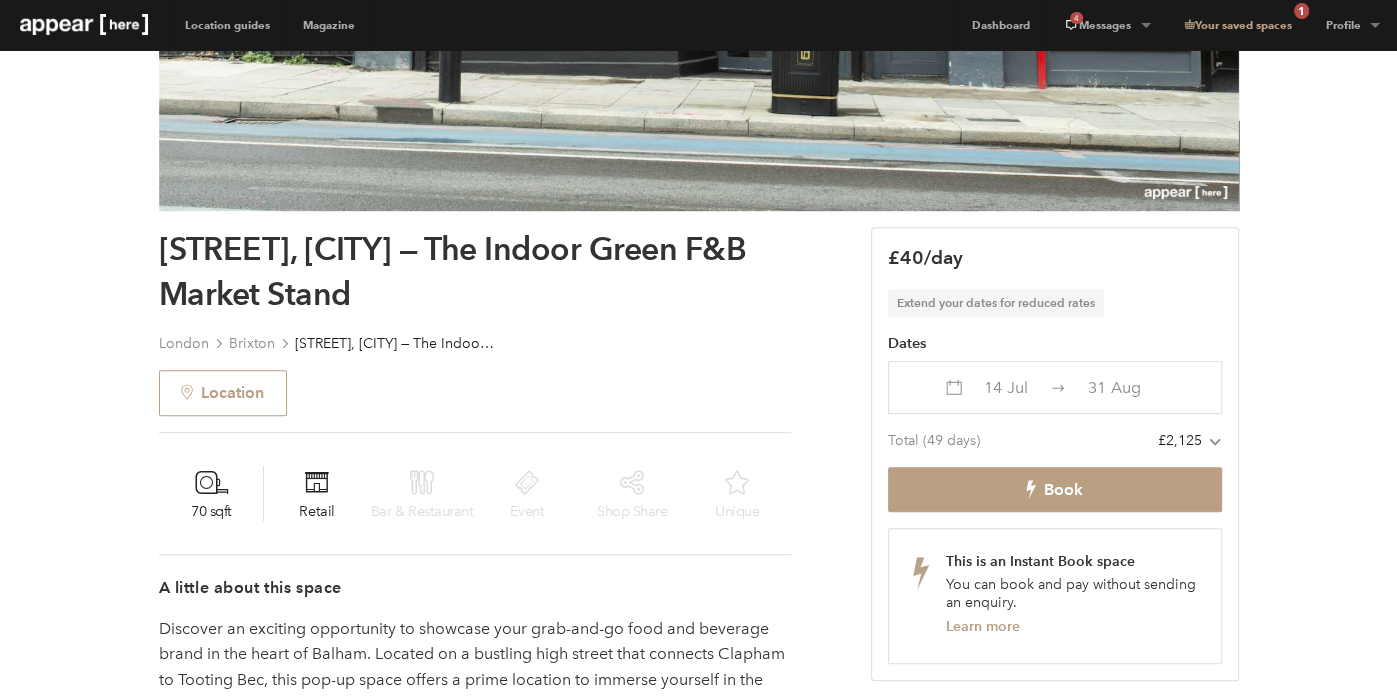 scroll, scrollTop: 759, scrollLeft: 0, axis: vertical 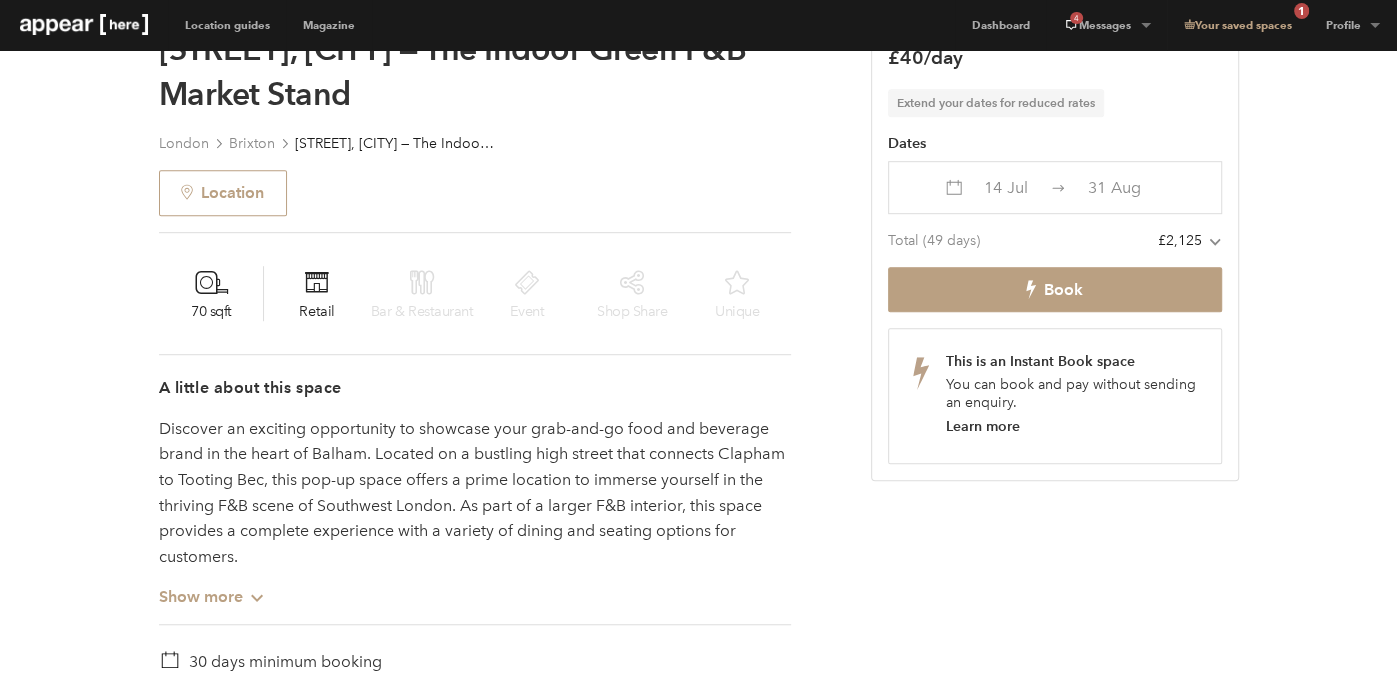 click on "Learn more" at bounding box center (982, 426) 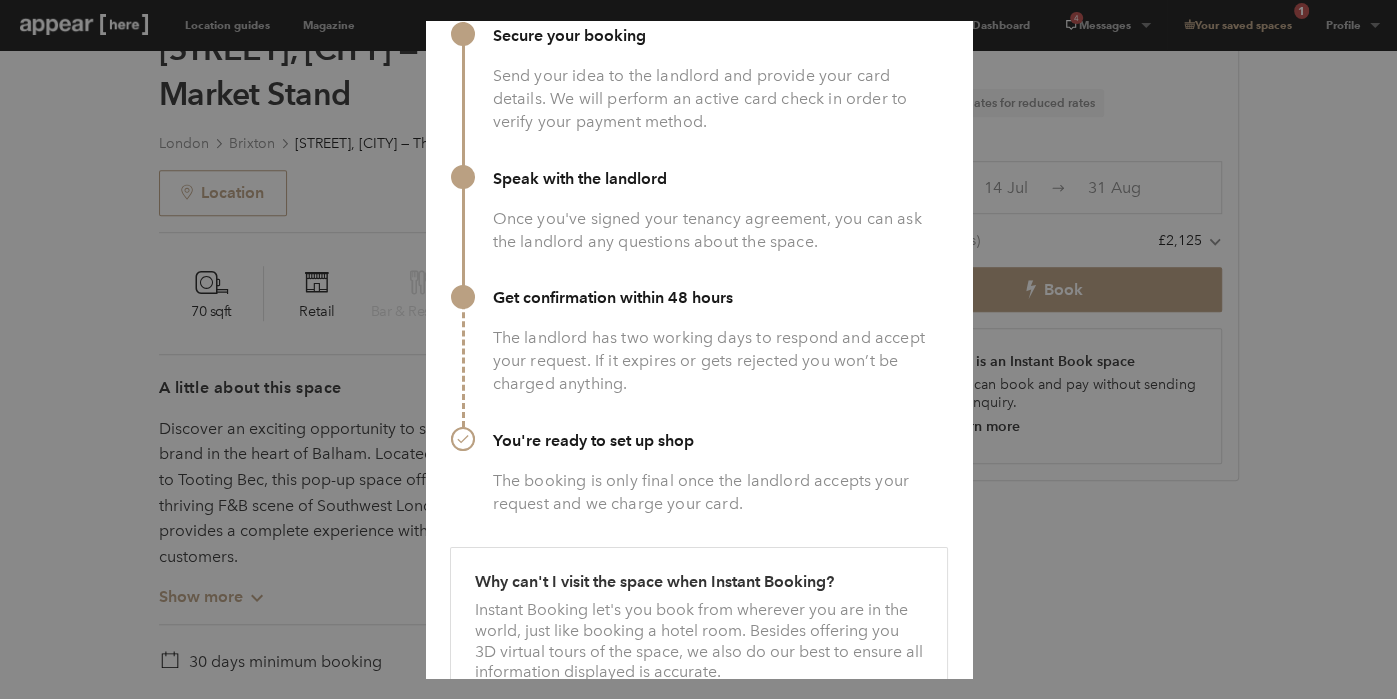 scroll, scrollTop: 165, scrollLeft: 0, axis: vertical 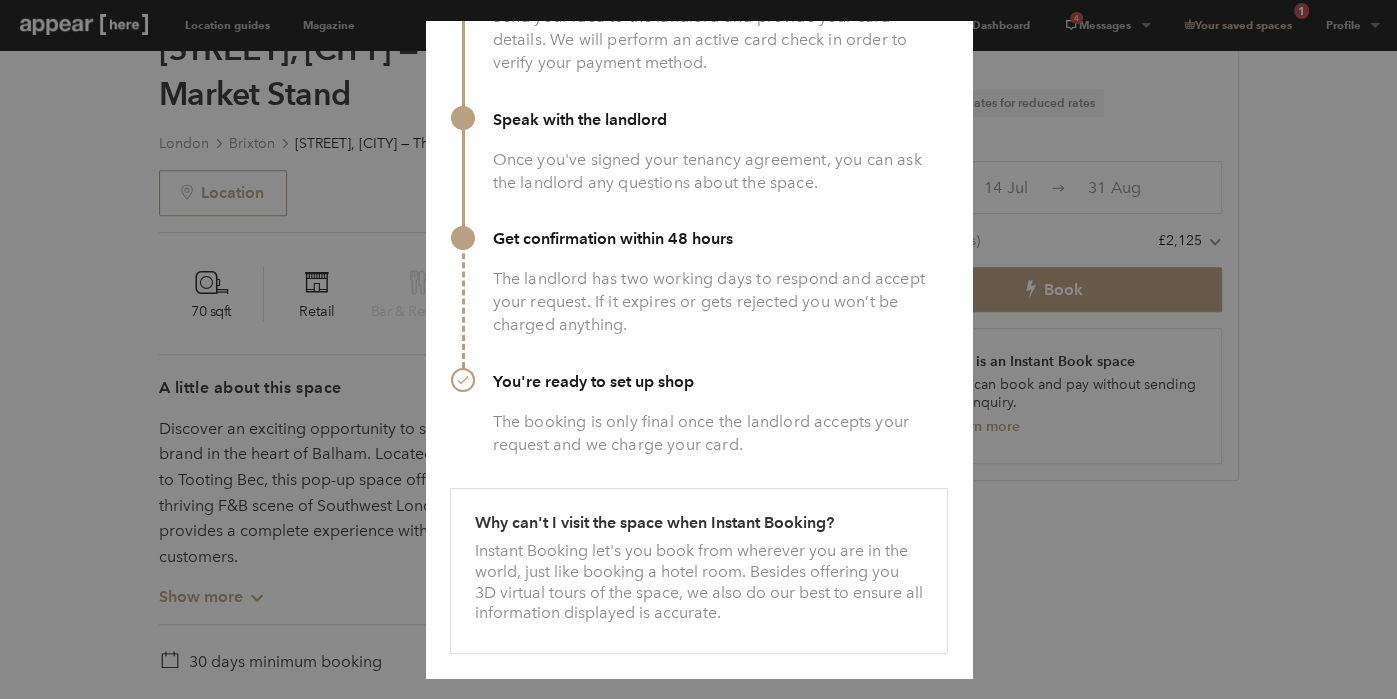click on "Chevron-up icon-x How Instant Booking works Secure your booking Send your idea to the landlord and provide your card details. We will perform an active card check in order to verify your payment method. Speak with the landlord Once you've signed your tenancy agreement, you can ask the landlord any questions about the space. Get confirmation within 48 hours The landlord has two working days to respond and accept your request. If it expires or gets rejected you won’t be charged anything. You're ready to set up shop The booking is only final once the landlord accepts your request and we charge your card. Why can't I visit the space when Instant Booking? Instant Booking let's you book from wherever you are in the world, just like booking a hotel room. Besides offering you 3D virtual tours of the space, we also do our best to ensure all information displayed is accurate." at bounding box center (698, 349) 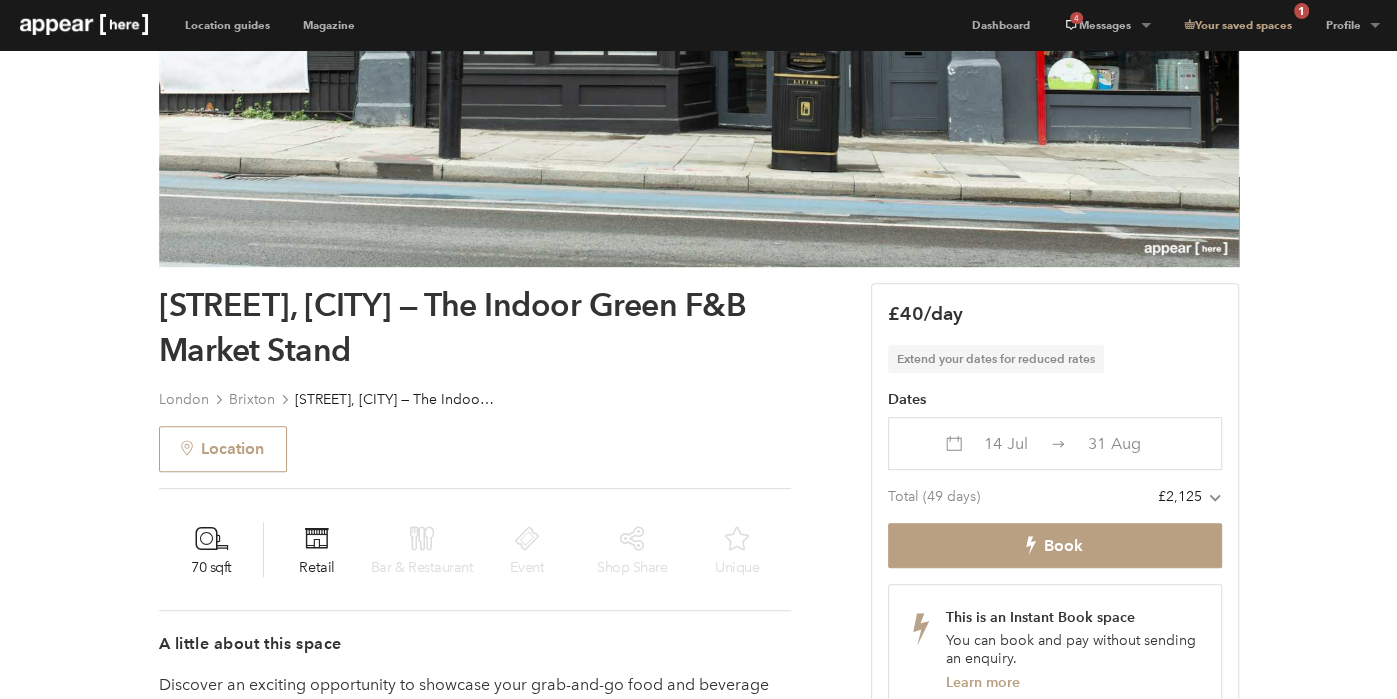 scroll, scrollTop: 0, scrollLeft: 0, axis: both 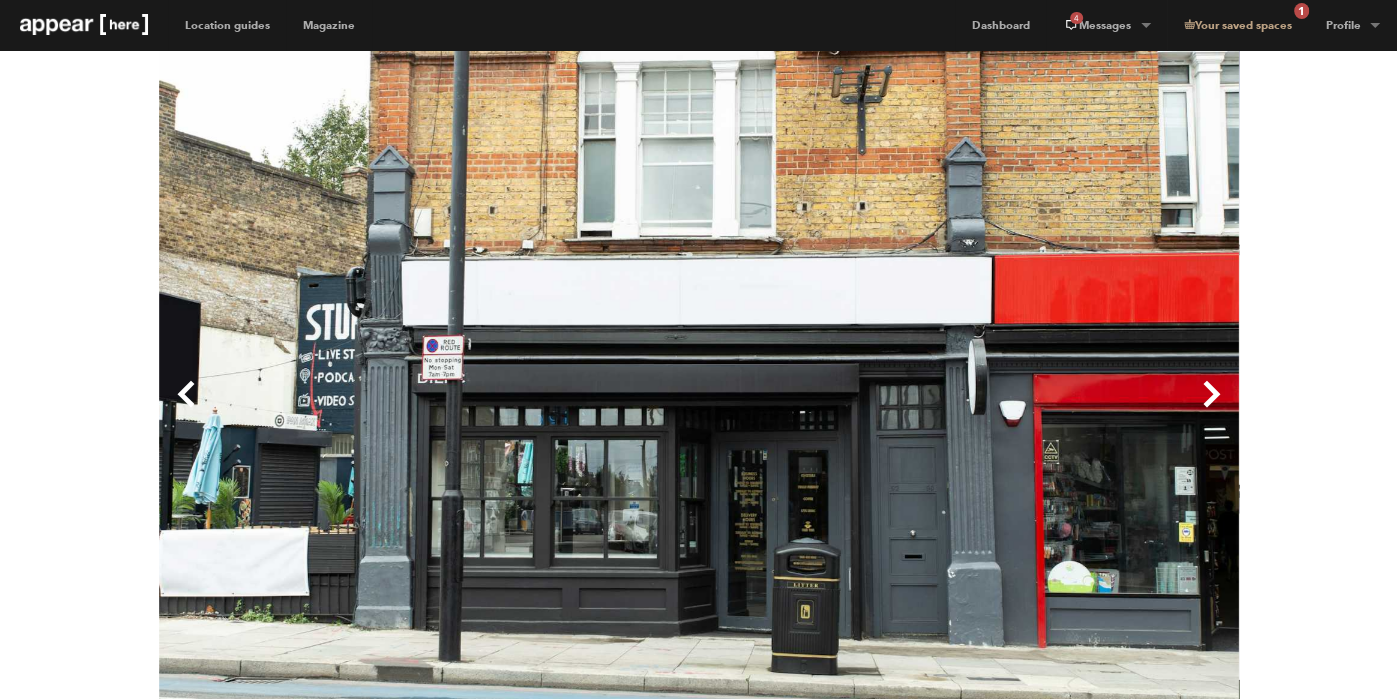 click on "Next" at bounding box center [969, 410] 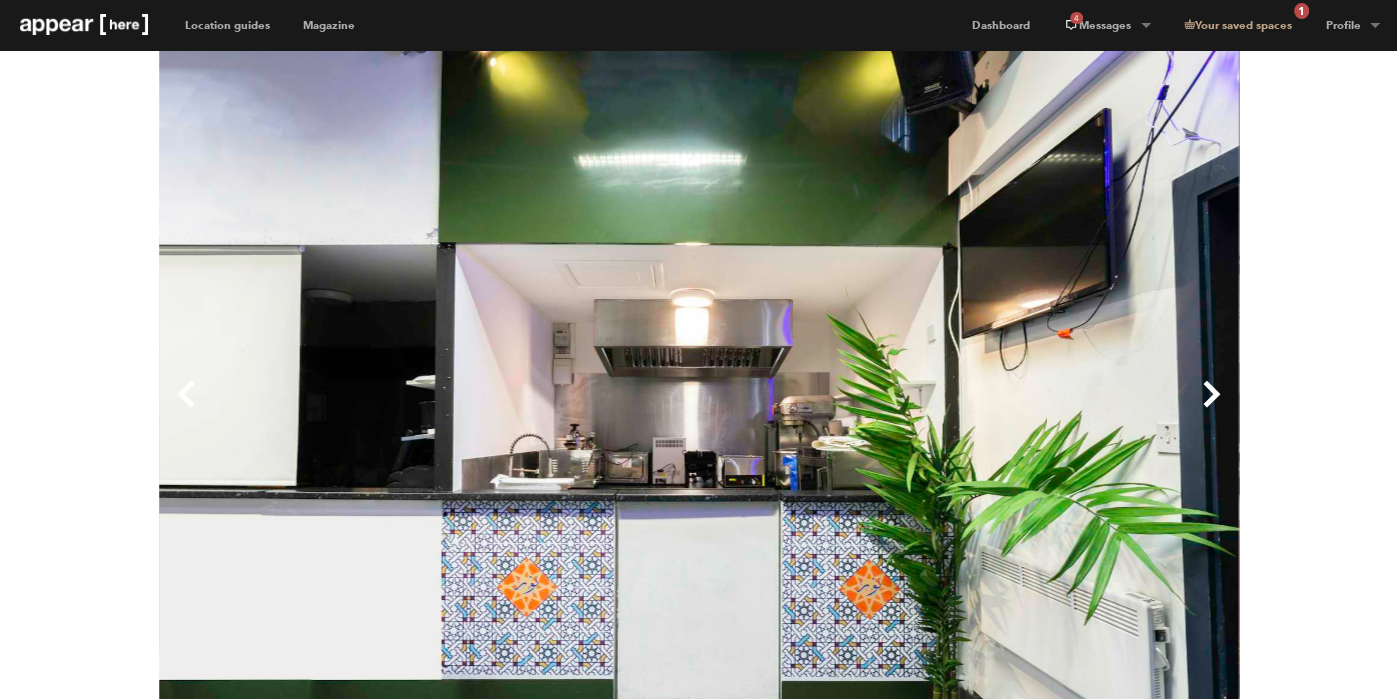 click on "Next" at bounding box center [969, 410] 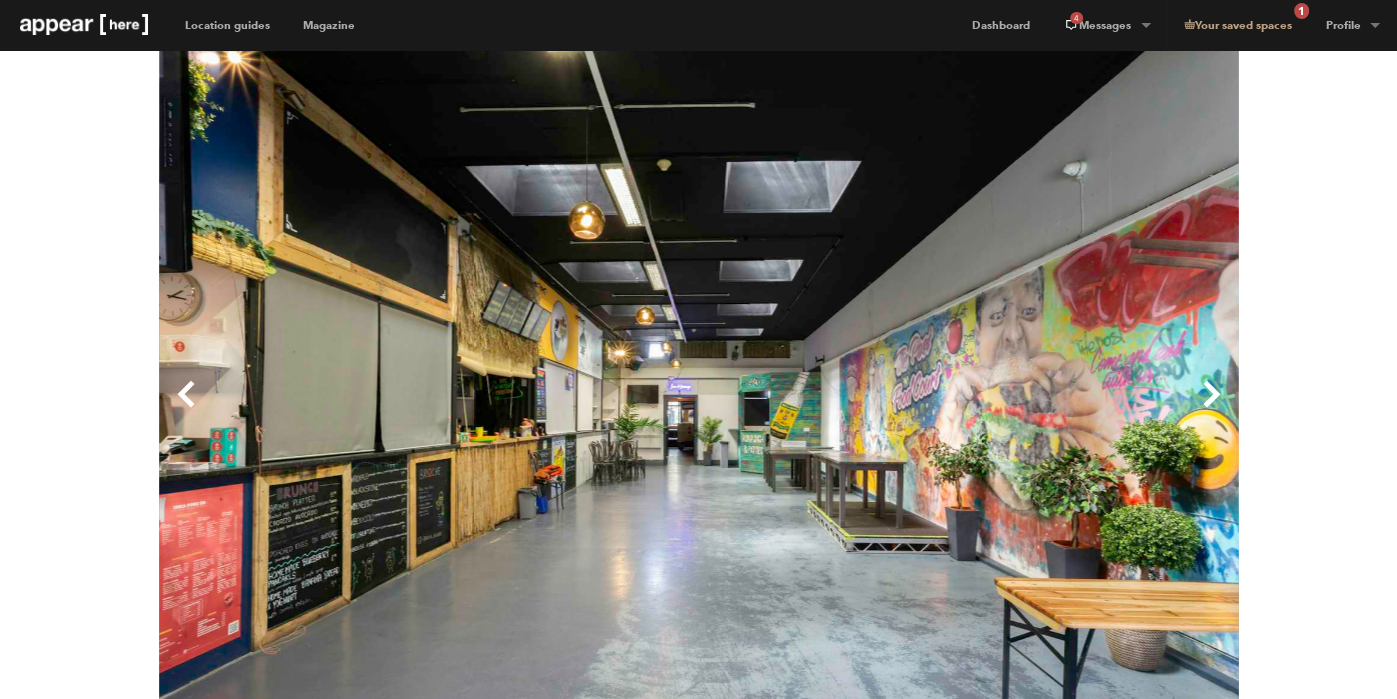 click on "Next" at bounding box center (969, 410) 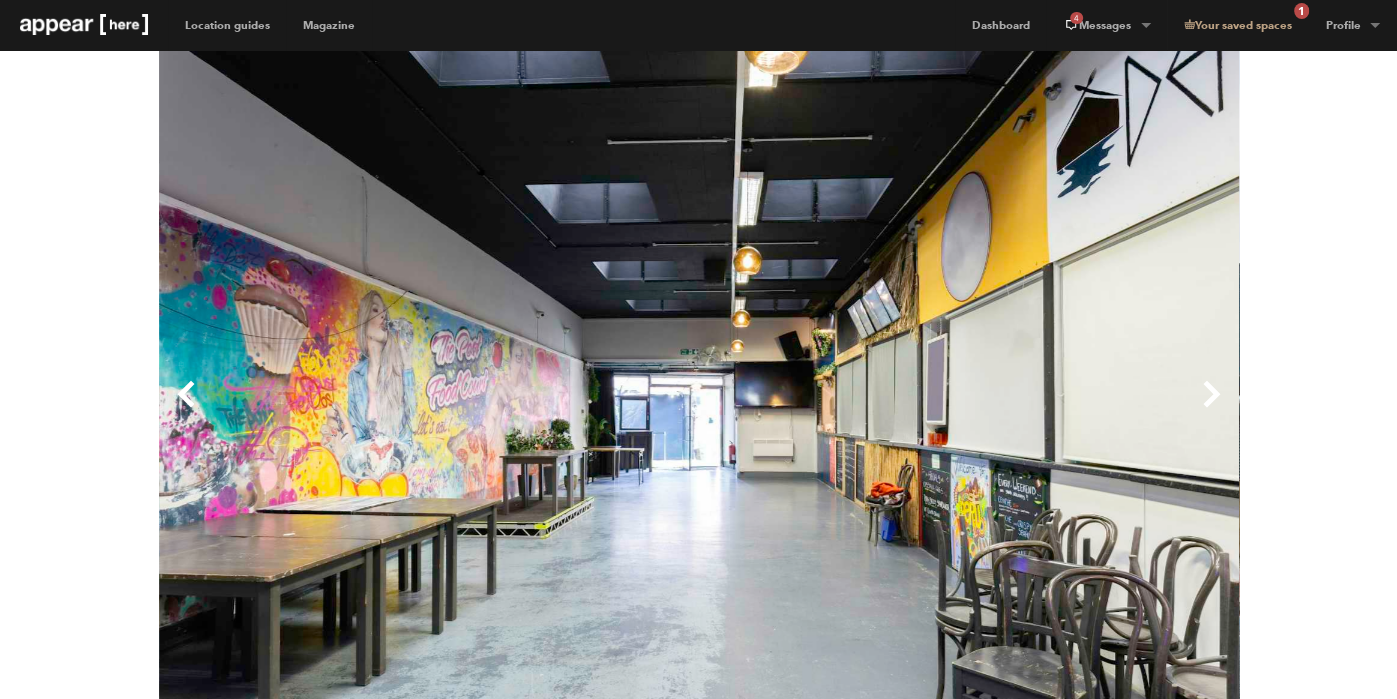 click on "Next" at bounding box center (969, 410) 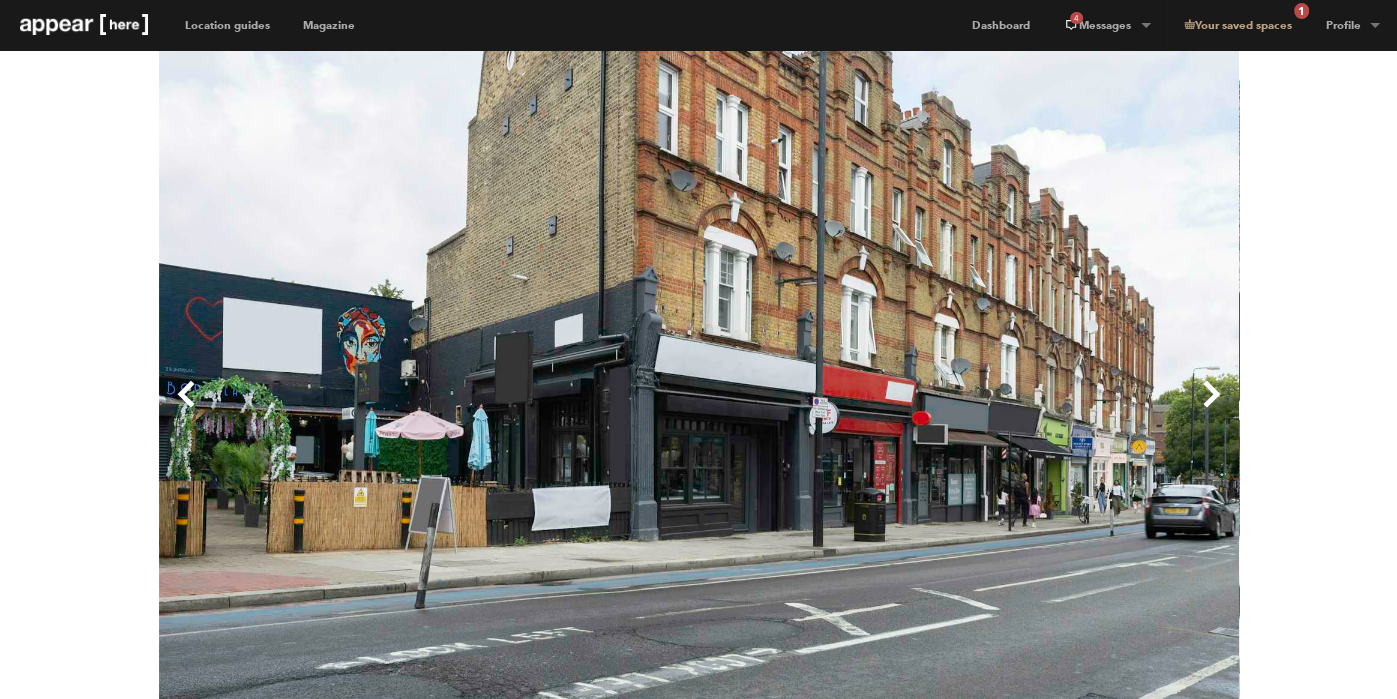 click on "Next" at bounding box center (969, 410) 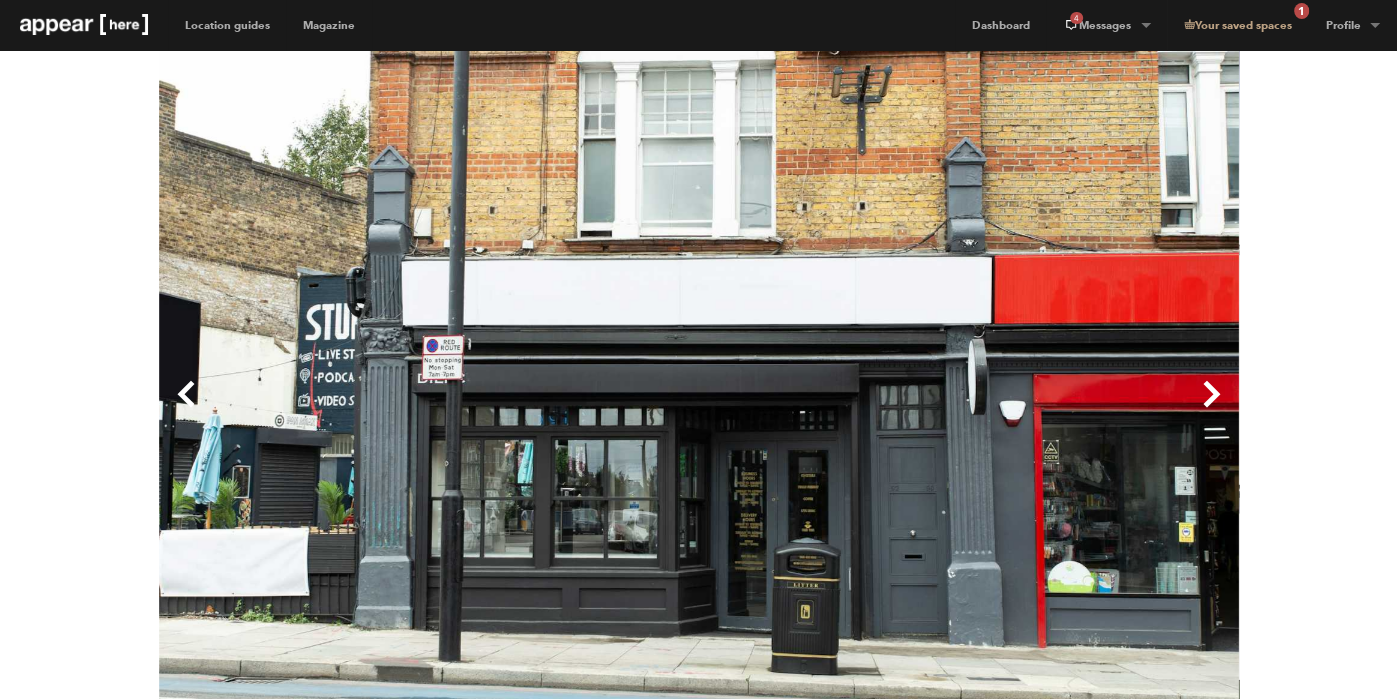 click on "Next" at bounding box center [969, 410] 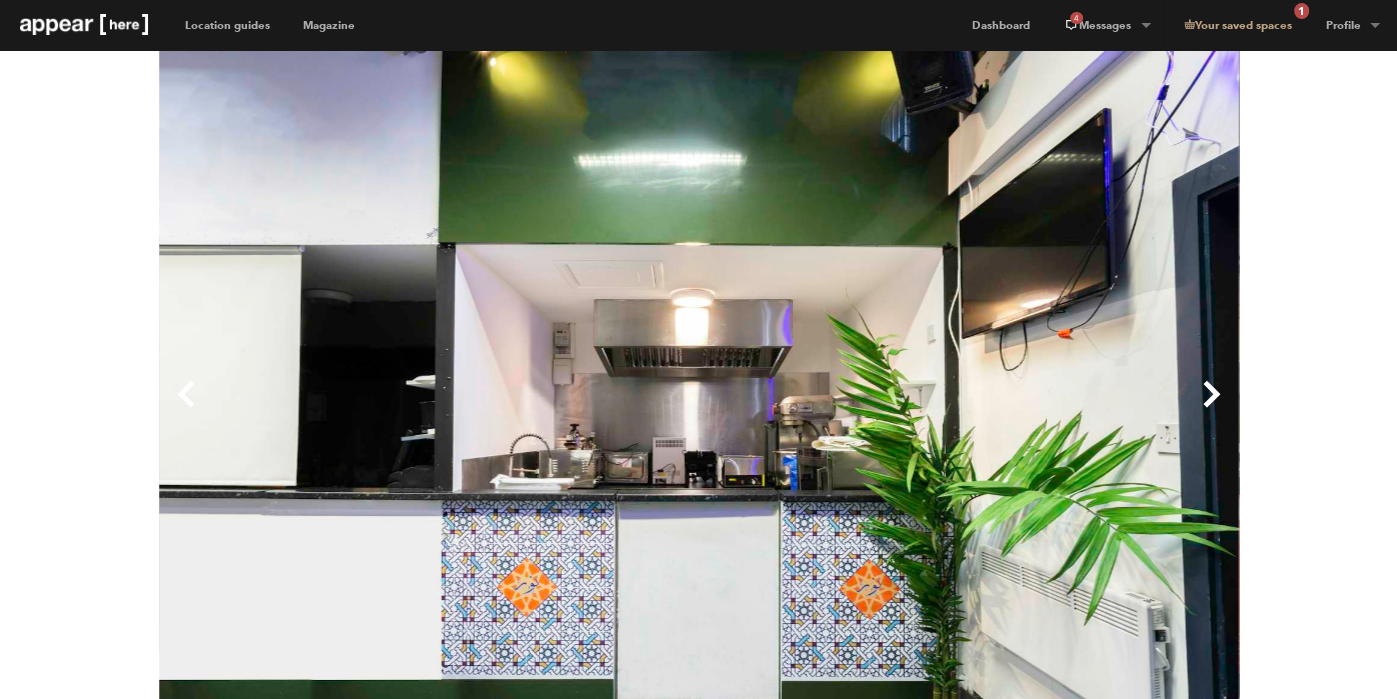 click on "Next" at bounding box center [969, 410] 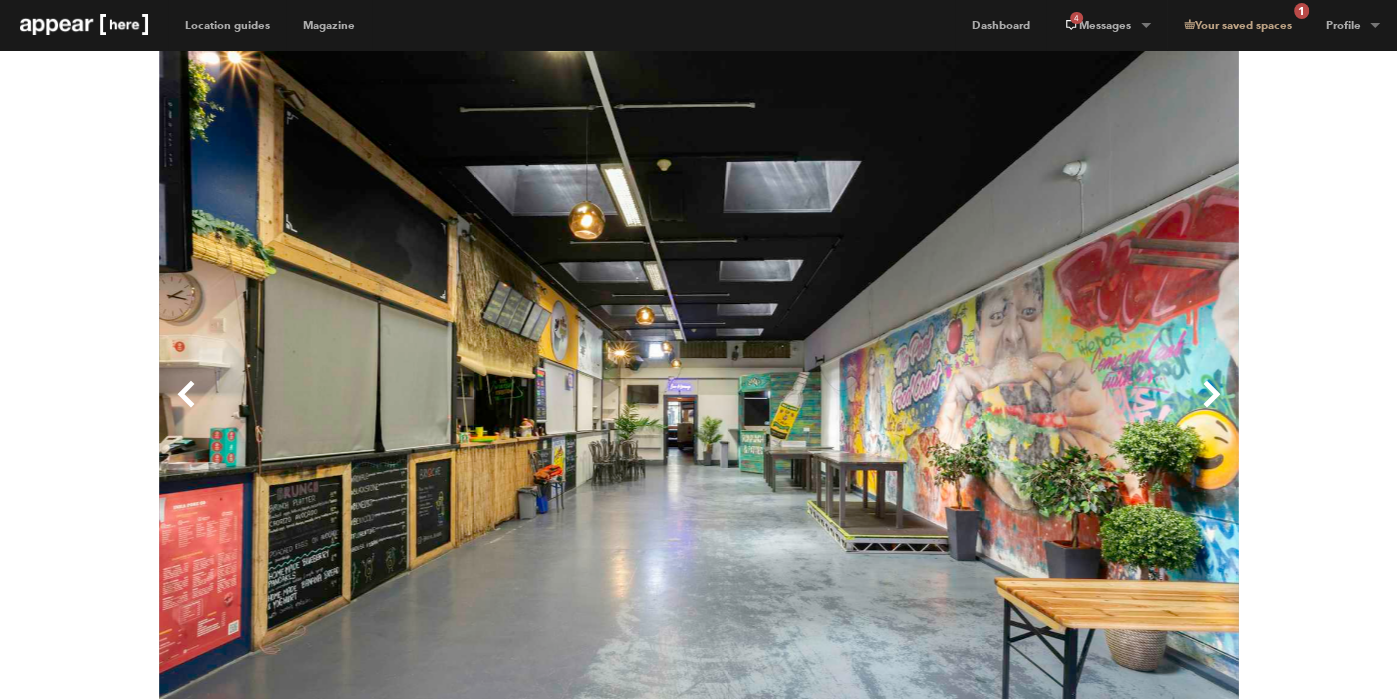 click on "Next" at bounding box center [969, 410] 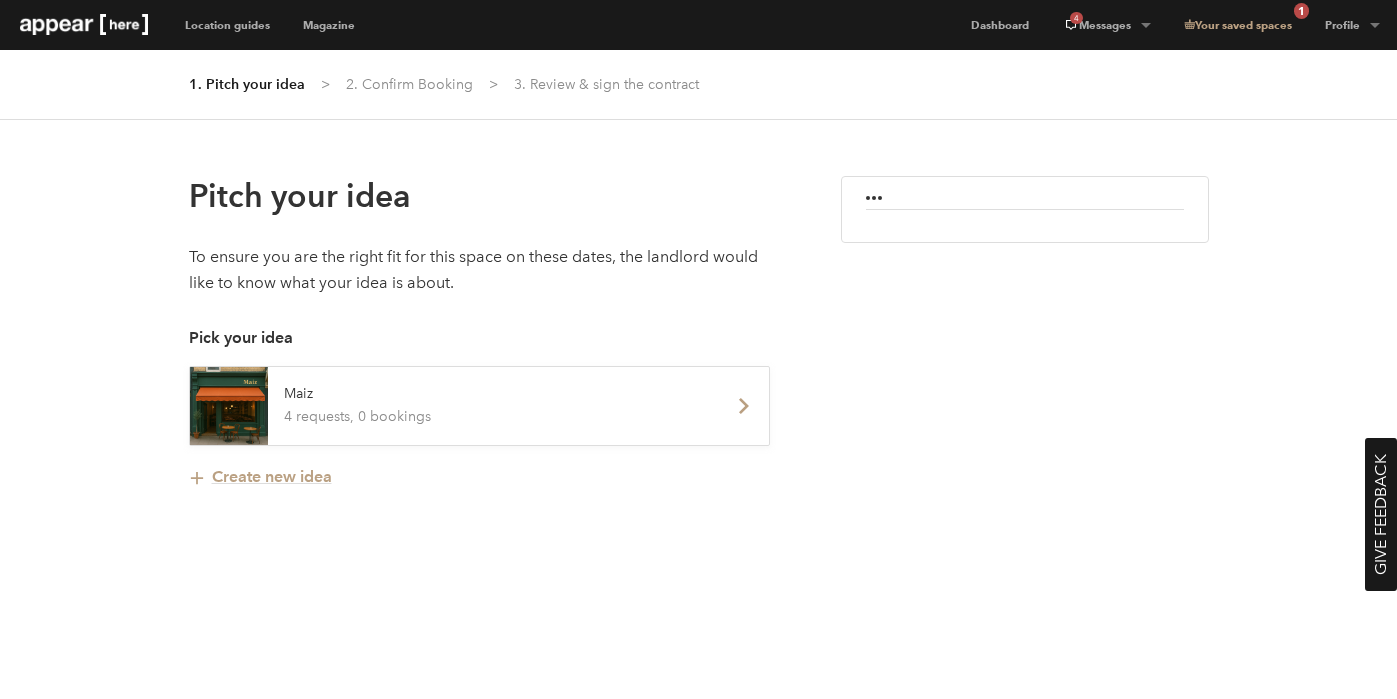 scroll, scrollTop: 0, scrollLeft: 0, axis: both 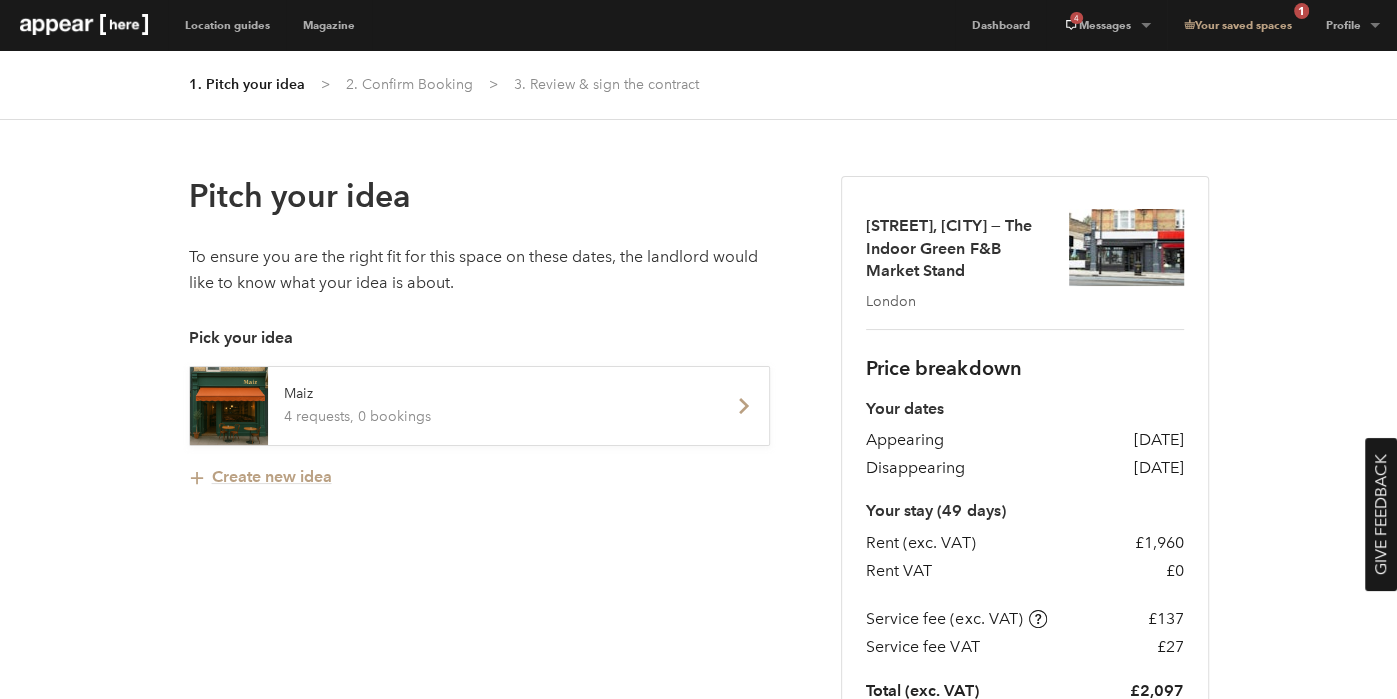 click on "4 requests, 0 bookings" at bounding box center [494, 417] 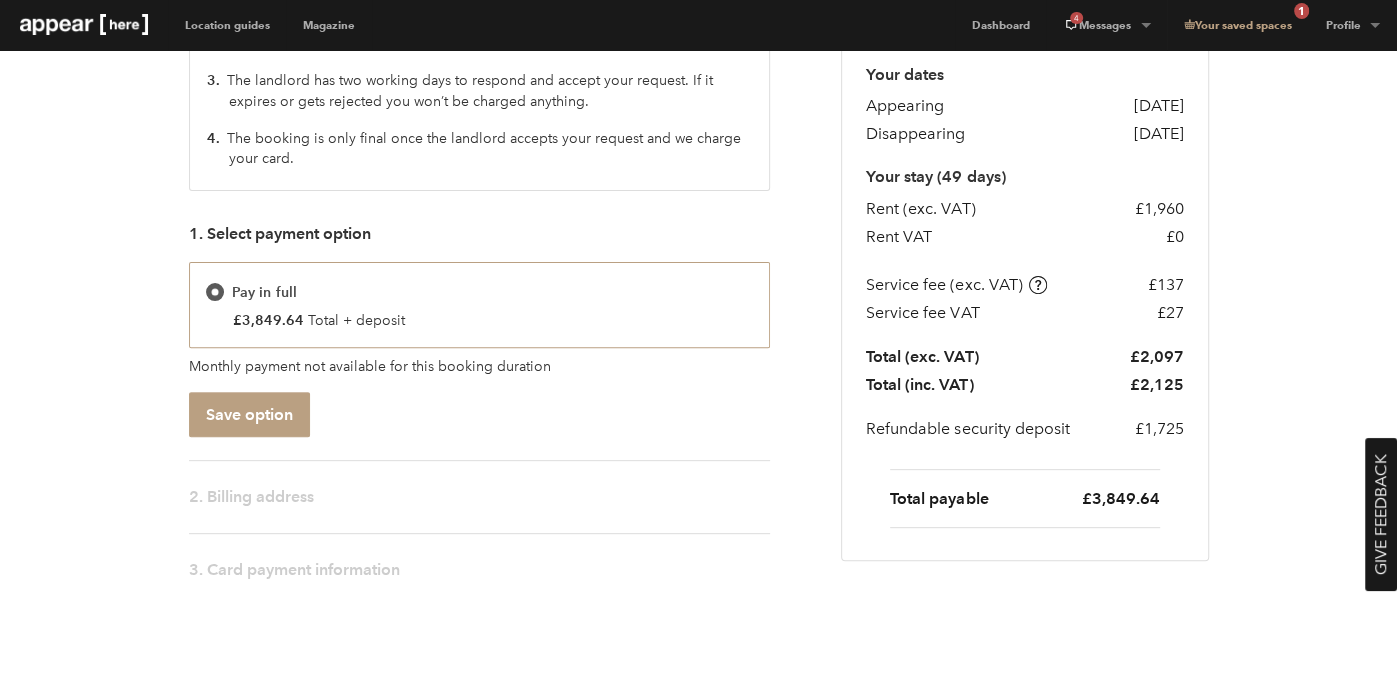 scroll, scrollTop: 0, scrollLeft: 0, axis: both 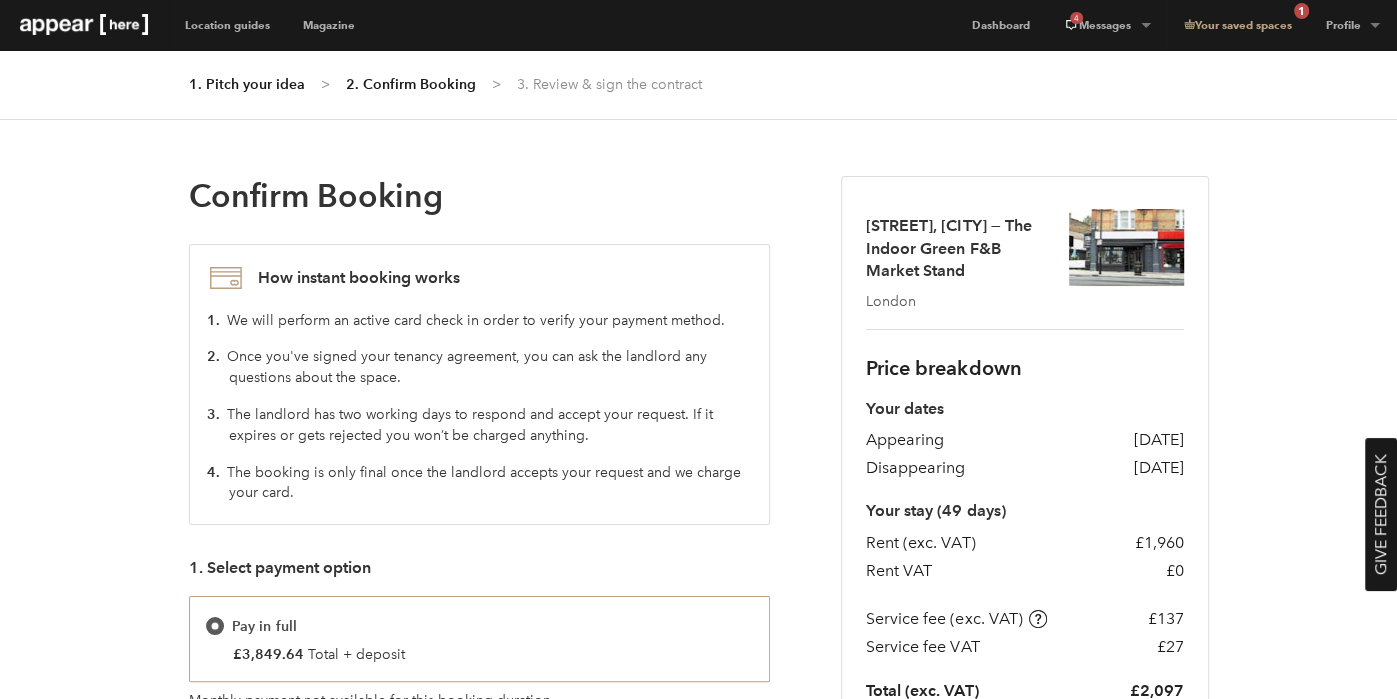 click on "1. Pitch your idea" at bounding box center [247, 84] 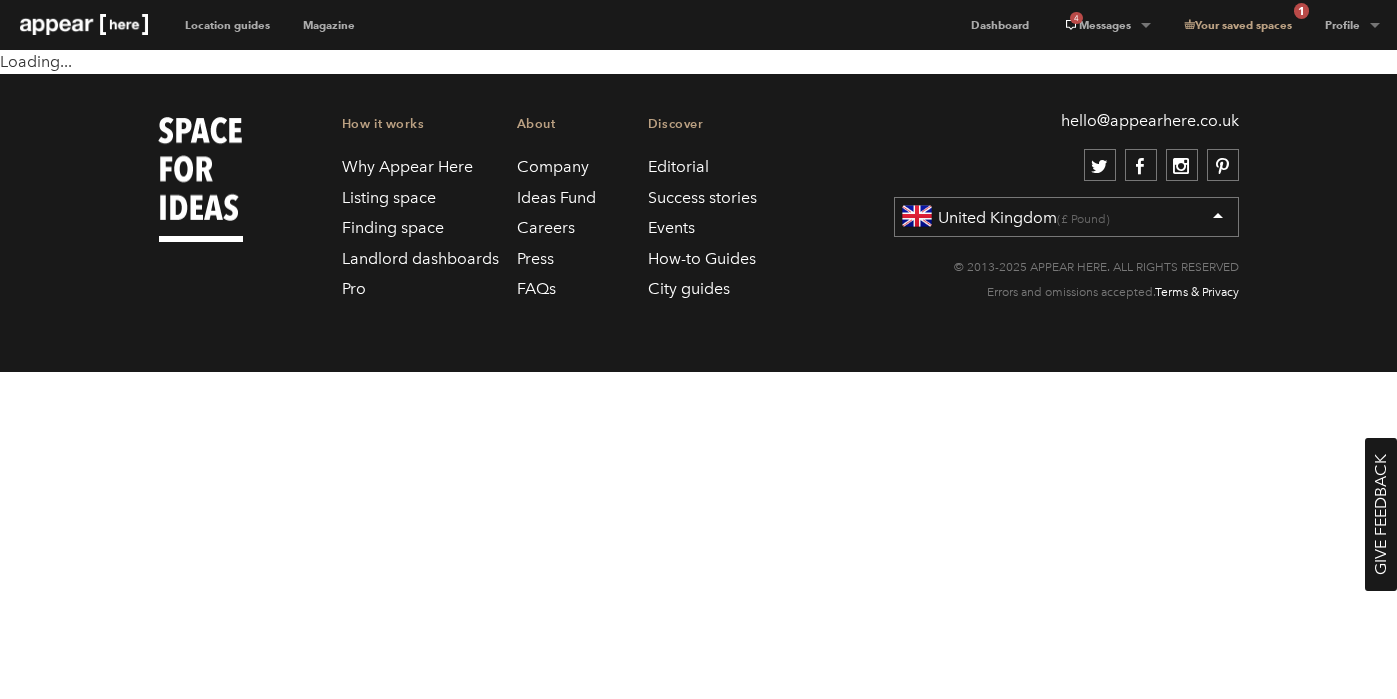 scroll, scrollTop: 0, scrollLeft: 0, axis: both 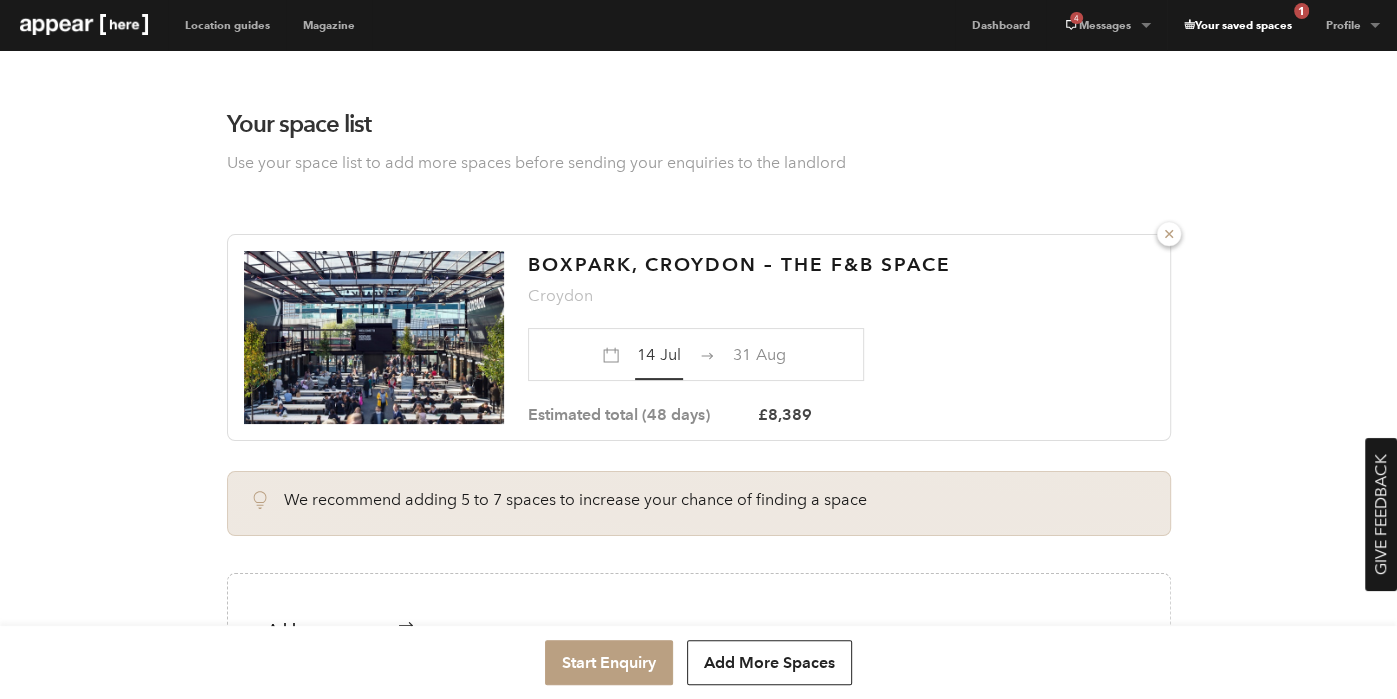 click on "Your saved spaces
1" at bounding box center [1237, 25] 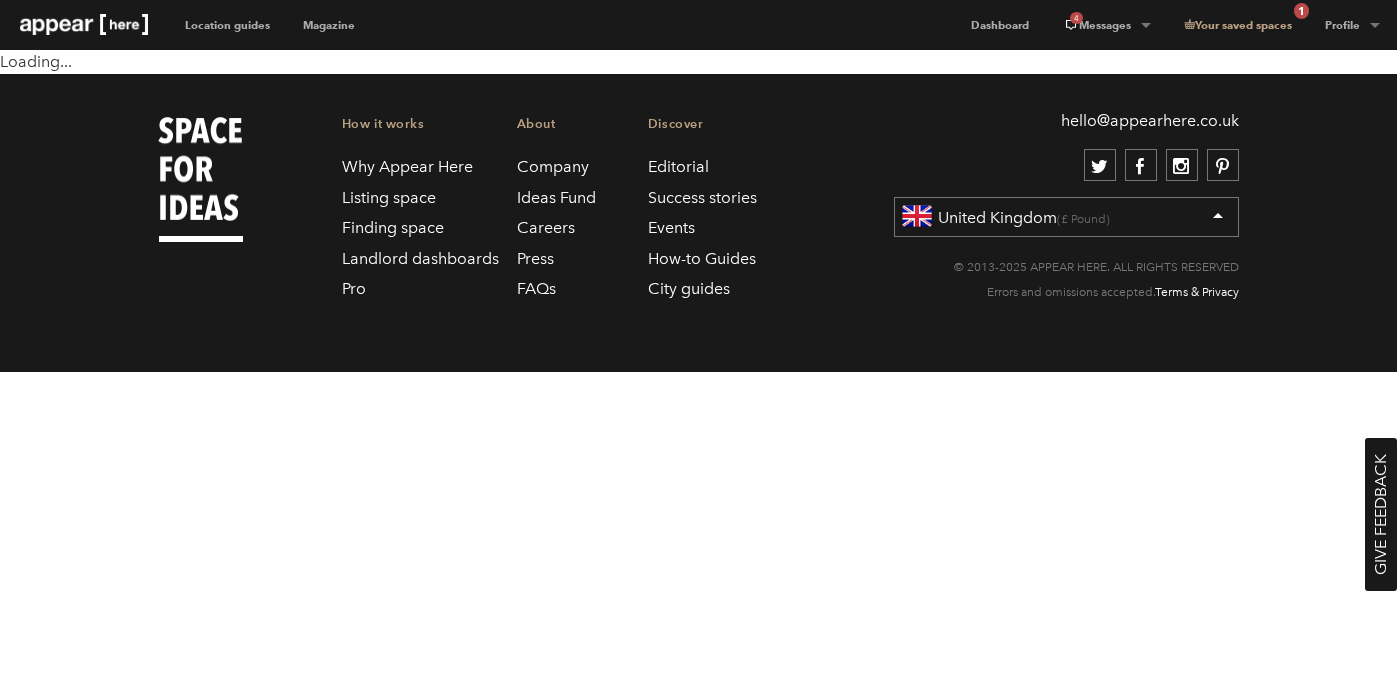 scroll, scrollTop: 0, scrollLeft: 0, axis: both 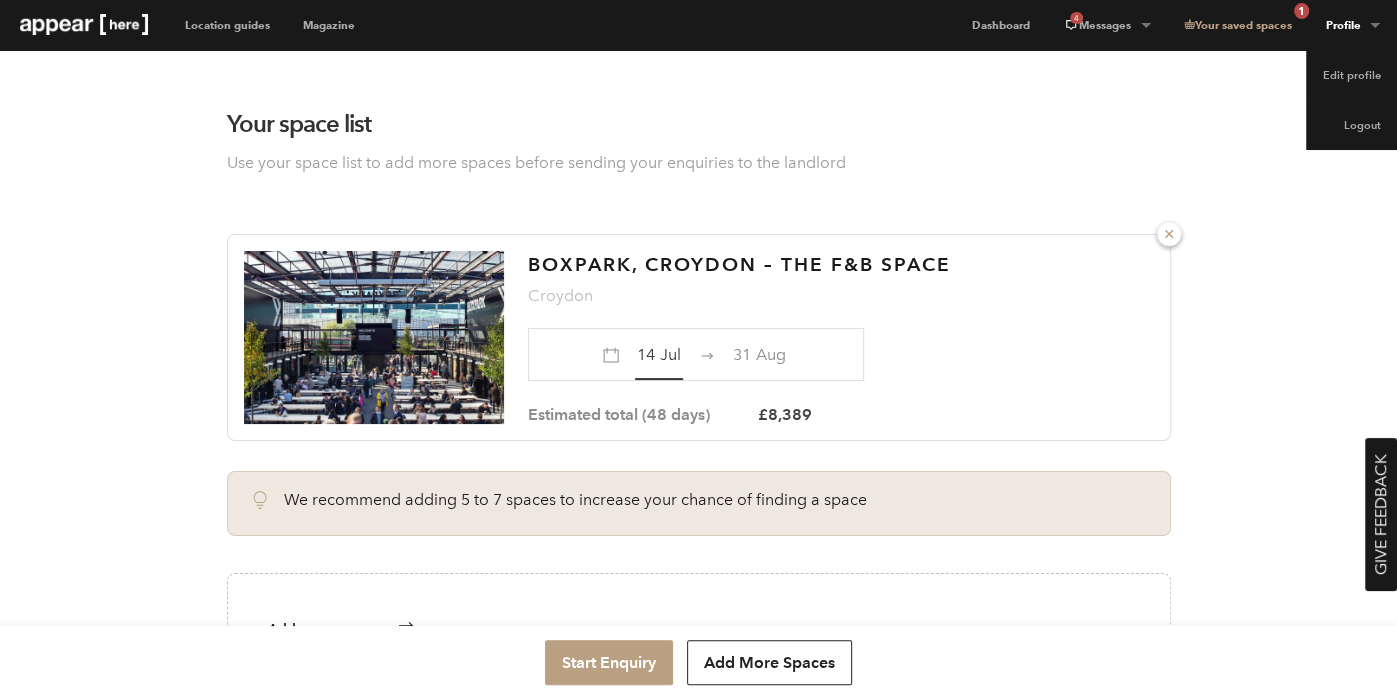 click on "Profile" at bounding box center (1106, 25) 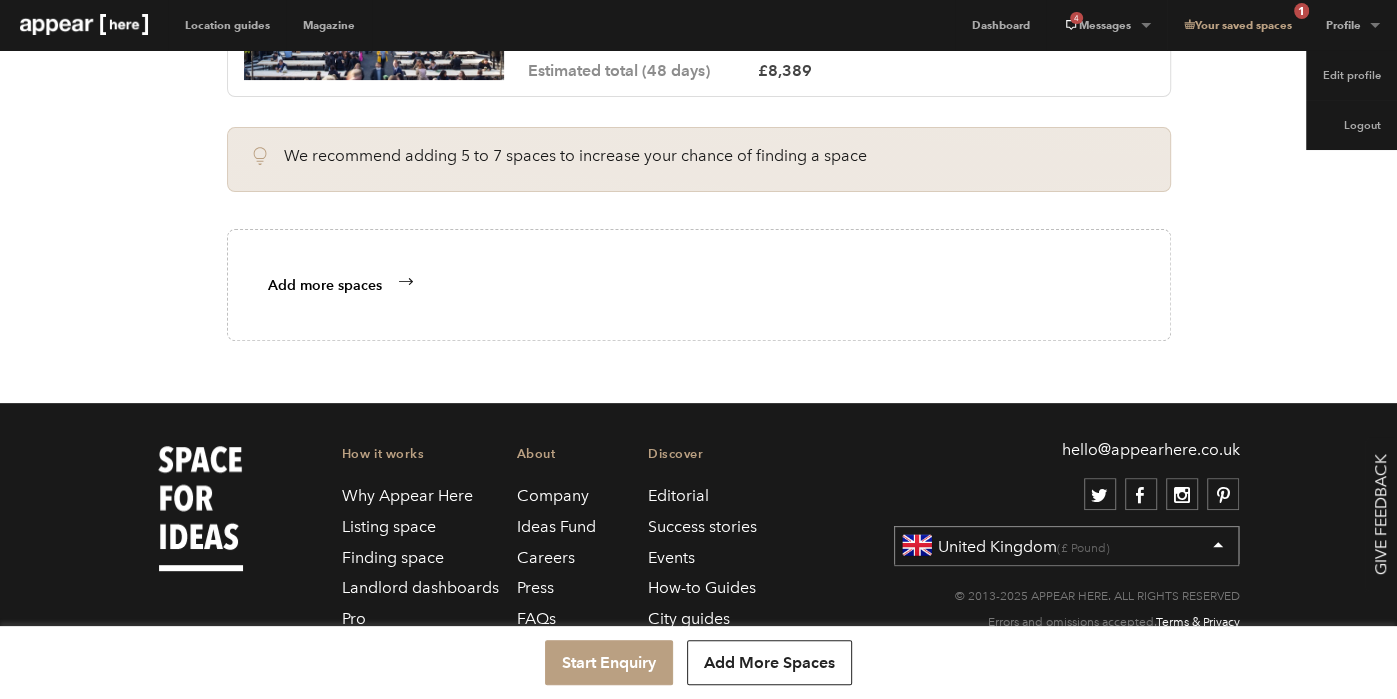 scroll, scrollTop: 0, scrollLeft: 0, axis: both 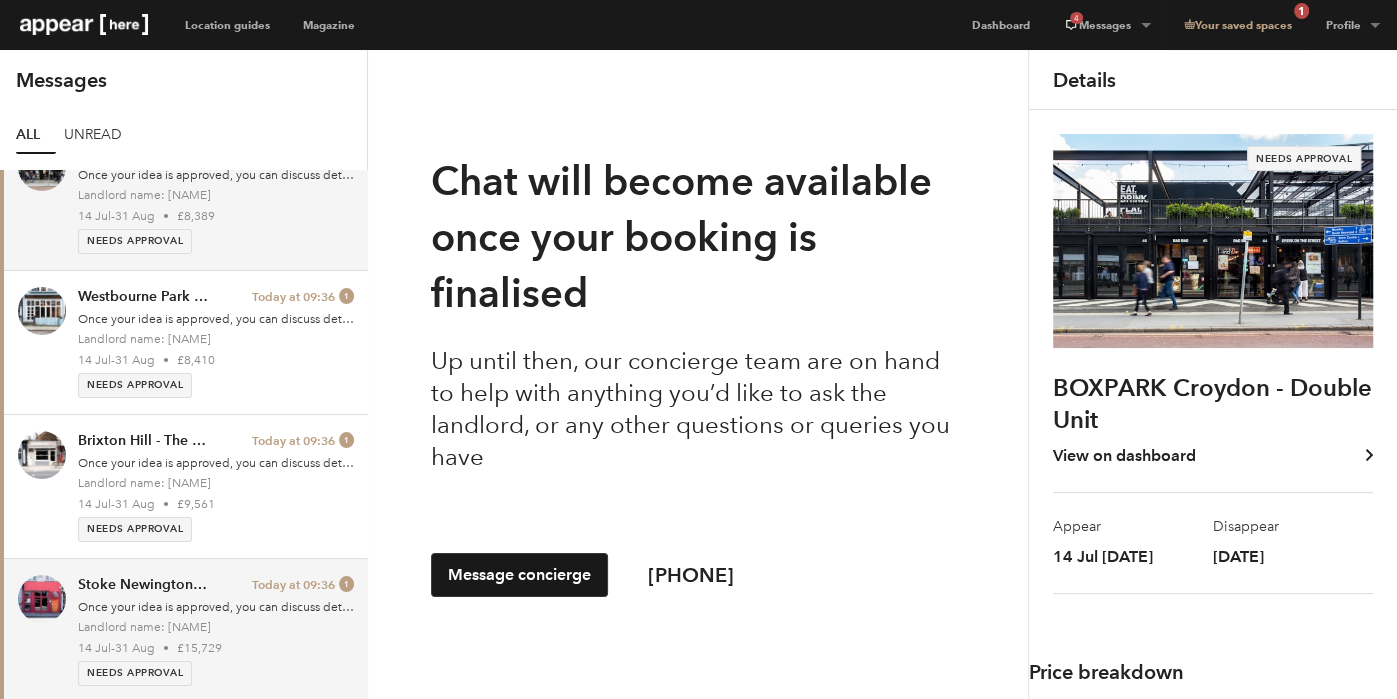 click on "Landlord name: [NAME]" at bounding box center (216, 627) 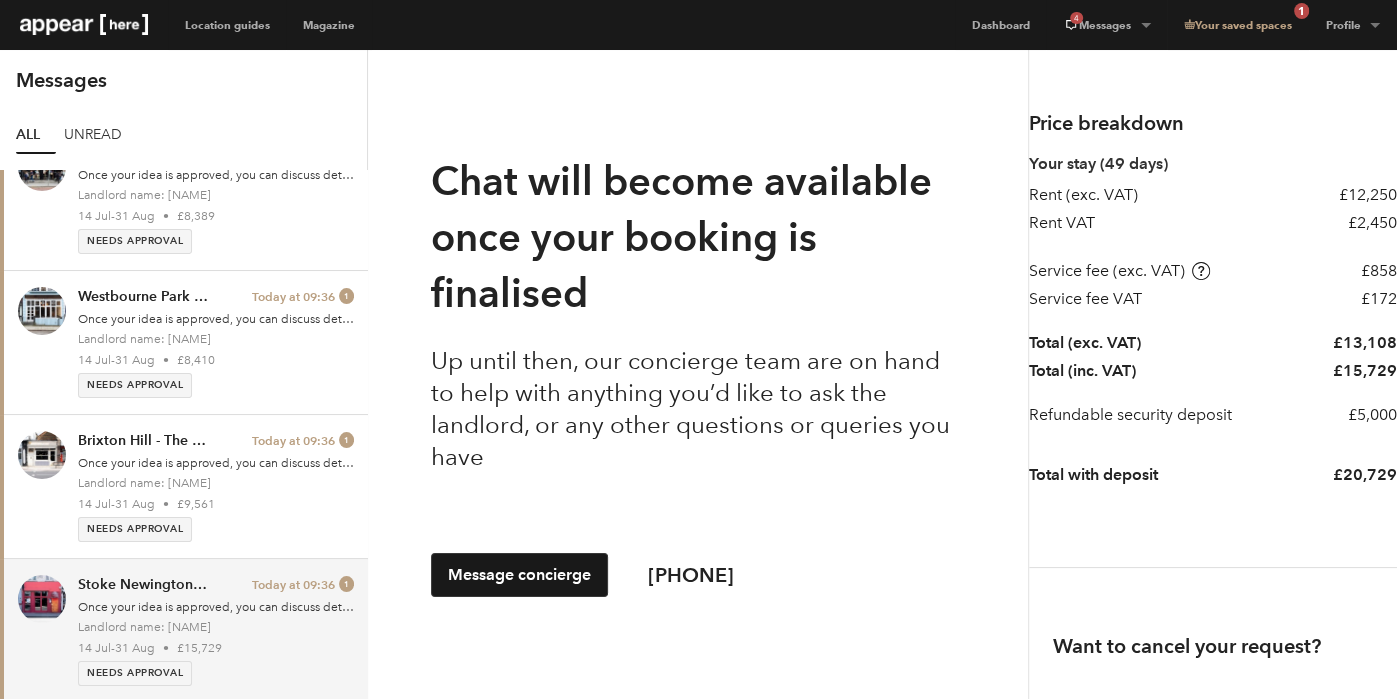 scroll, scrollTop: 647, scrollLeft: 0, axis: vertical 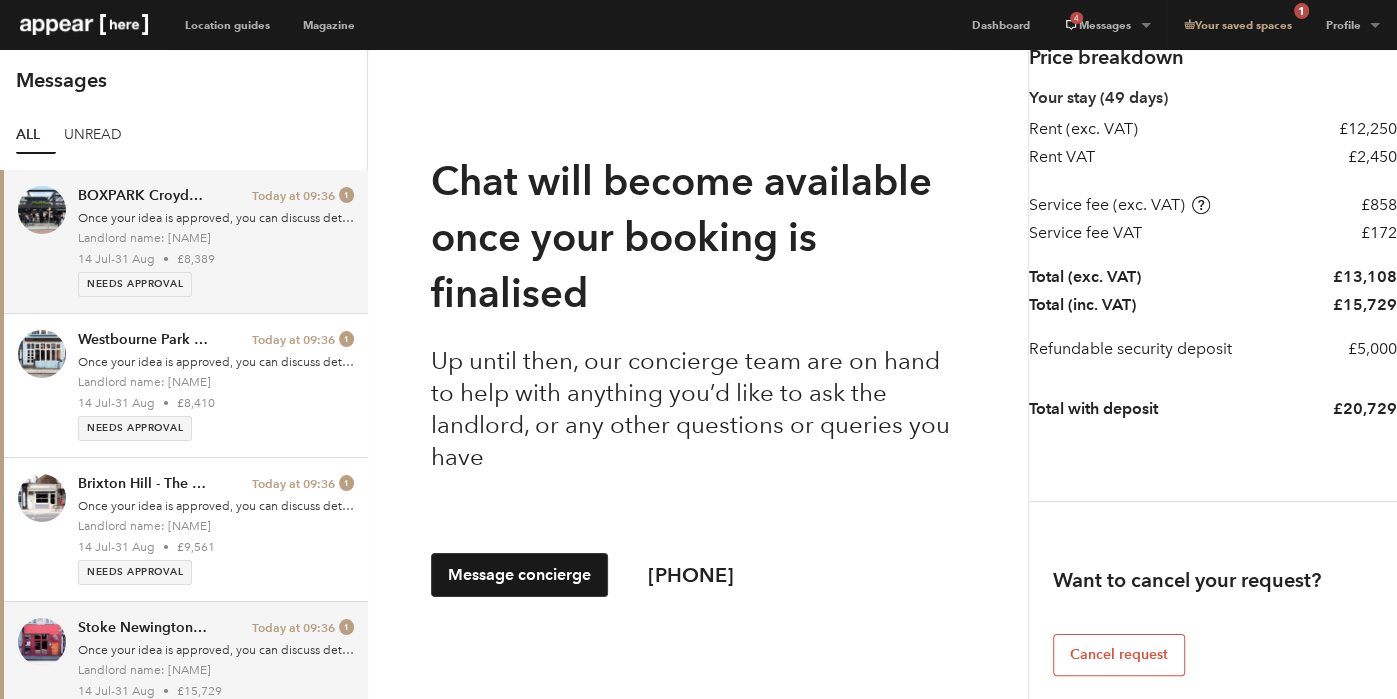 click on "Landlord name: Ezinné" at bounding box center (216, 238) 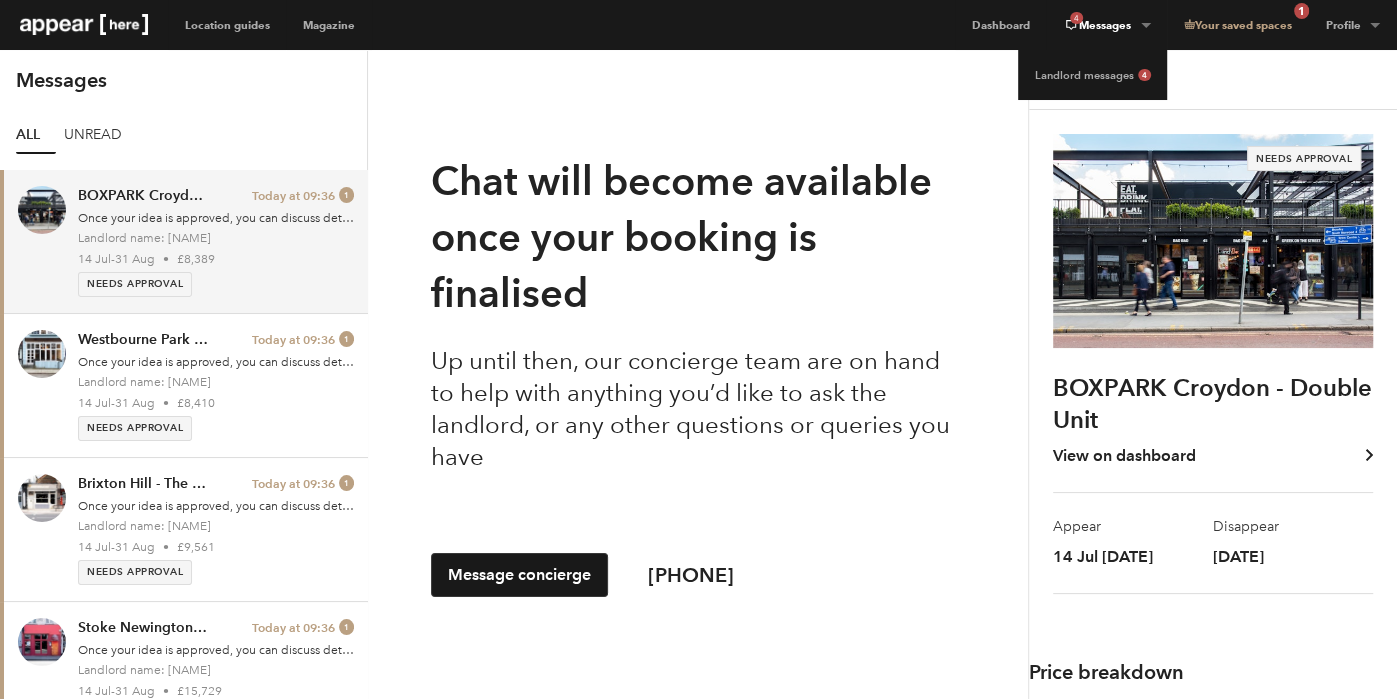 click on "4
Messages" at bounding box center (1106, 25) 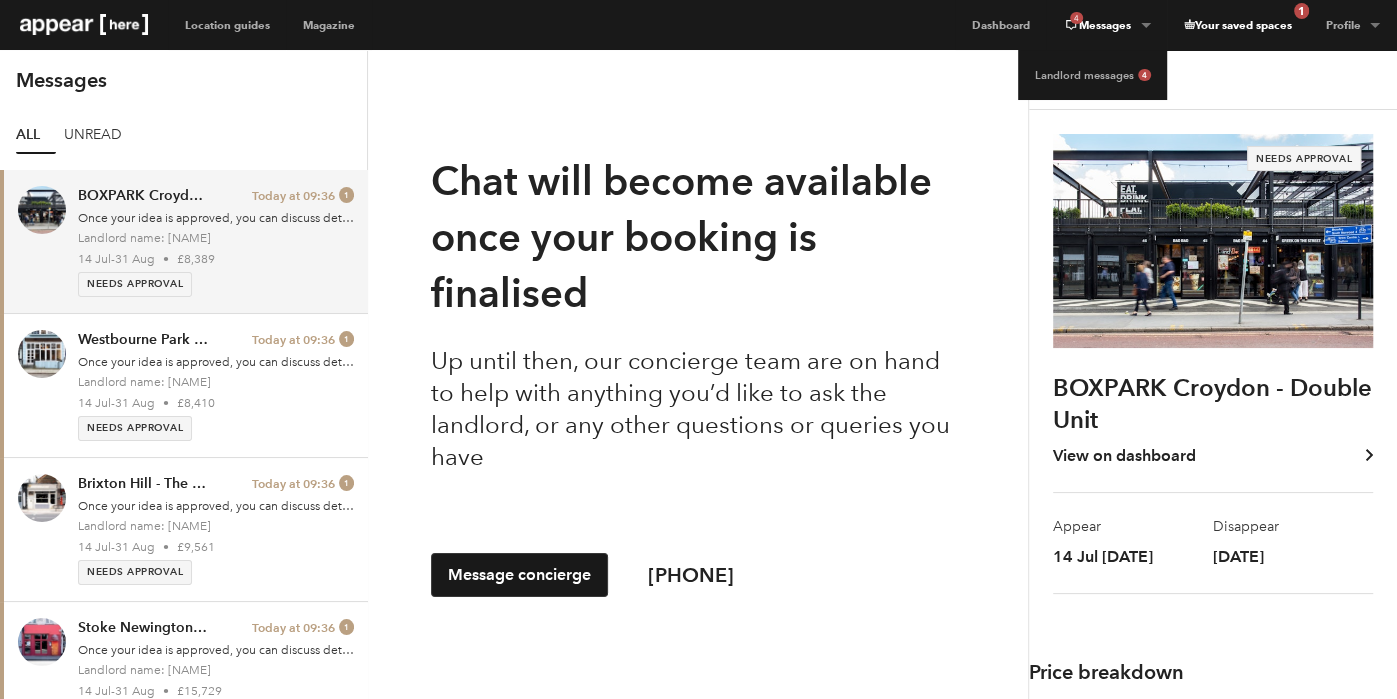 click on "Your saved spaces
1" at bounding box center [1237, 25] 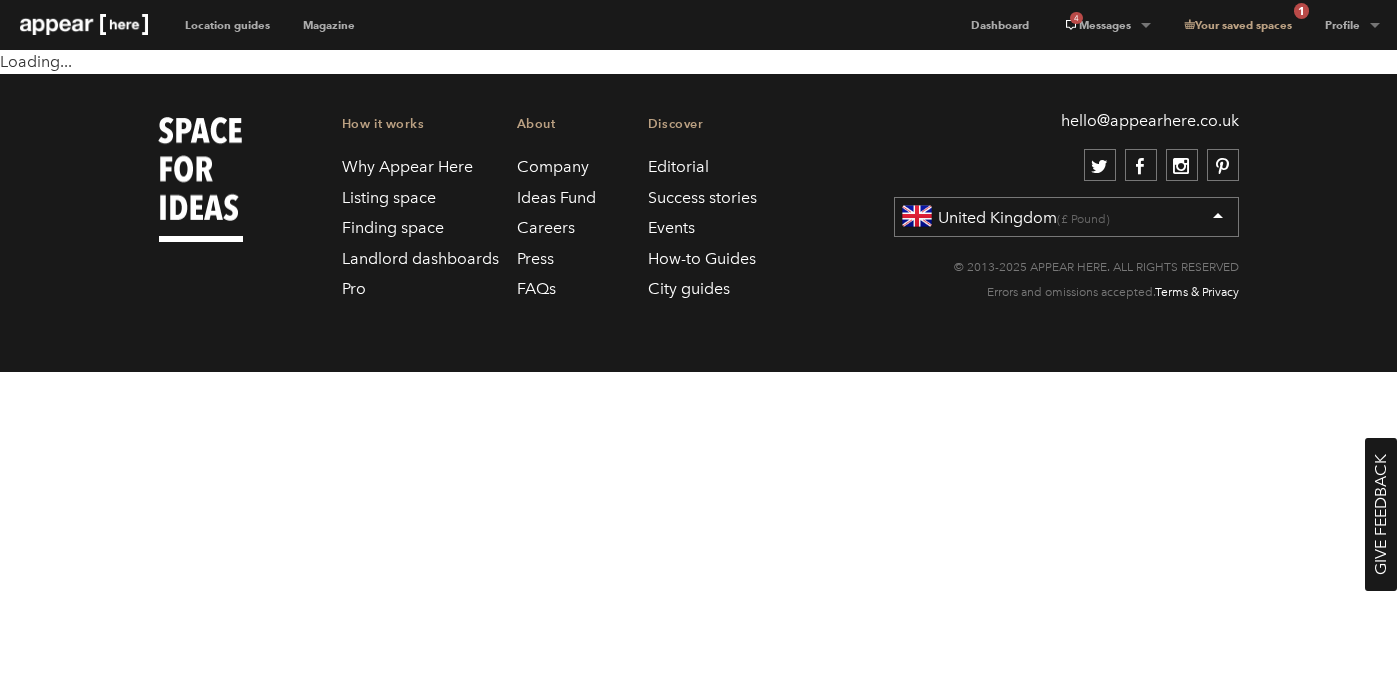 scroll, scrollTop: 0, scrollLeft: 0, axis: both 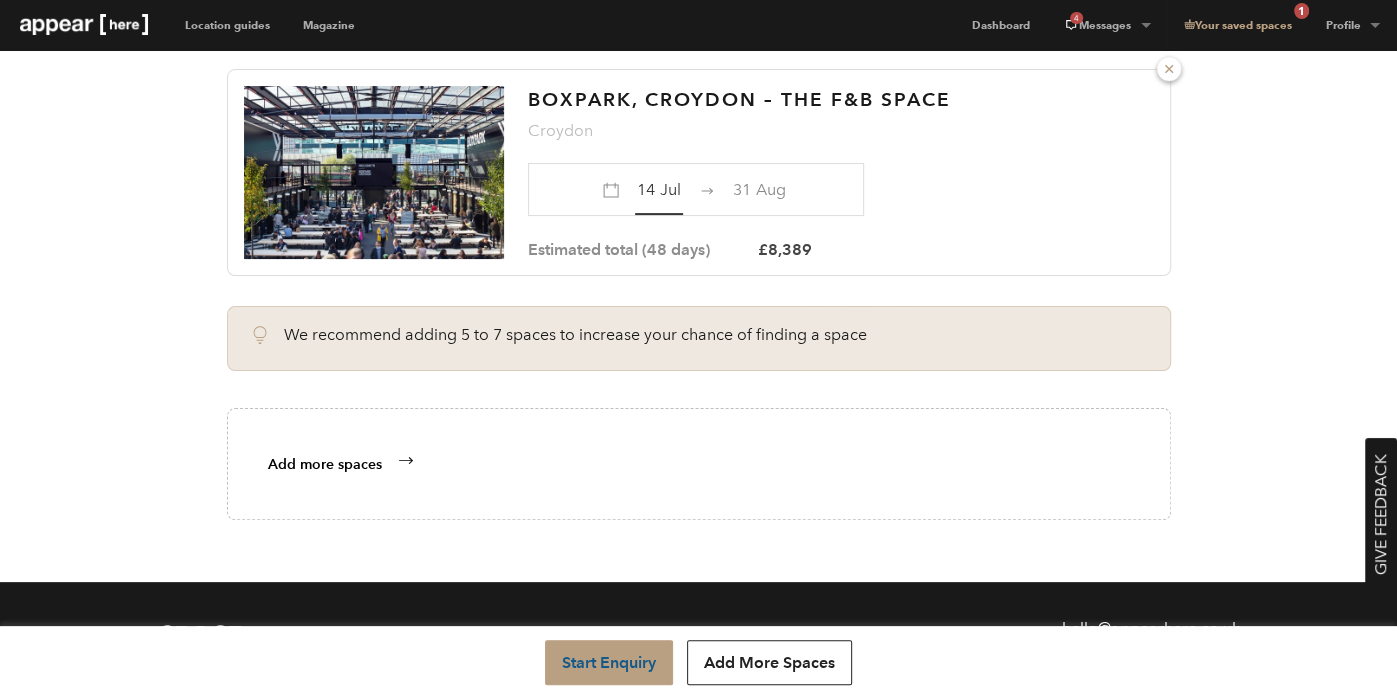 click on "Start Enquiry" at bounding box center [609, 662] 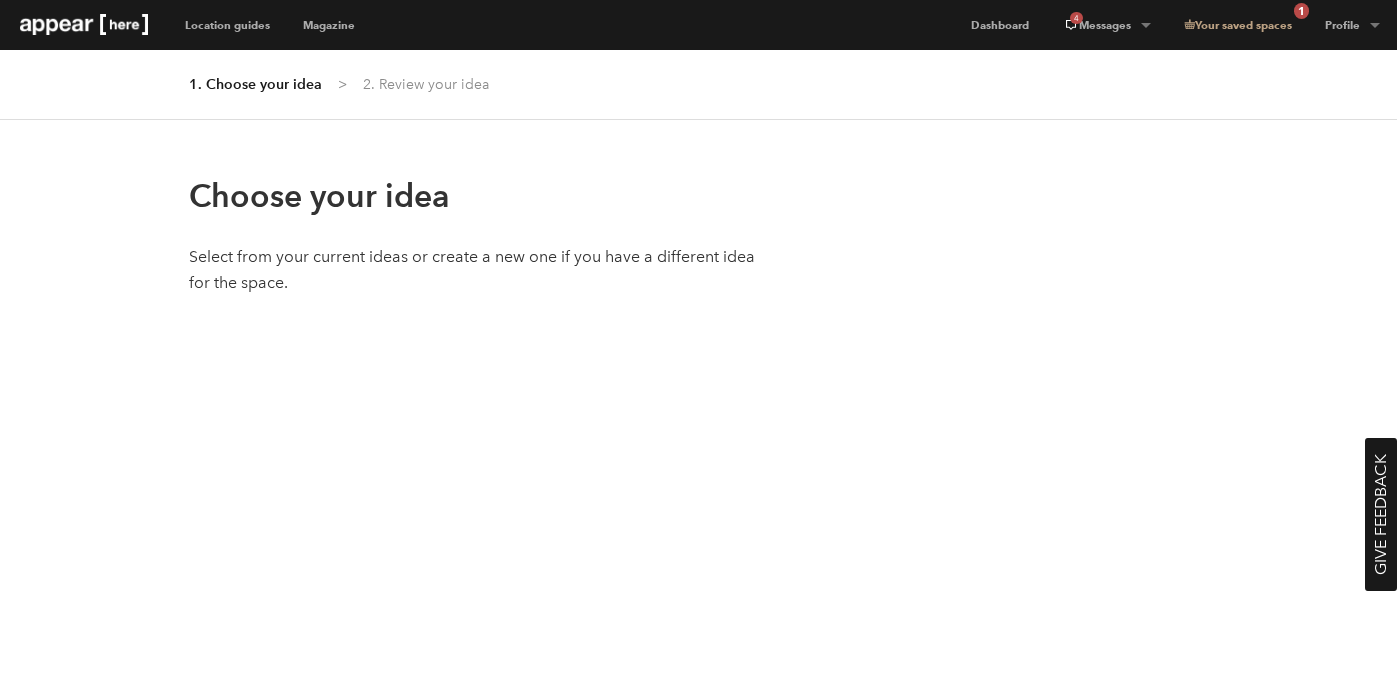 scroll, scrollTop: 0, scrollLeft: 0, axis: both 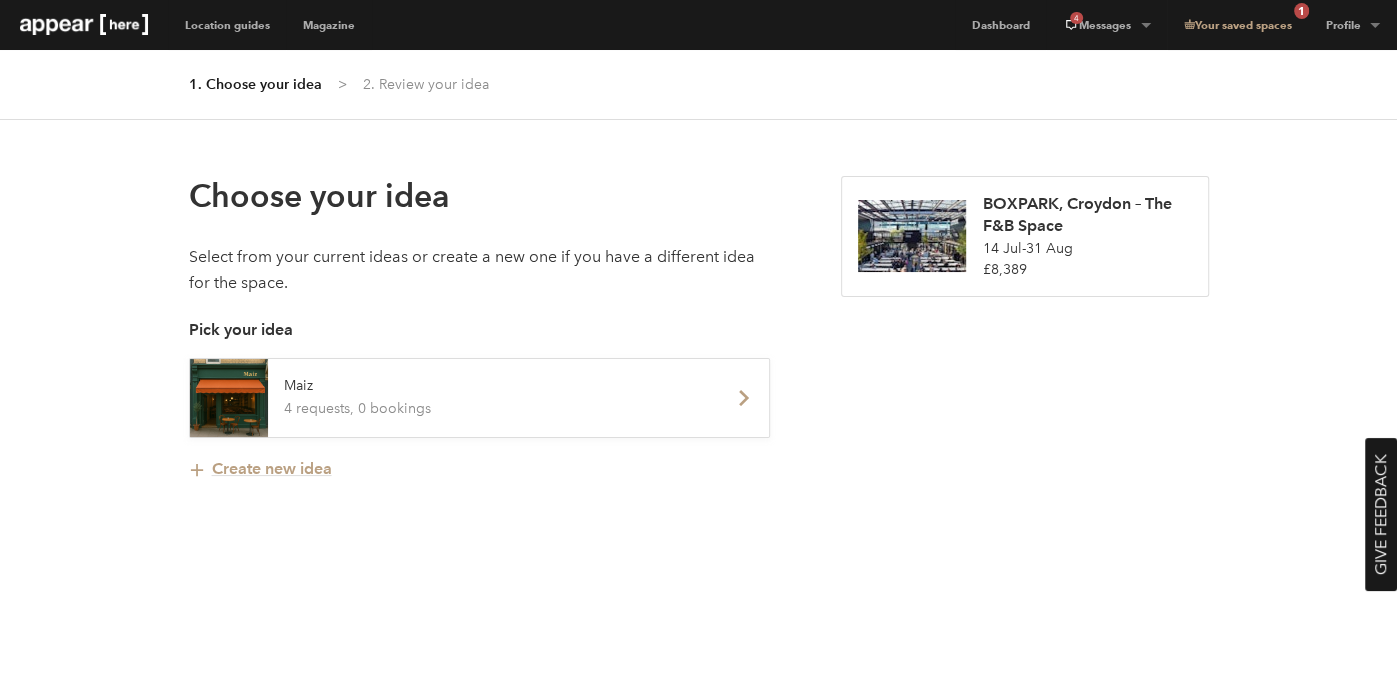 click on "4 requests, 0 bookings" at bounding box center (494, 409) 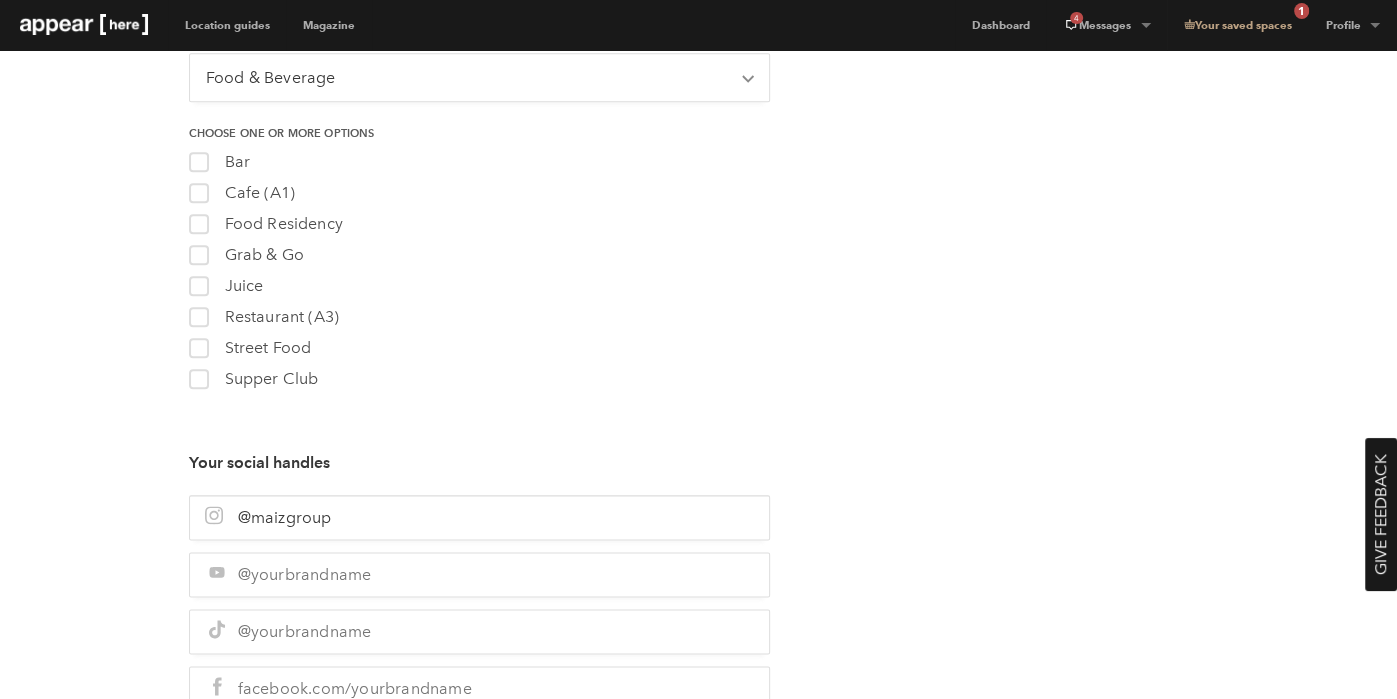 scroll, scrollTop: 1395, scrollLeft: 0, axis: vertical 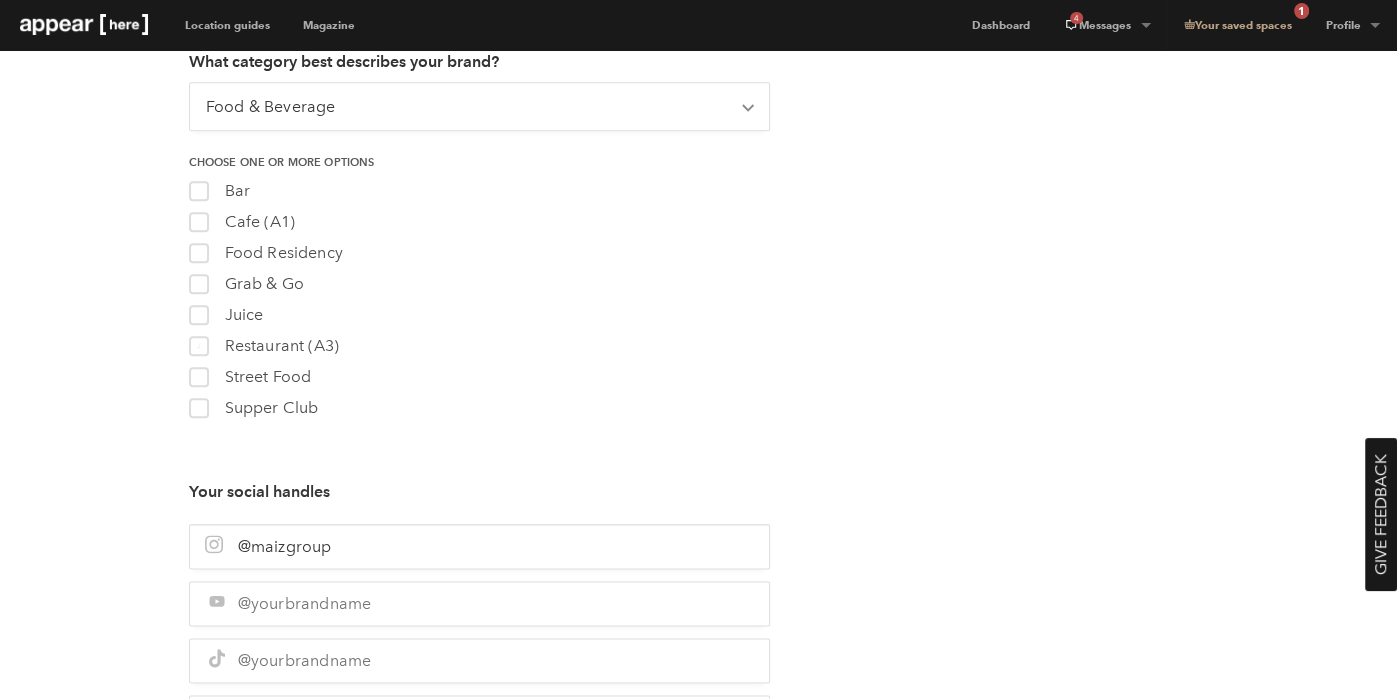 click at bounding box center [198, 345] 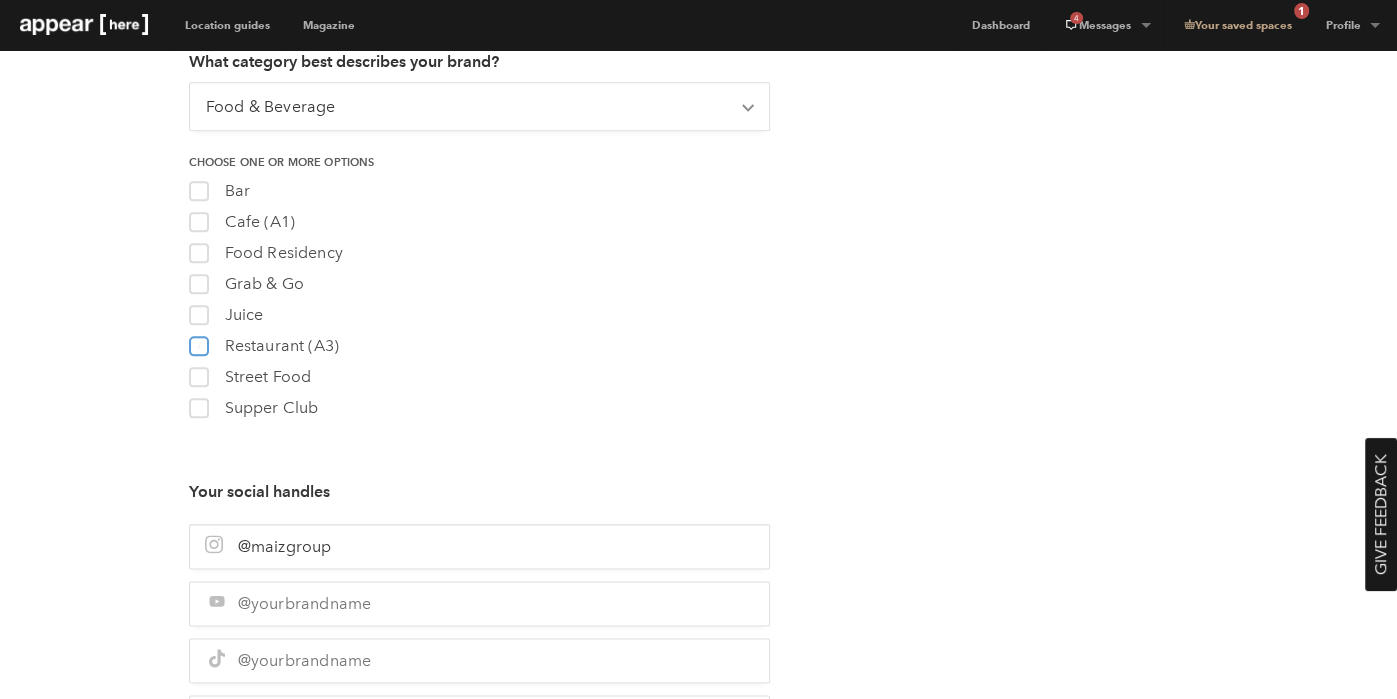 click on "restaurant_a3 Restaurant (A3)" at bounding box center (197, 341) 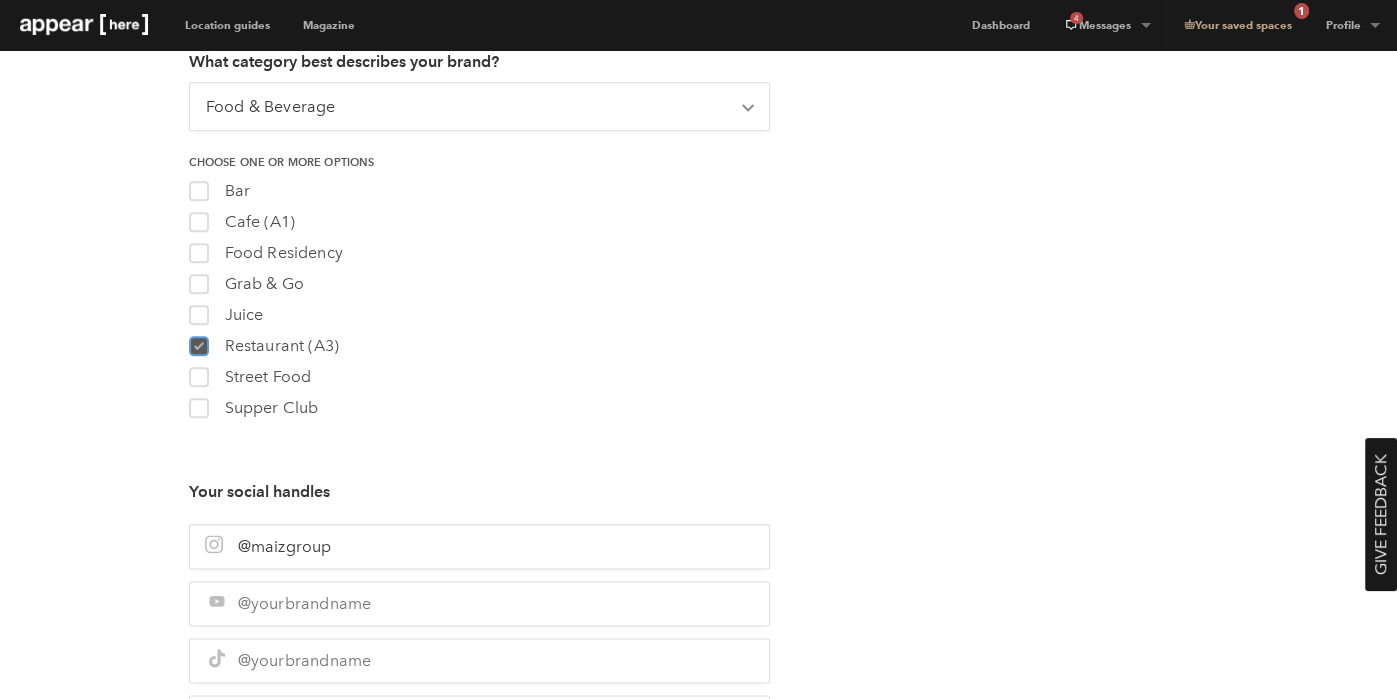 checkbox on "true" 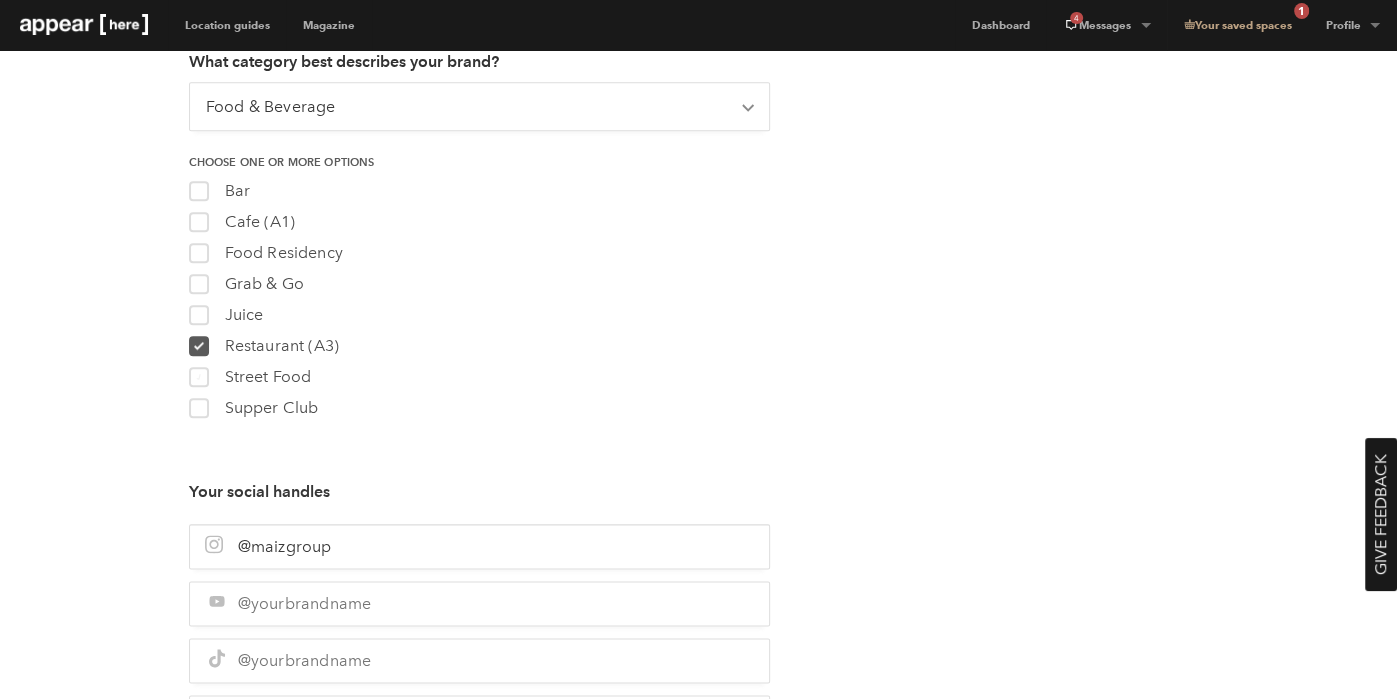 click at bounding box center [198, 376] 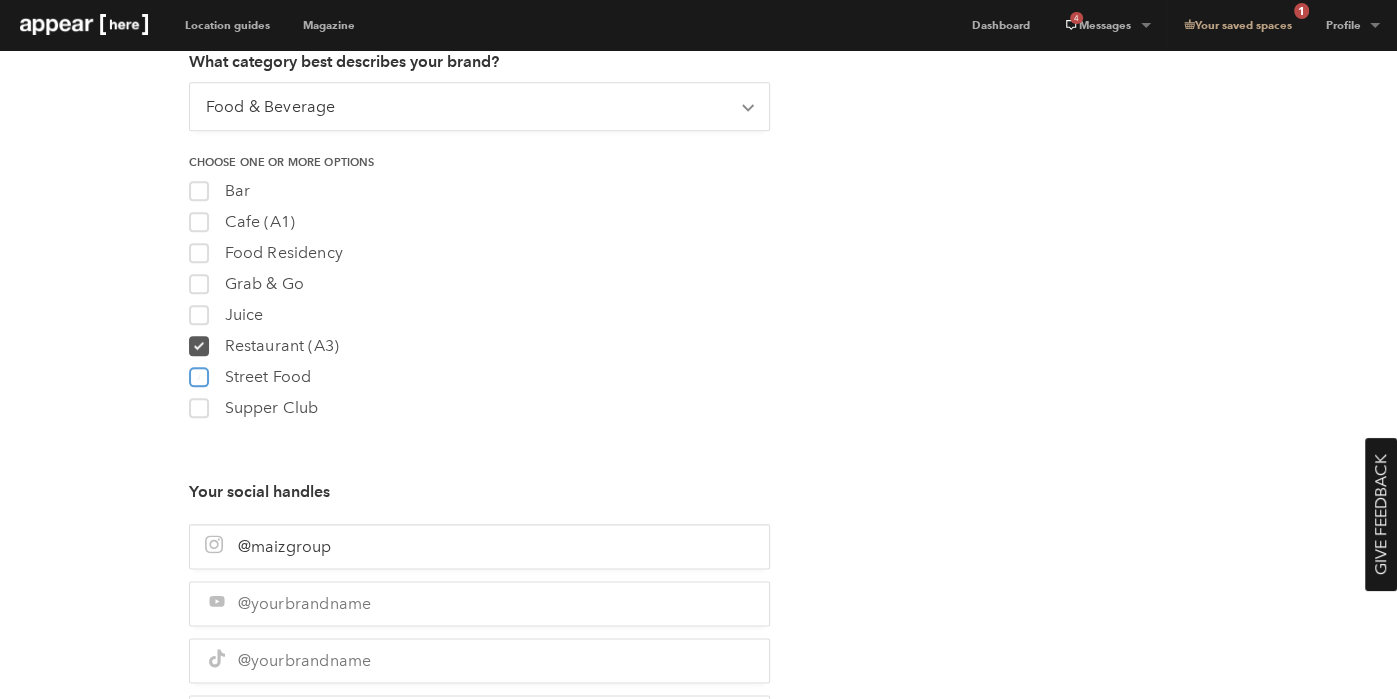 click on "street_food Street Food" at bounding box center [197, 372] 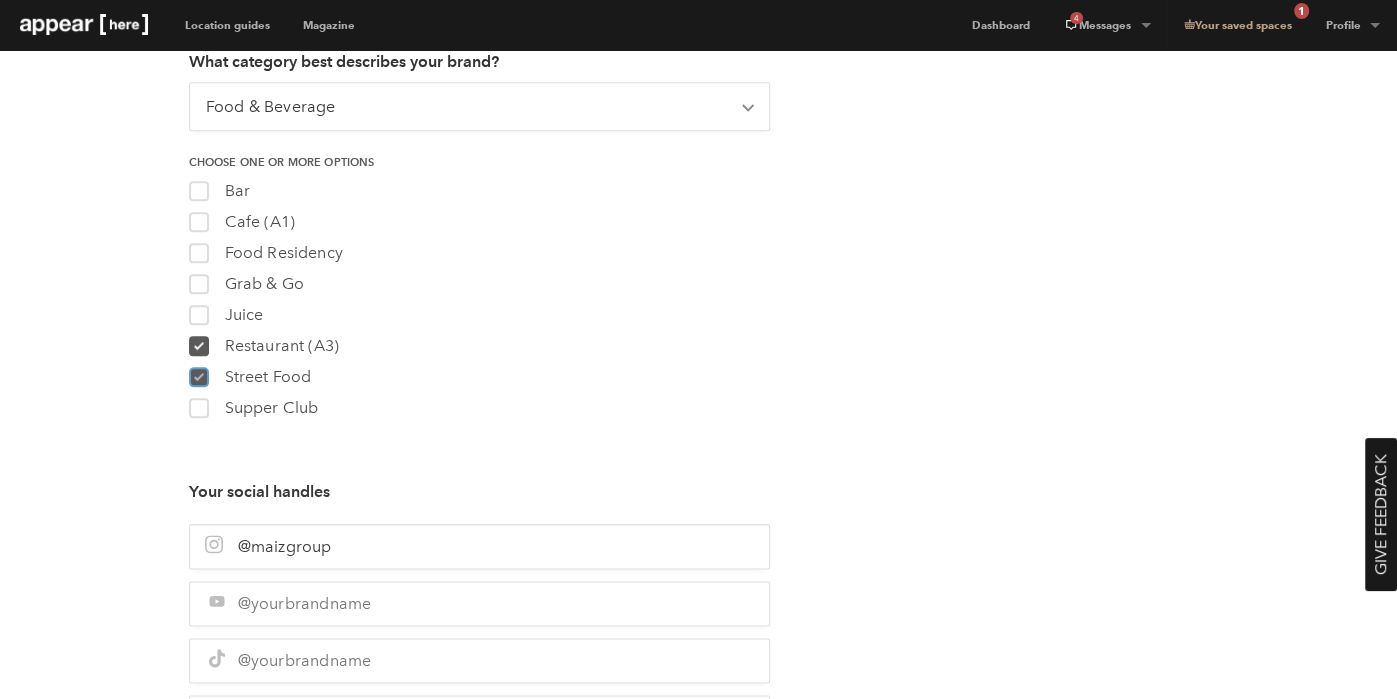 checkbox on "true" 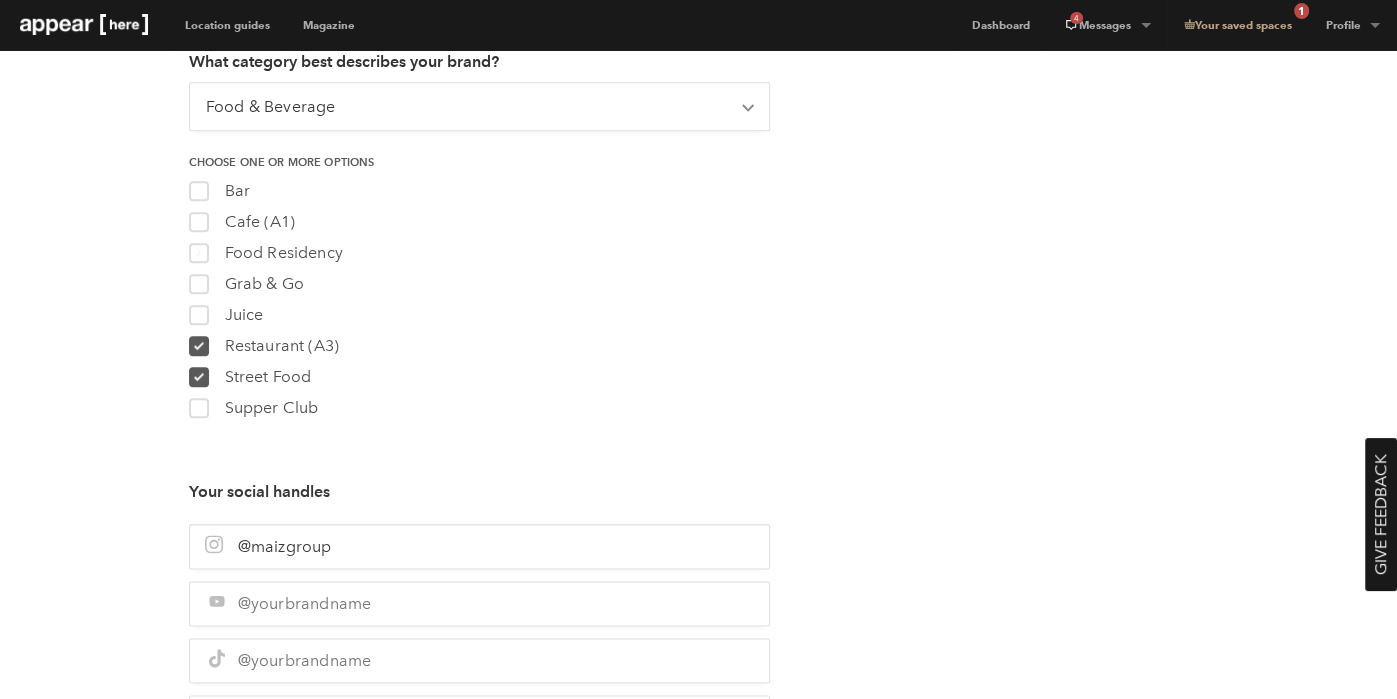 click at bounding box center (199, 253) 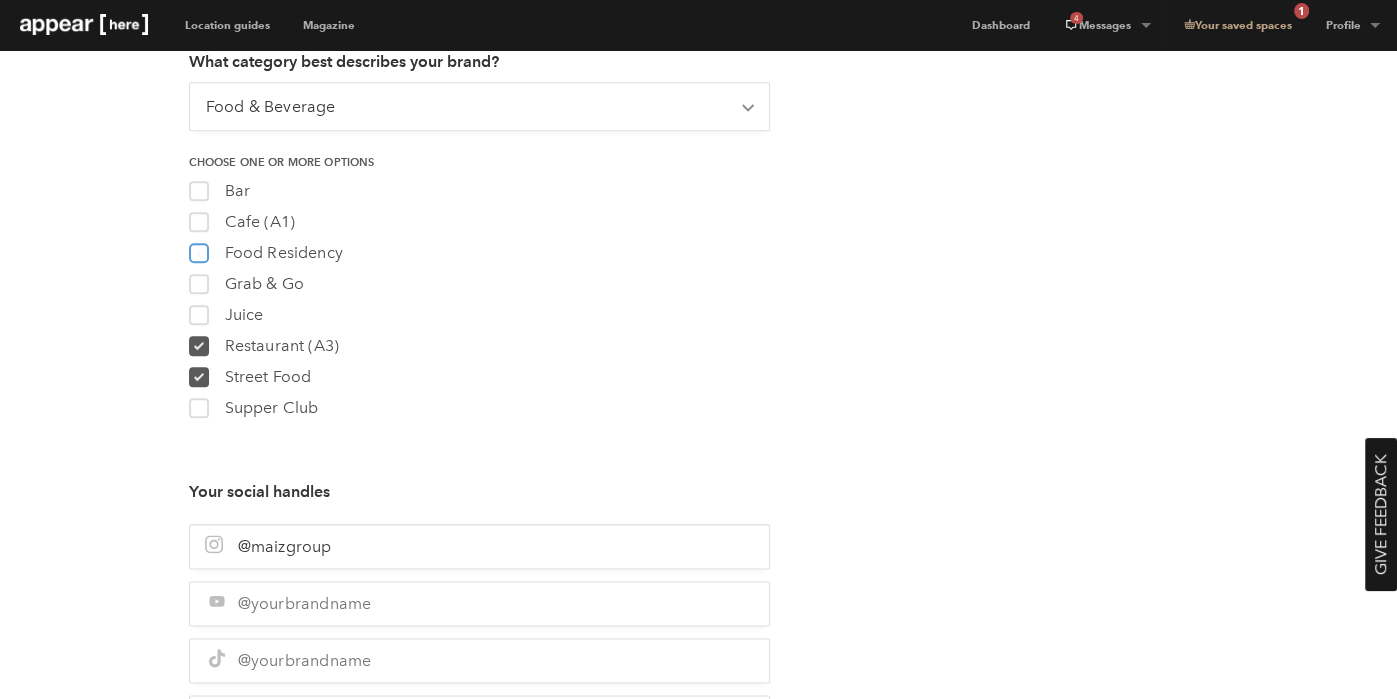 click on "food_residency Food Residency" at bounding box center (197, 248) 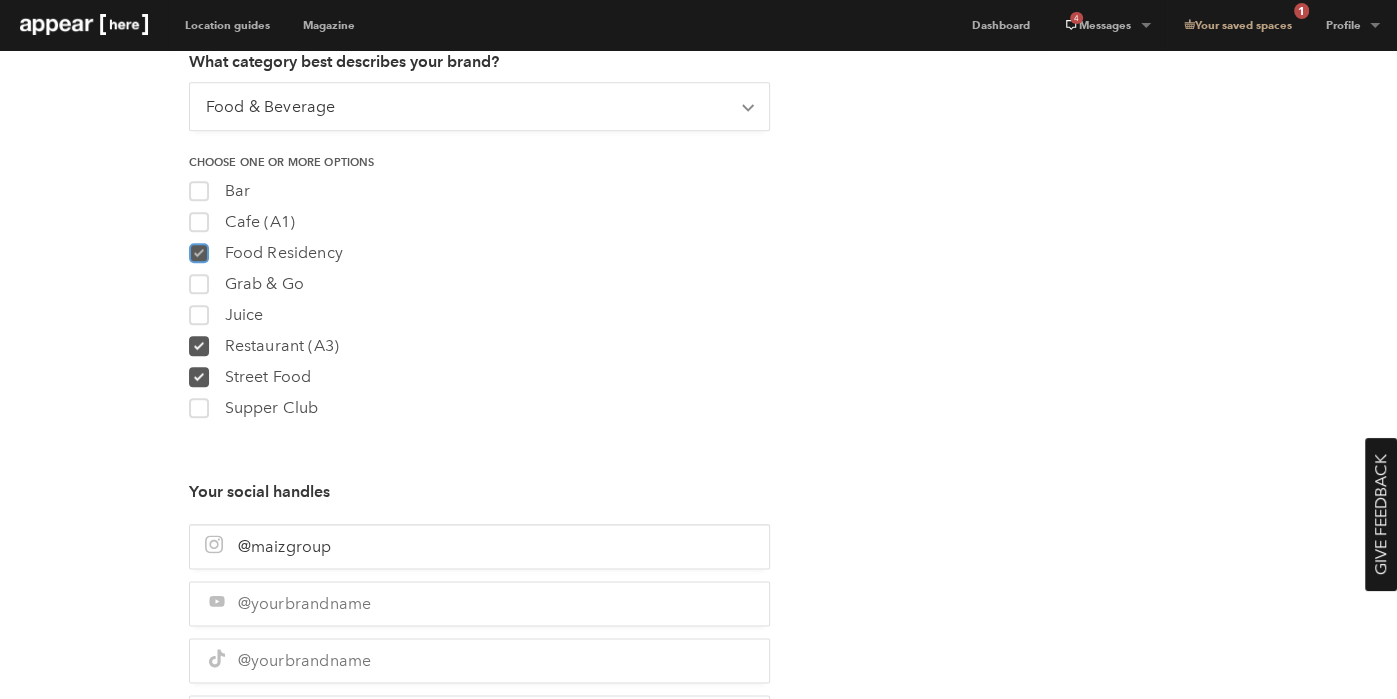 checkbox on "true" 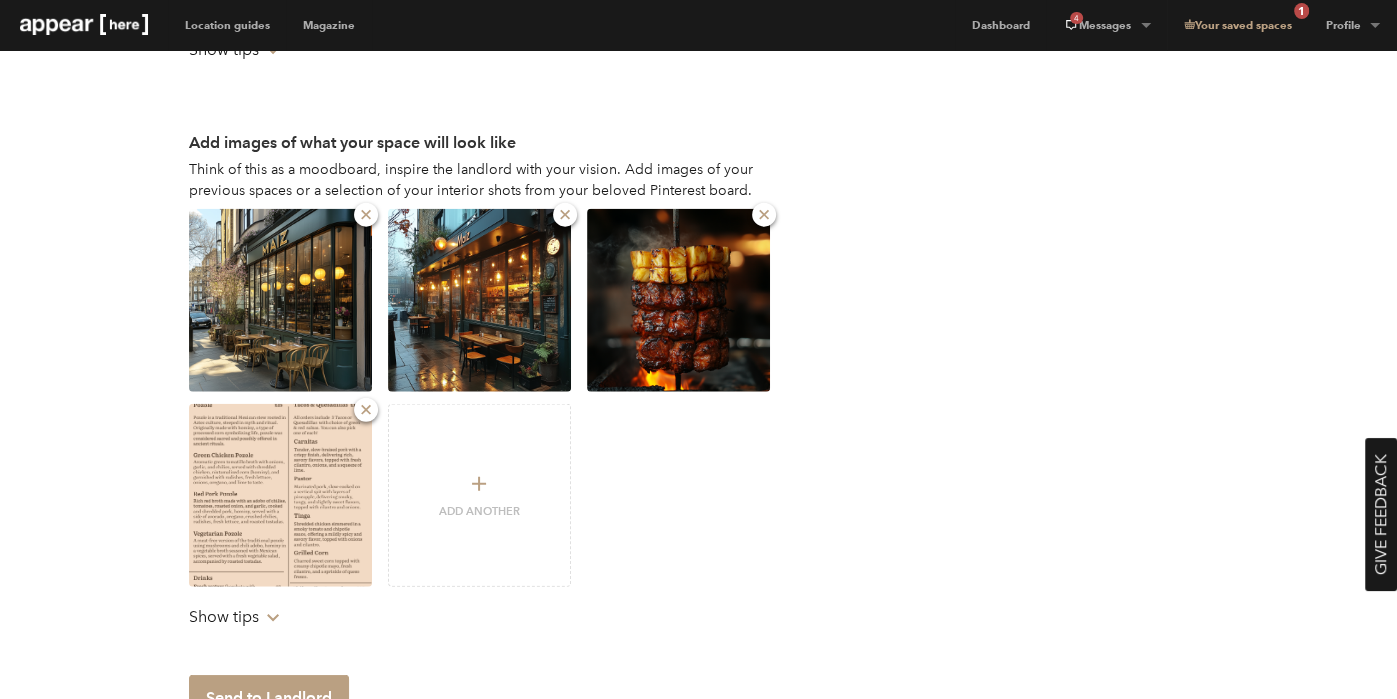 scroll, scrollTop: 3165, scrollLeft: 0, axis: vertical 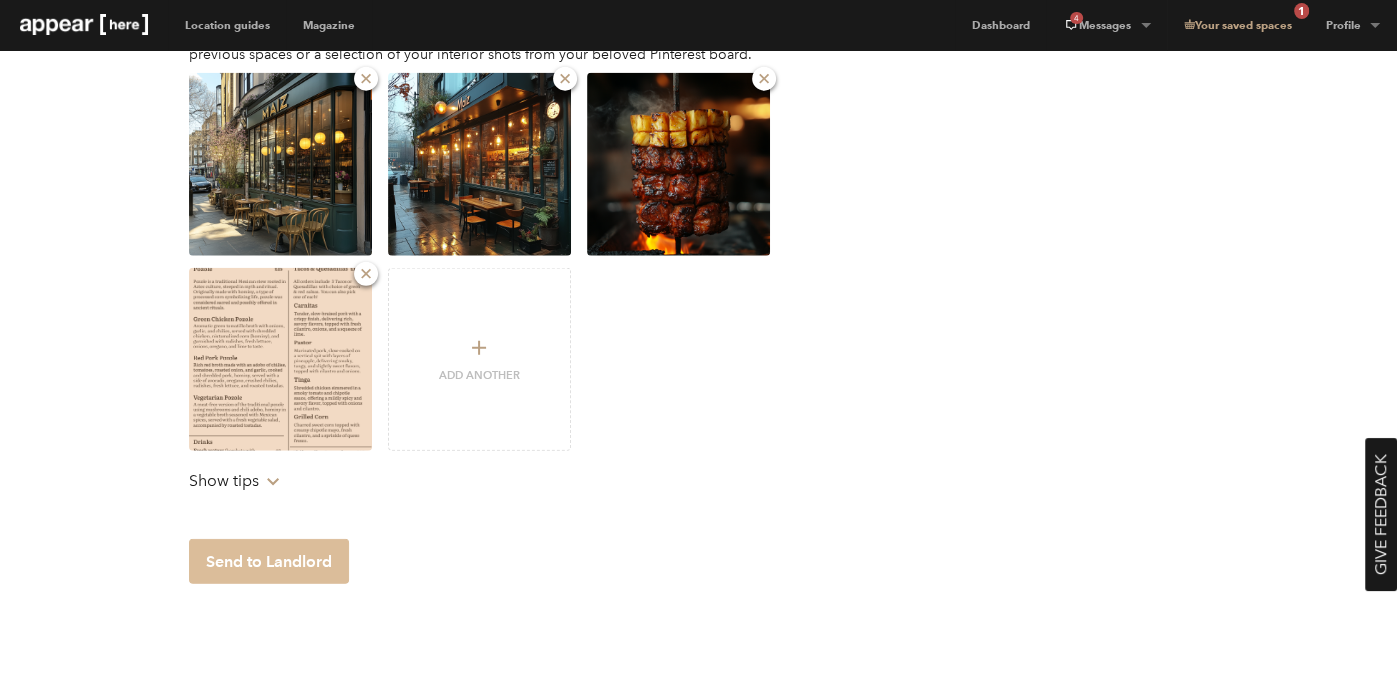 click on "Send to Landlord" at bounding box center [269, 561] 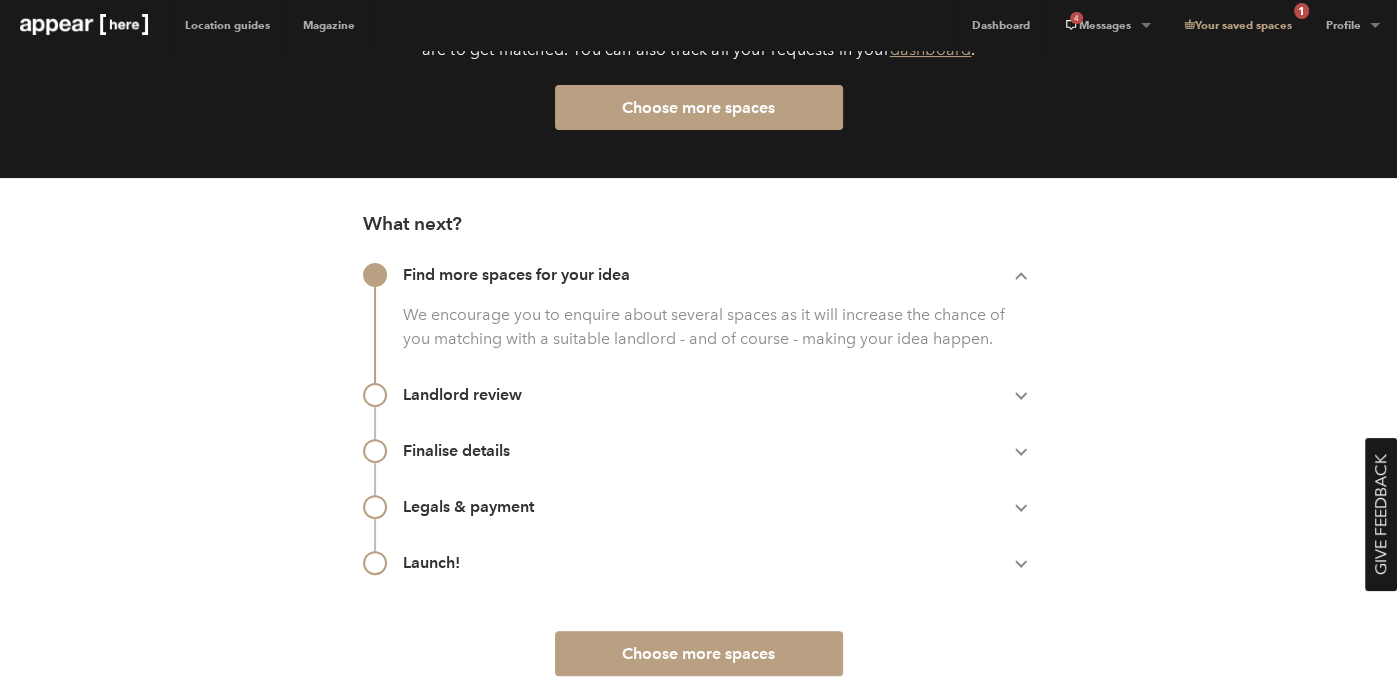 scroll, scrollTop: 309, scrollLeft: 0, axis: vertical 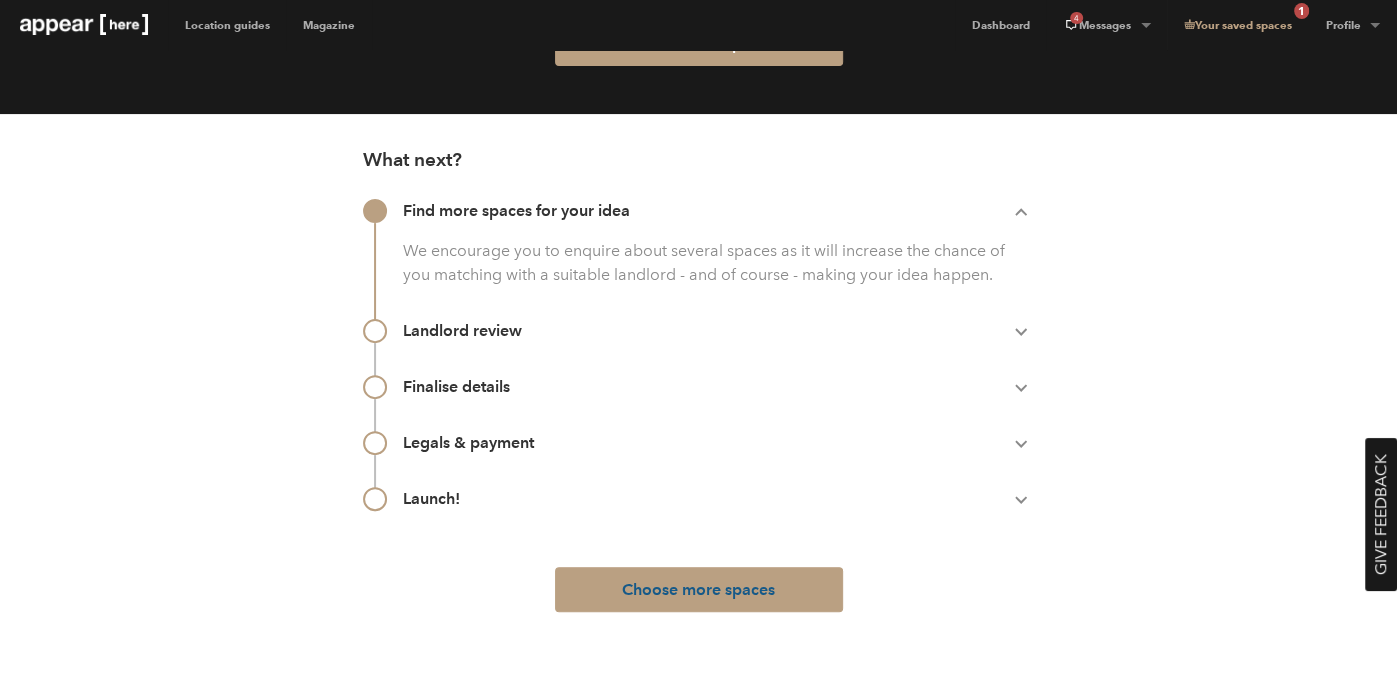 click on "Choose more spaces" at bounding box center [699, 589] 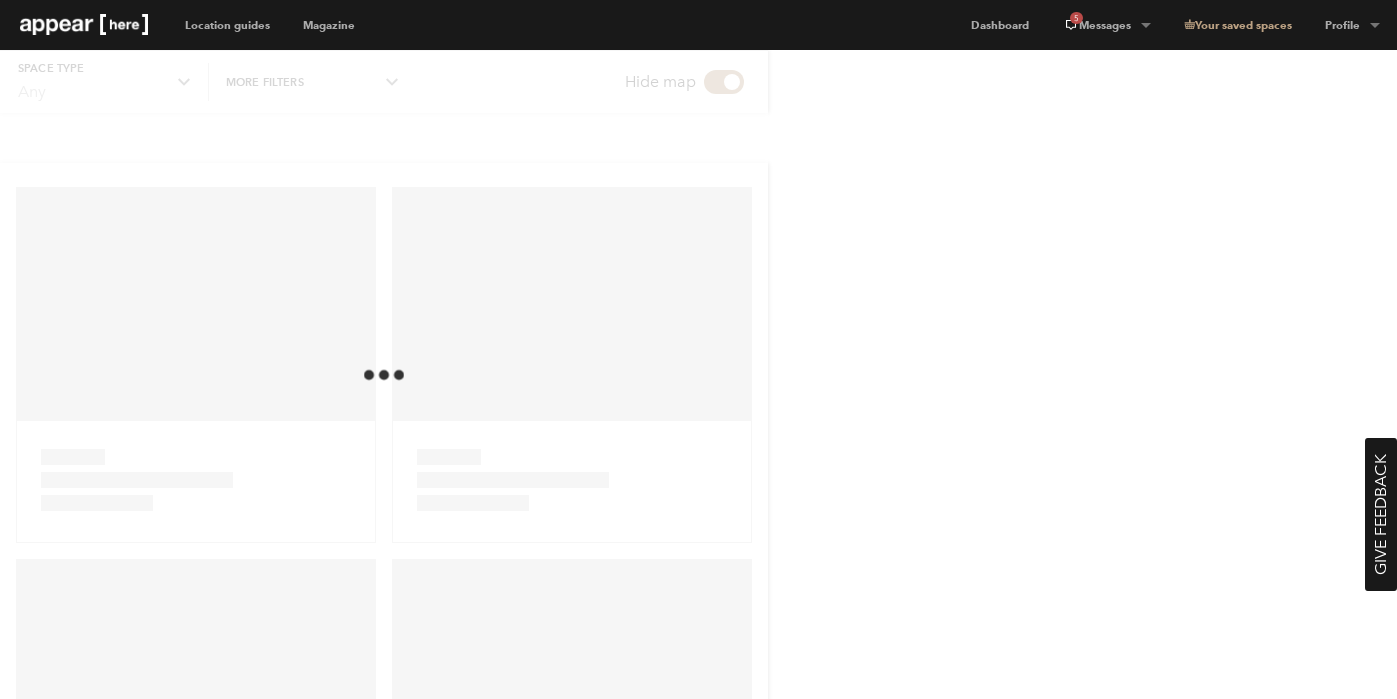 scroll, scrollTop: 0, scrollLeft: 0, axis: both 